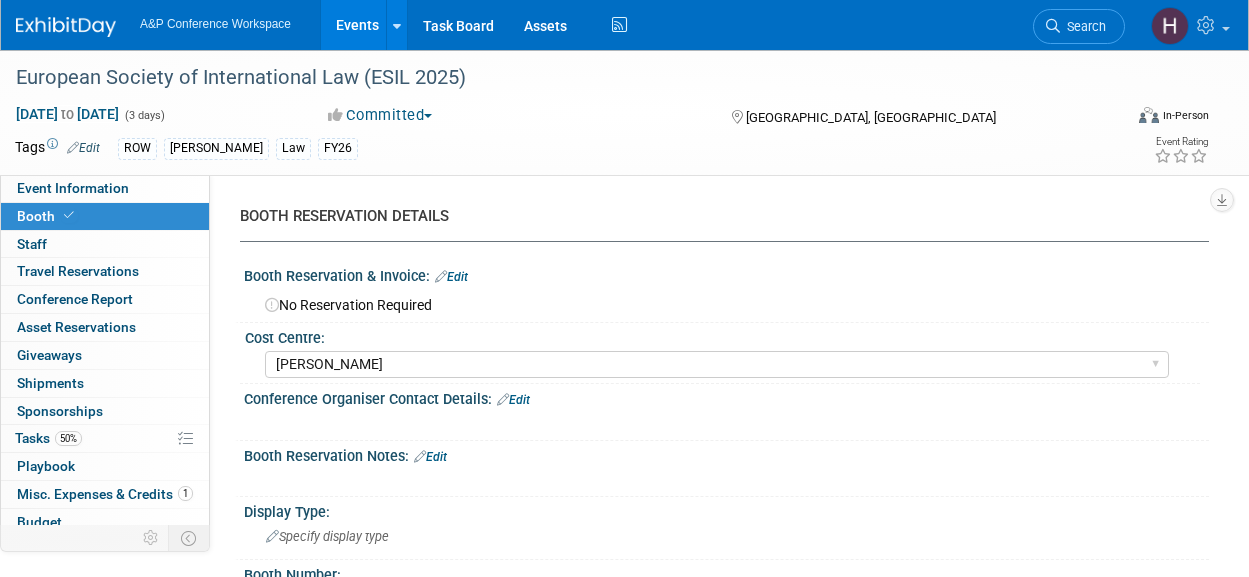 select on "HART" 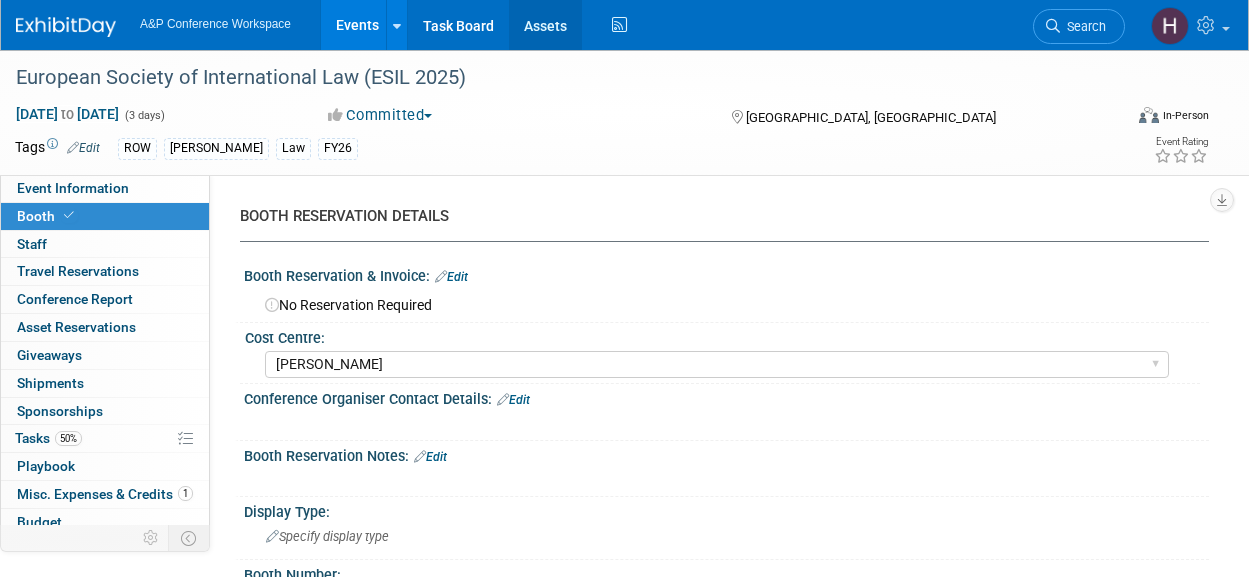 scroll, scrollTop: 0, scrollLeft: 0, axis: both 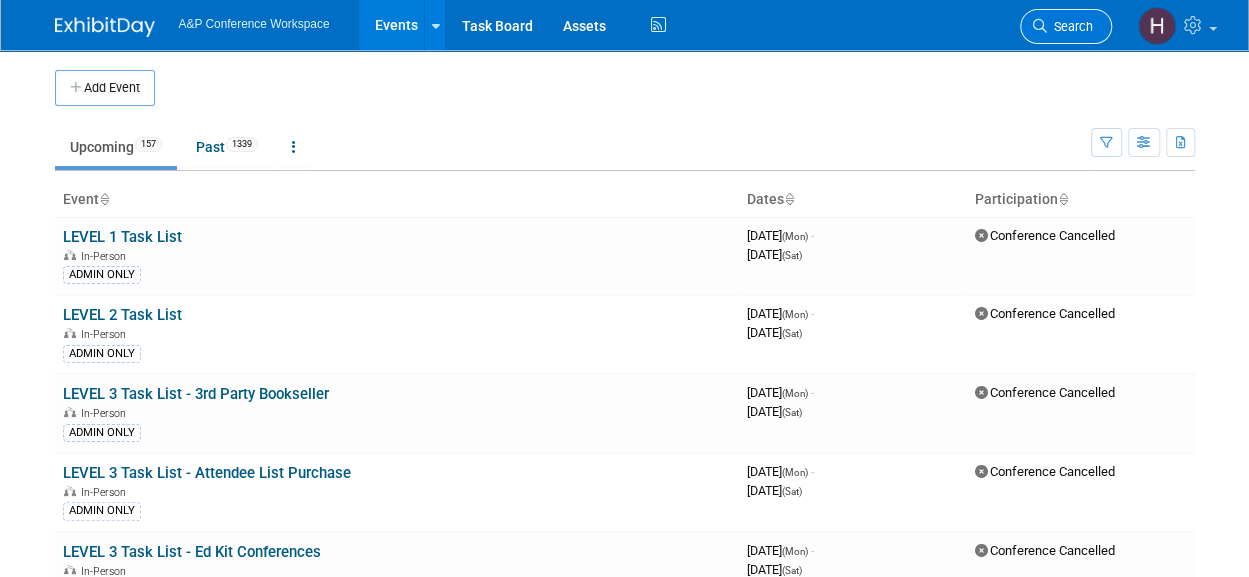 click at bounding box center [1040, 26] 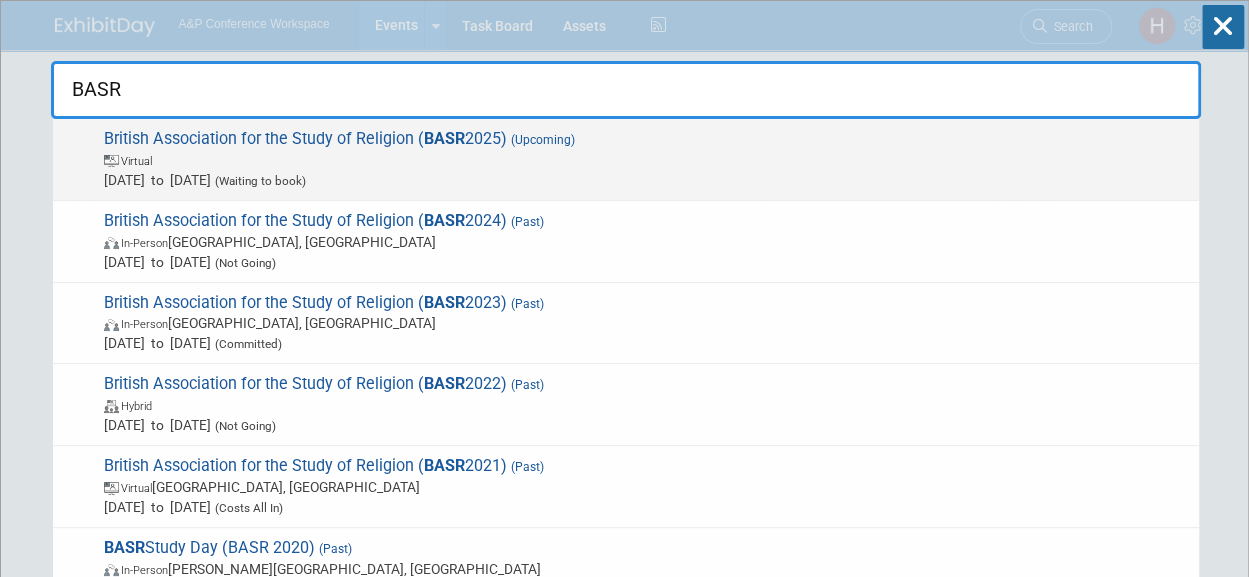 type on "BASR" 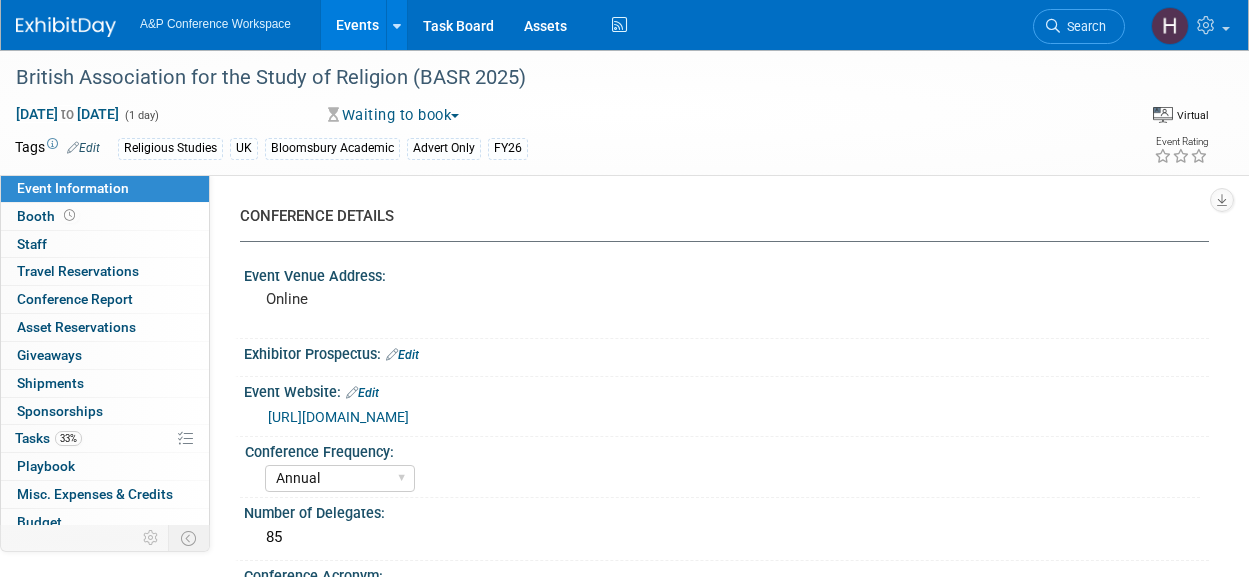select on "Annual" 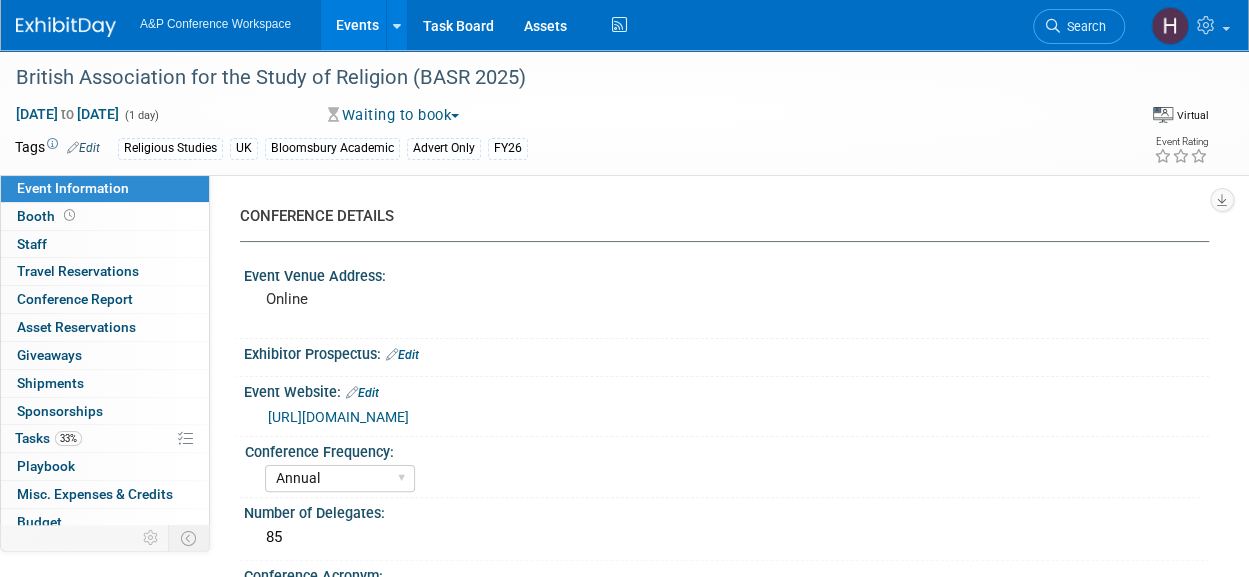 scroll, scrollTop: 0, scrollLeft: 0, axis: both 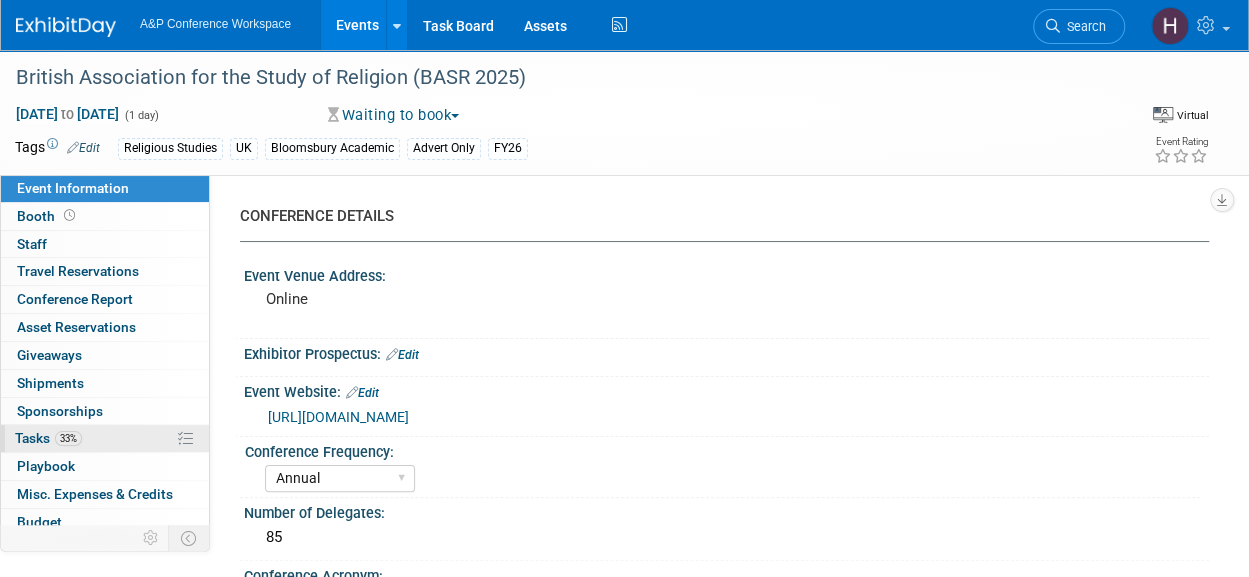 click on "33%
Tasks 33%" at bounding box center [105, 438] 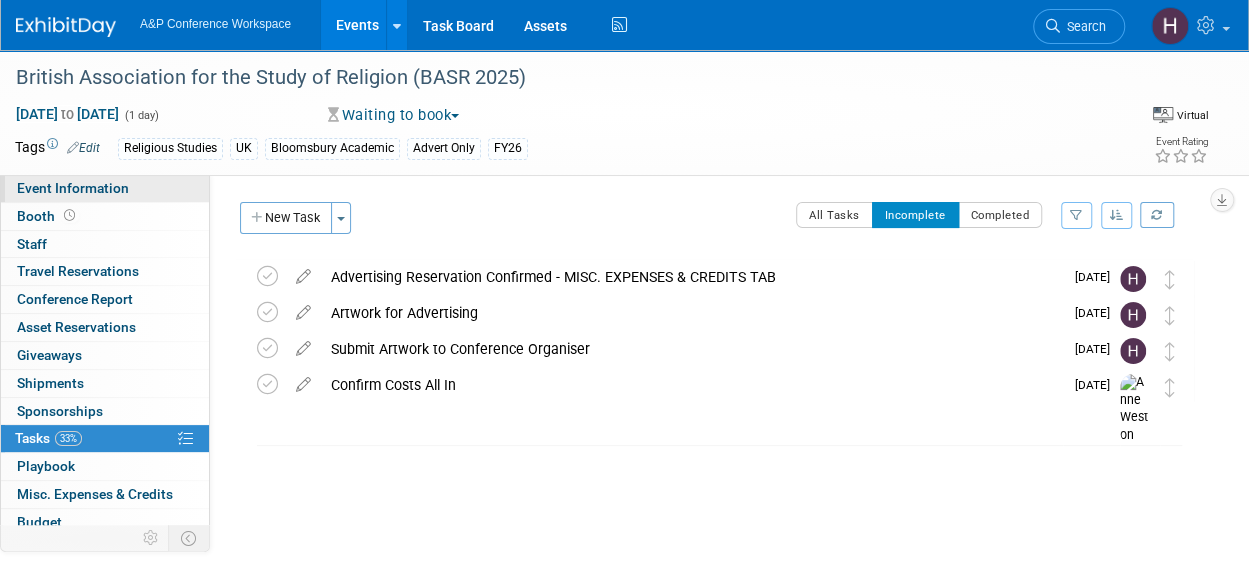 click on "Event Information" at bounding box center [105, 188] 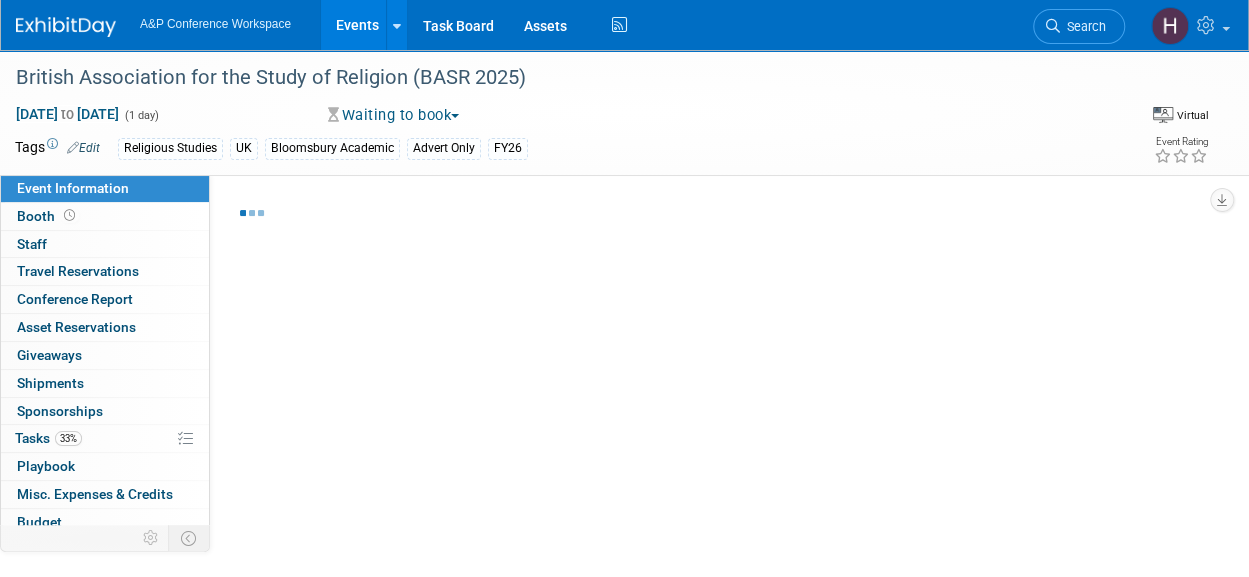 select on "Annual" 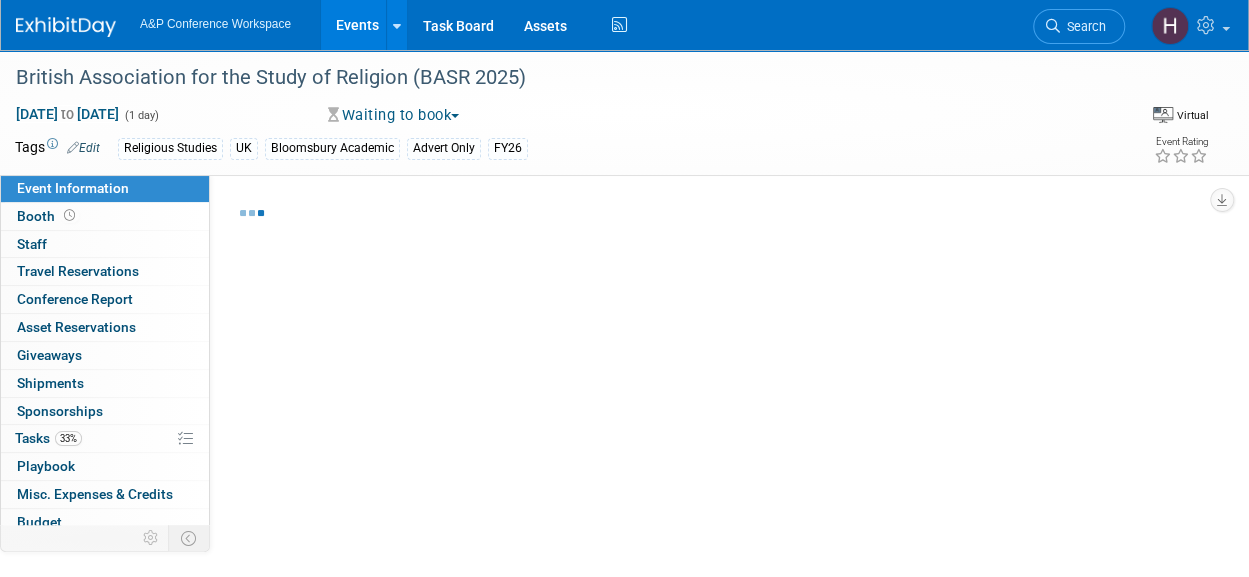 select on "Level 3" 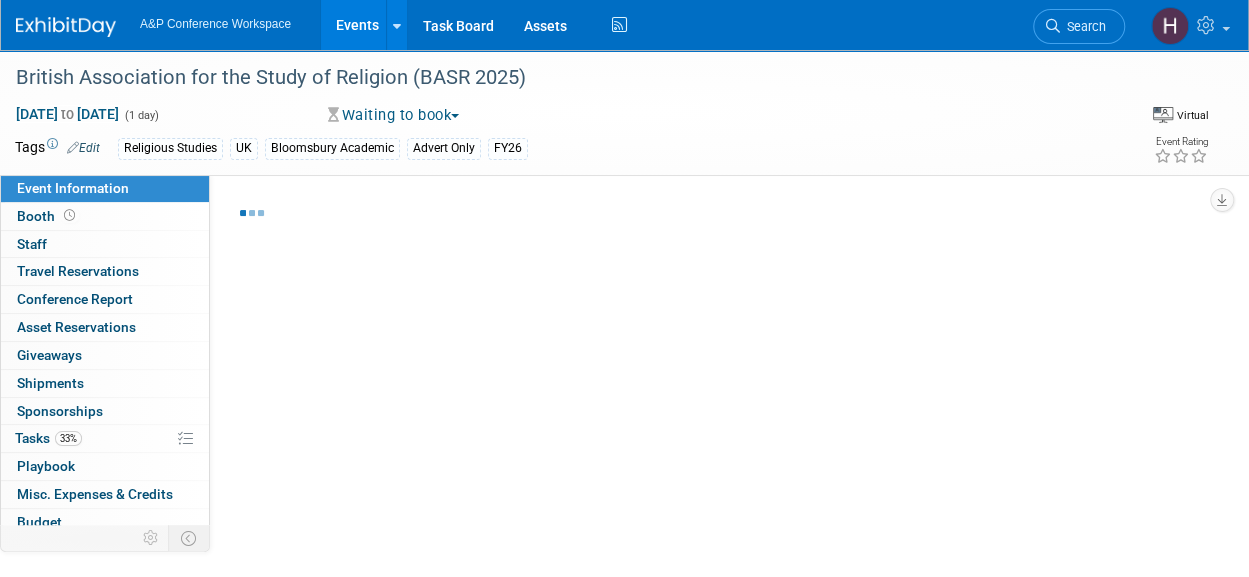select on "Program Advert" 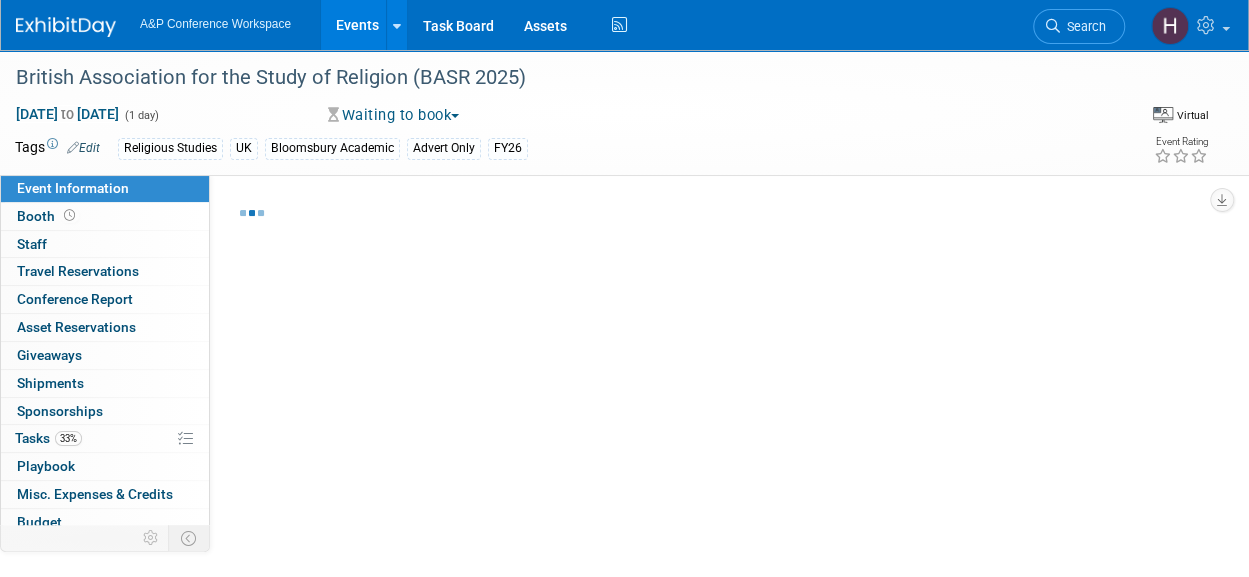 select on "Bloomsbury Academic" 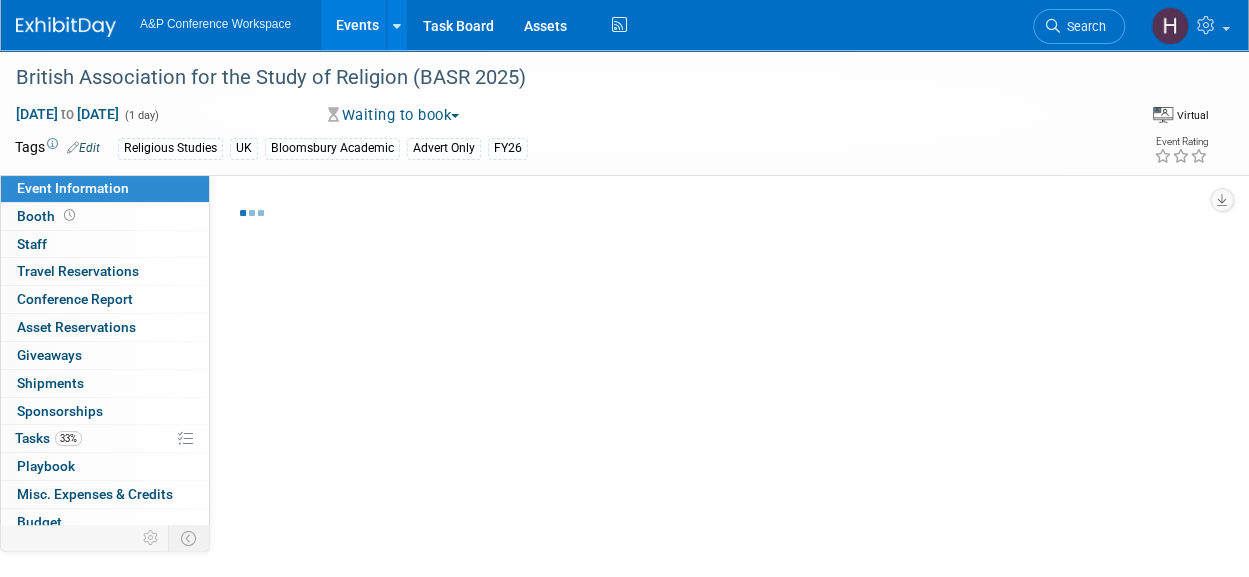 select on "Hannah Siegel" 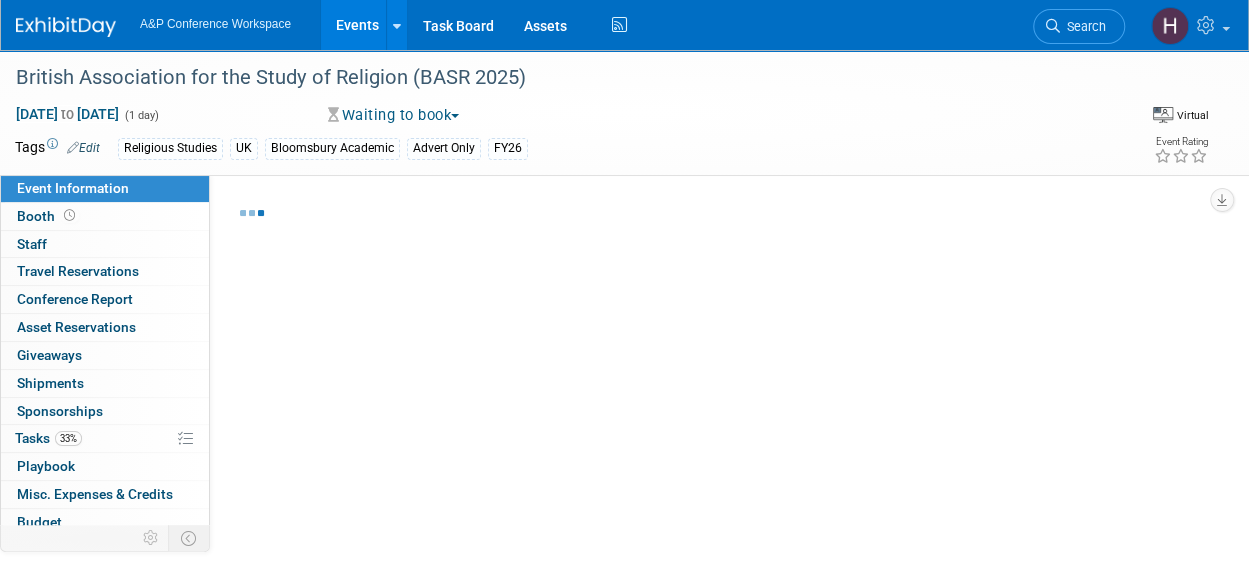 select on "Emma Chonofsky" 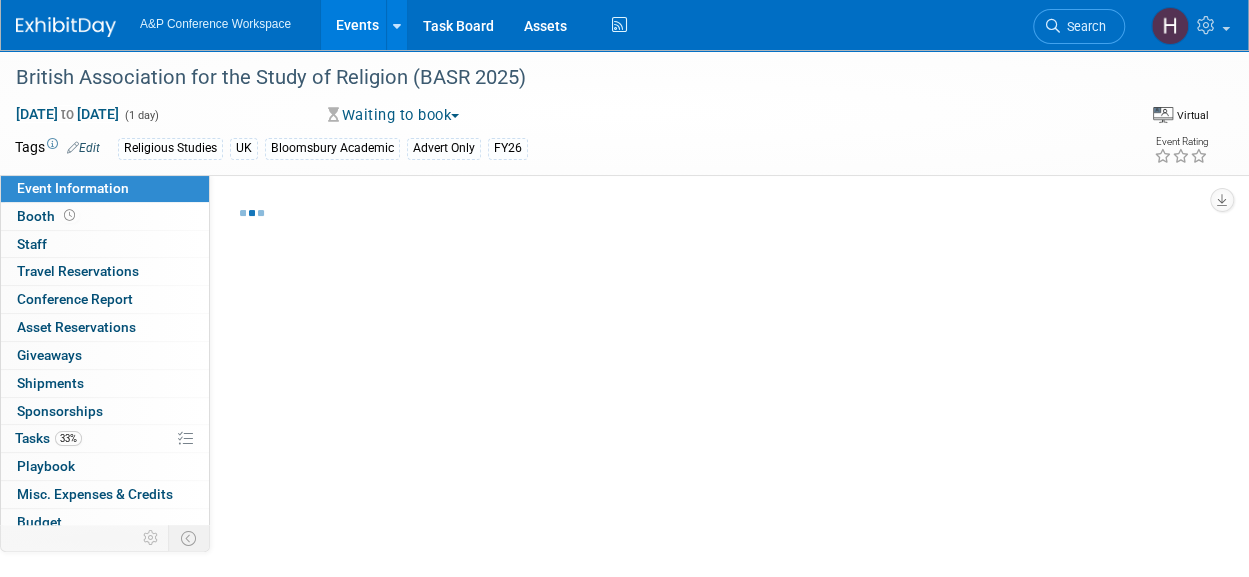select on "Sophia Hettler" 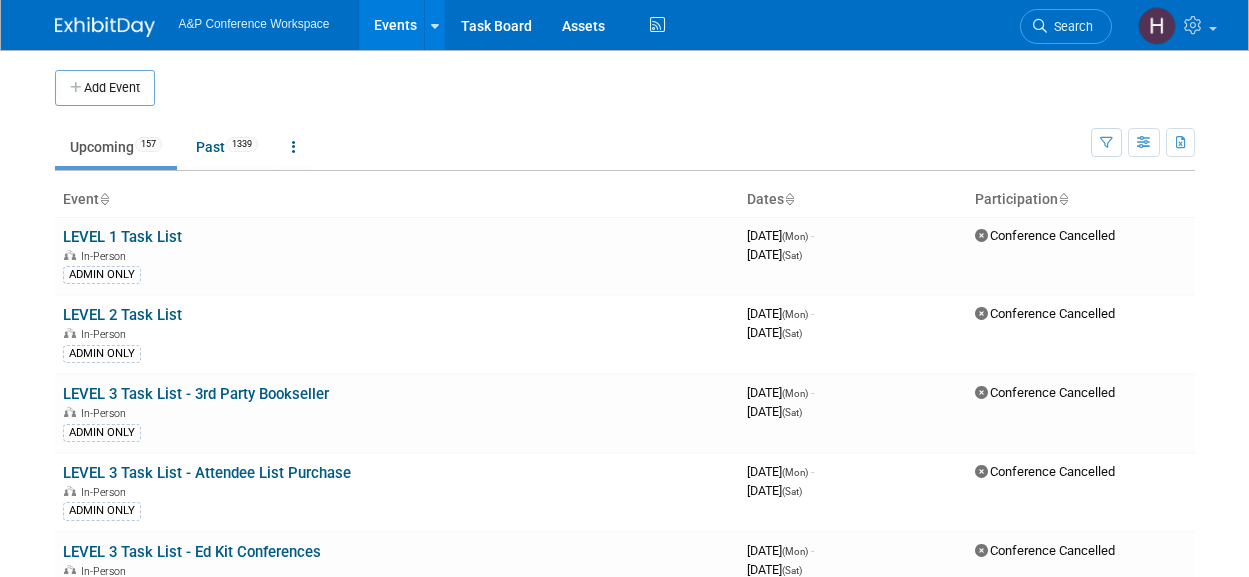 click on "Search" at bounding box center (1070, 26) 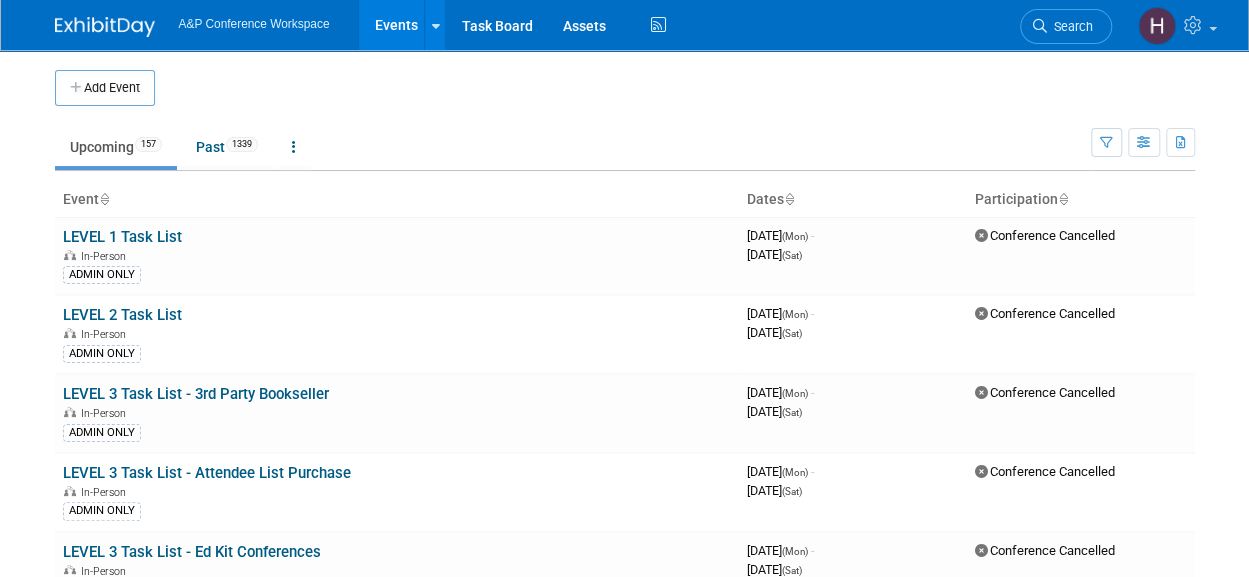 scroll, scrollTop: 0, scrollLeft: 0, axis: both 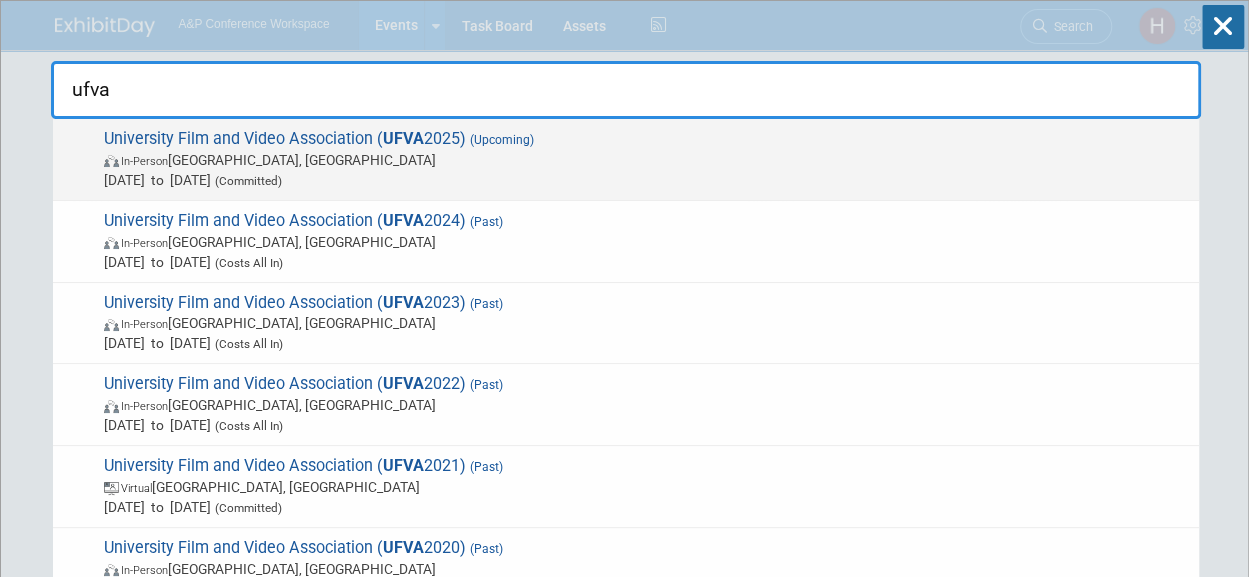 type on "ufva" 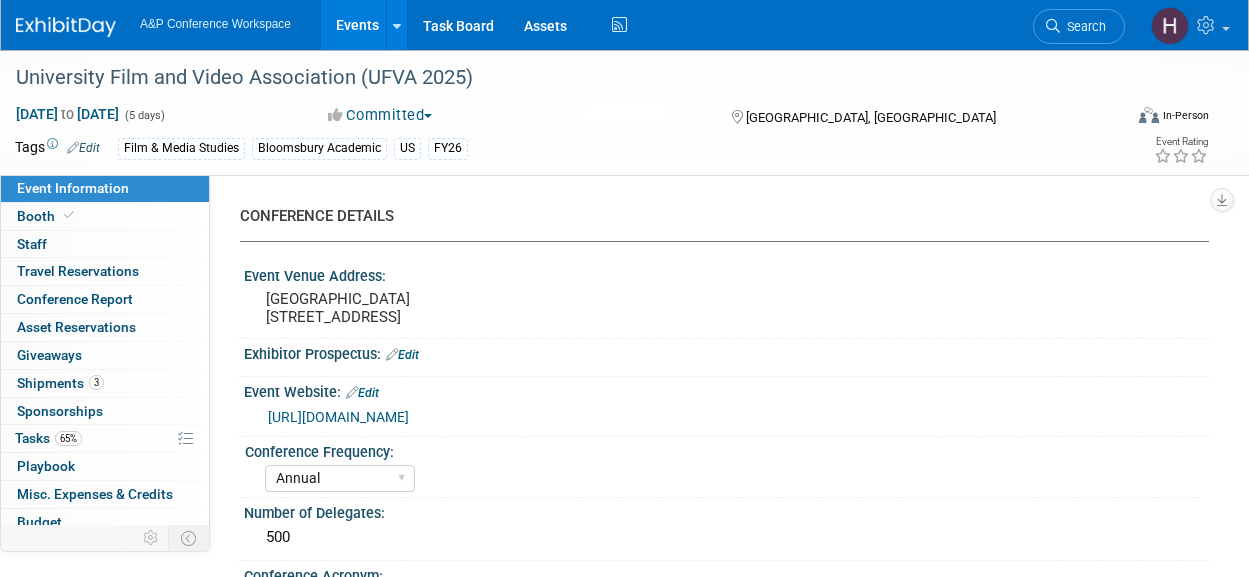 select on "Annual" 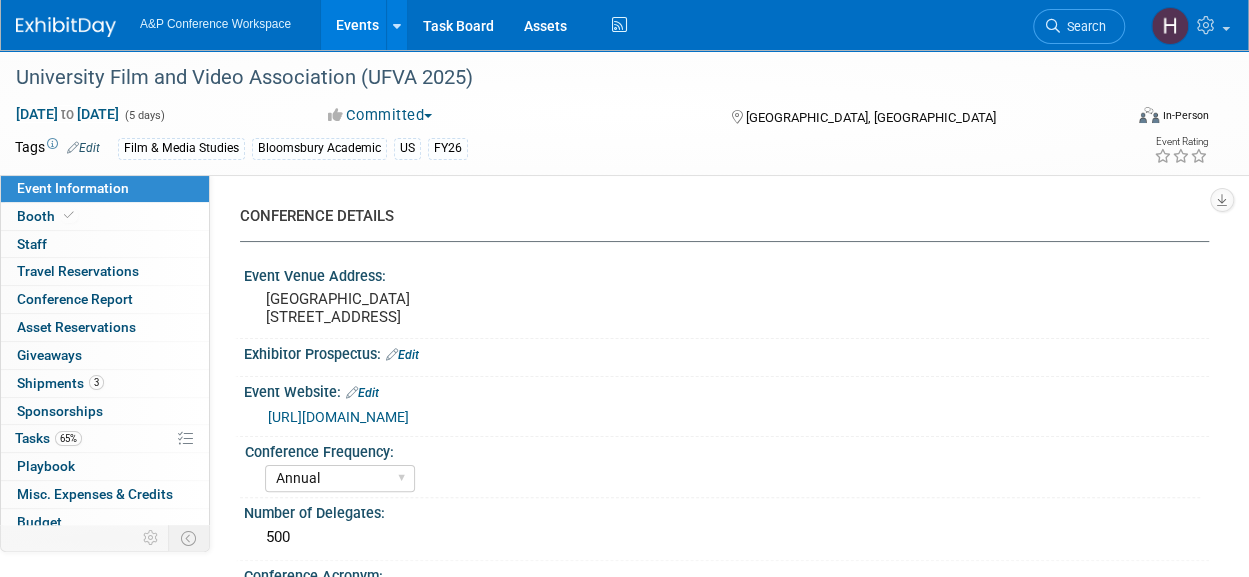 scroll, scrollTop: 0, scrollLeft: 0, axis: both 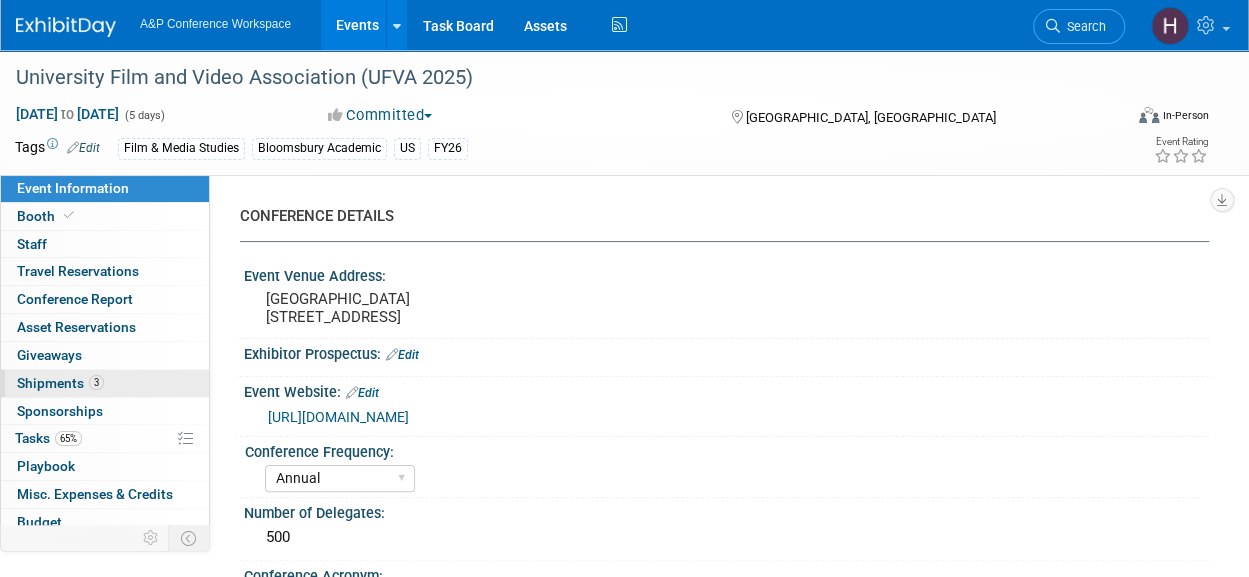 click on "3
Shipments 3" at bounding box center (105, 383) 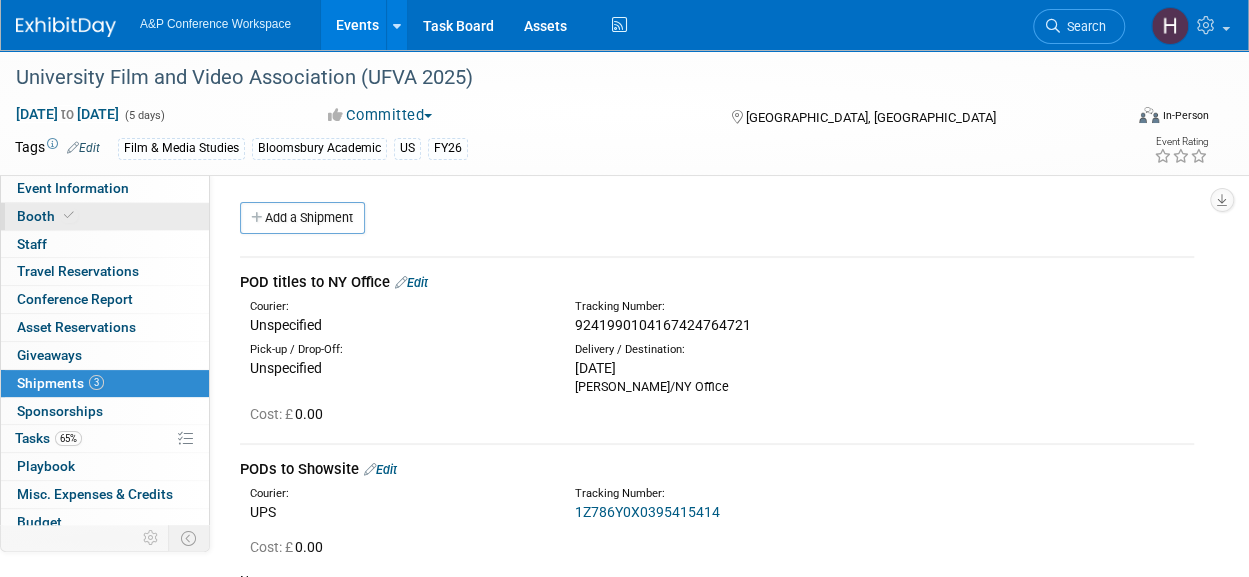 click on "Booth" at bounding box center [105, 216] 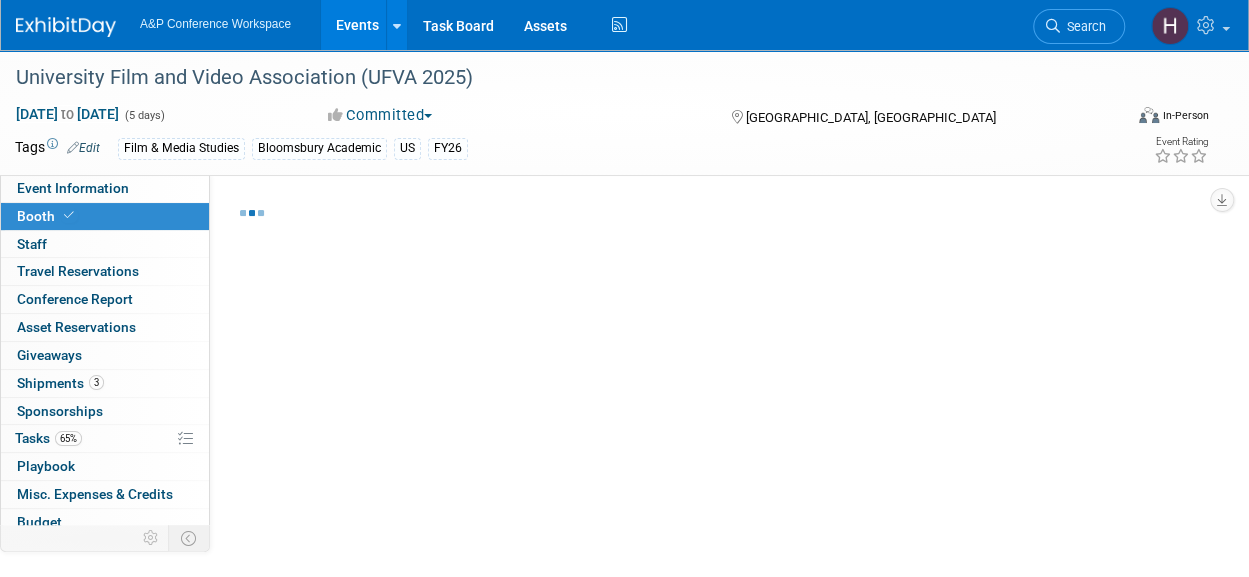 select on "CUAP" 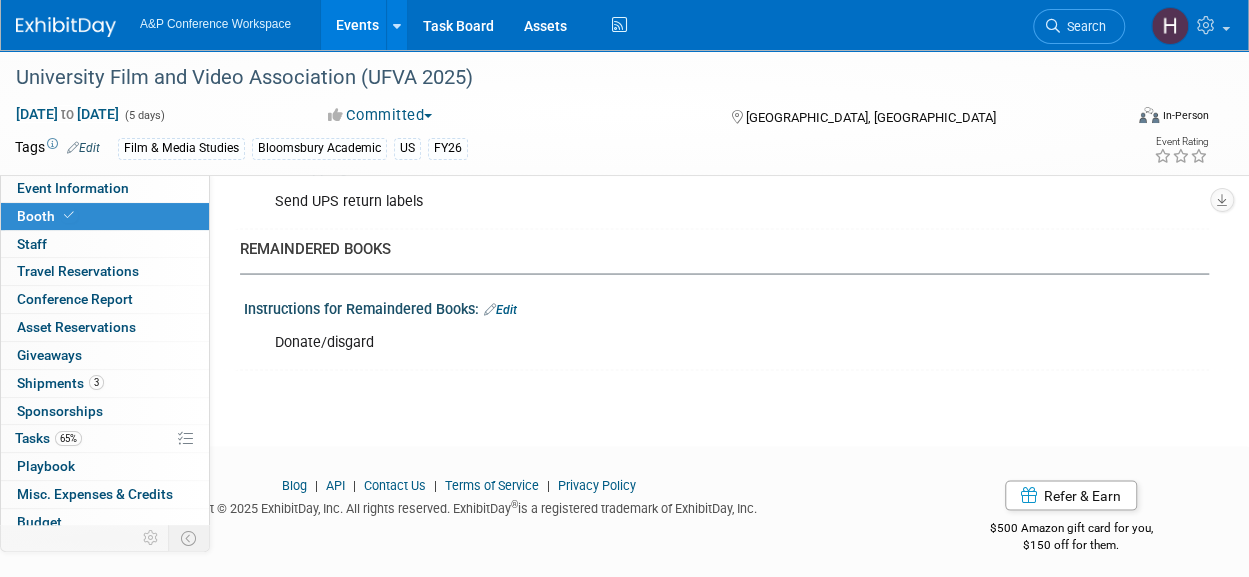 scroll, scrollTop: 1258, scrollLeft: 0, axis: vertical 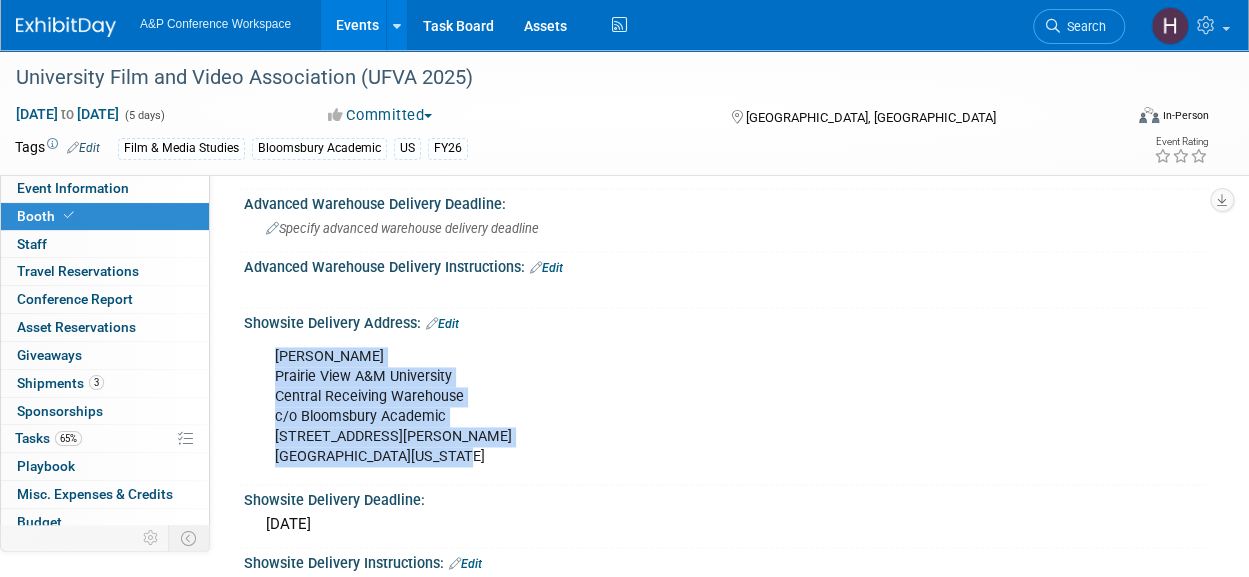 drag, startPoint x: 448, startPoint y: 455, endPoint x: 253, endPoint y: 343, distance: 224.87552 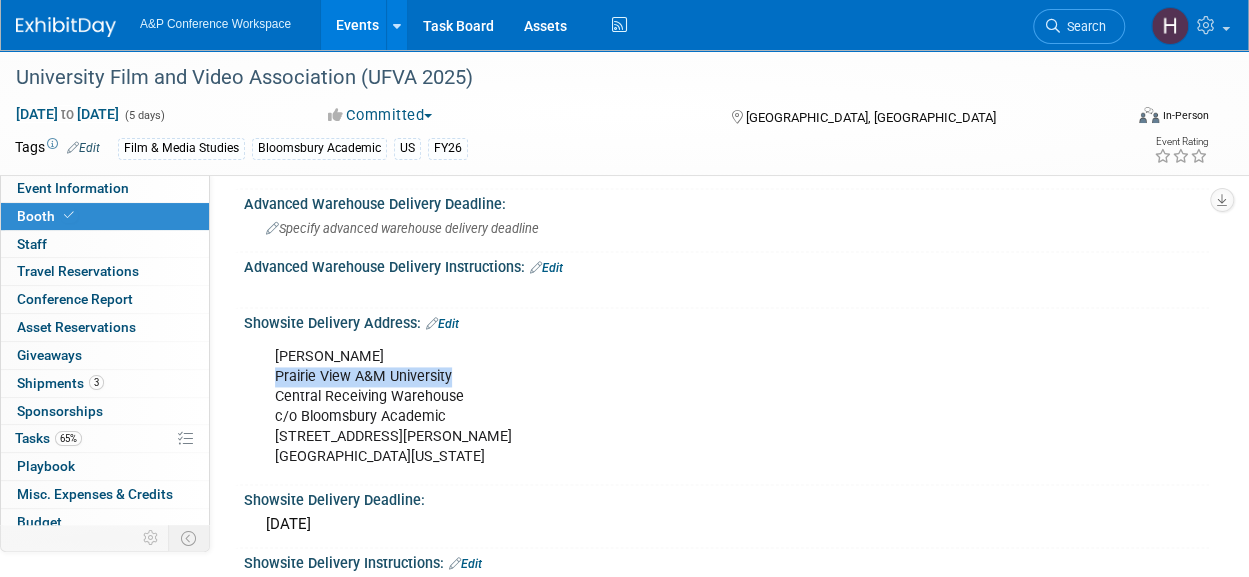drag, startPoint x: 466, startPoint y: 368, endPoint x: 264, endPoint y: 379, distance: 202.29929 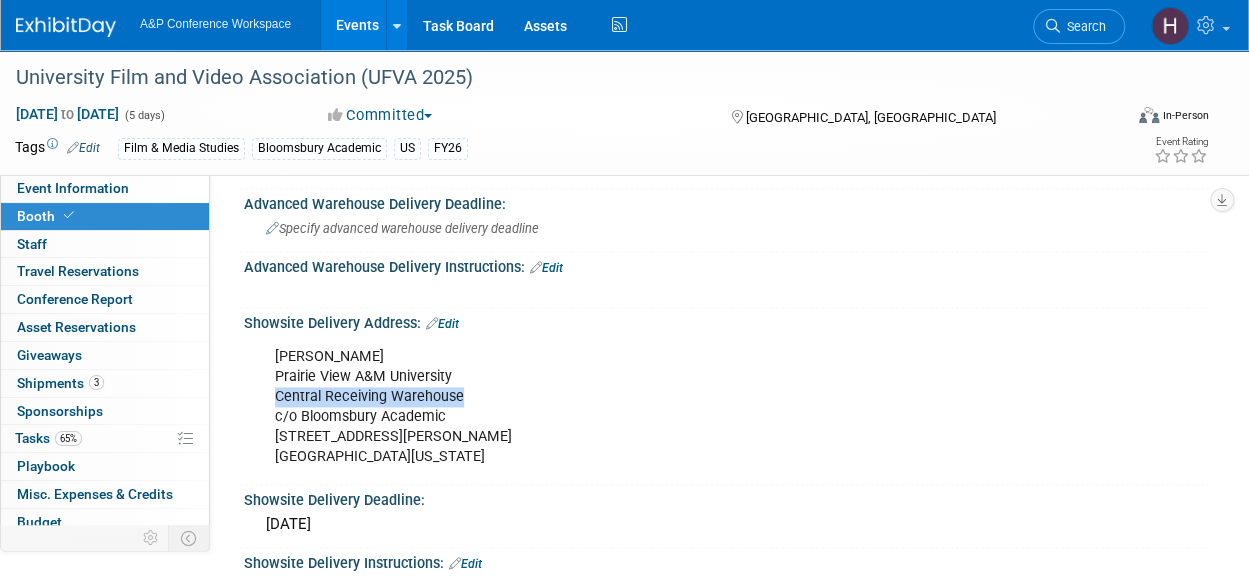 drag, startPoint x: 484, startPoint y: 396, endPoint x: 266, endPoint y: 400, distance: 218.0367 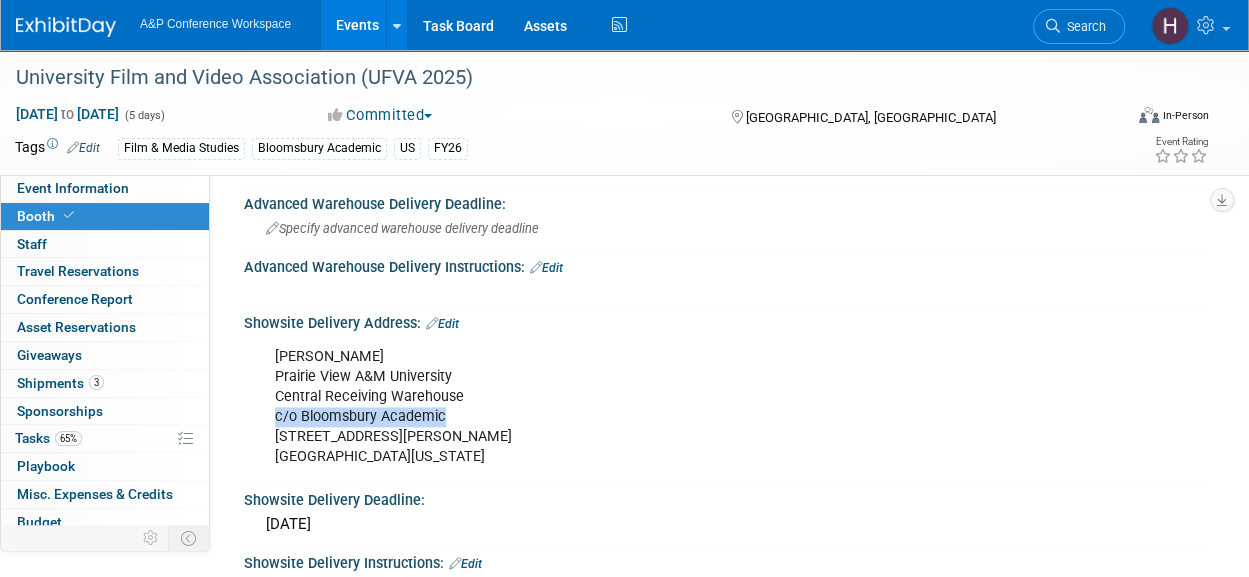 drag, startPoint x: 451, startPoint y: 413, endPoint x: 265, endPoint y: 415, distance: 186.01076 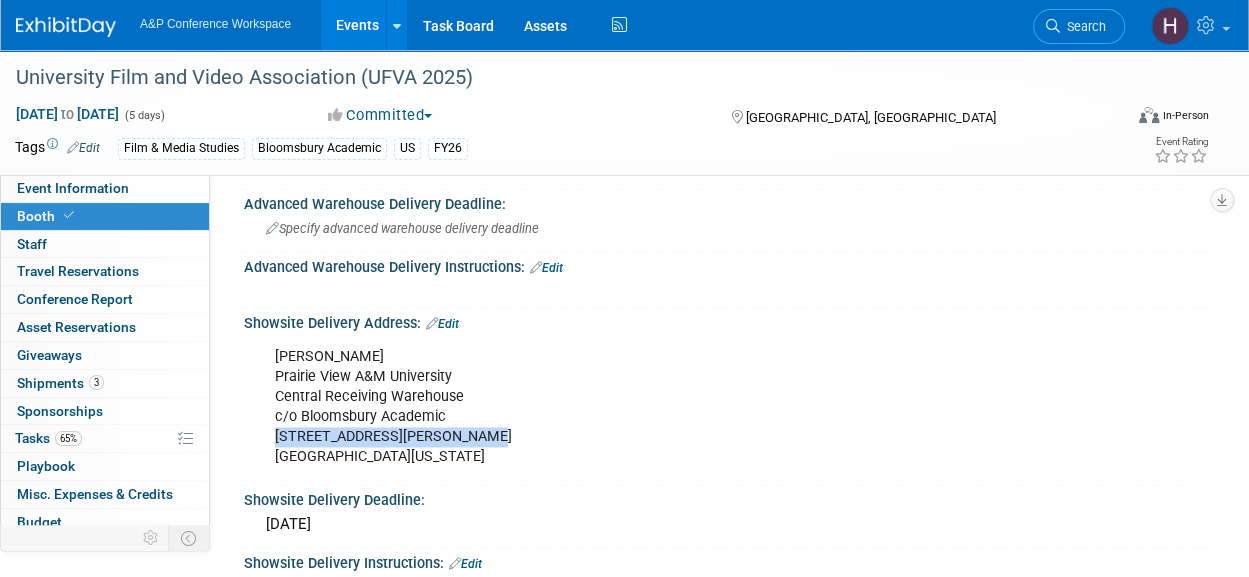 drag, startPoint x: 470, startPoint y: 425, endPoint x: 271, endPoint y: 435, distance: 199.2511 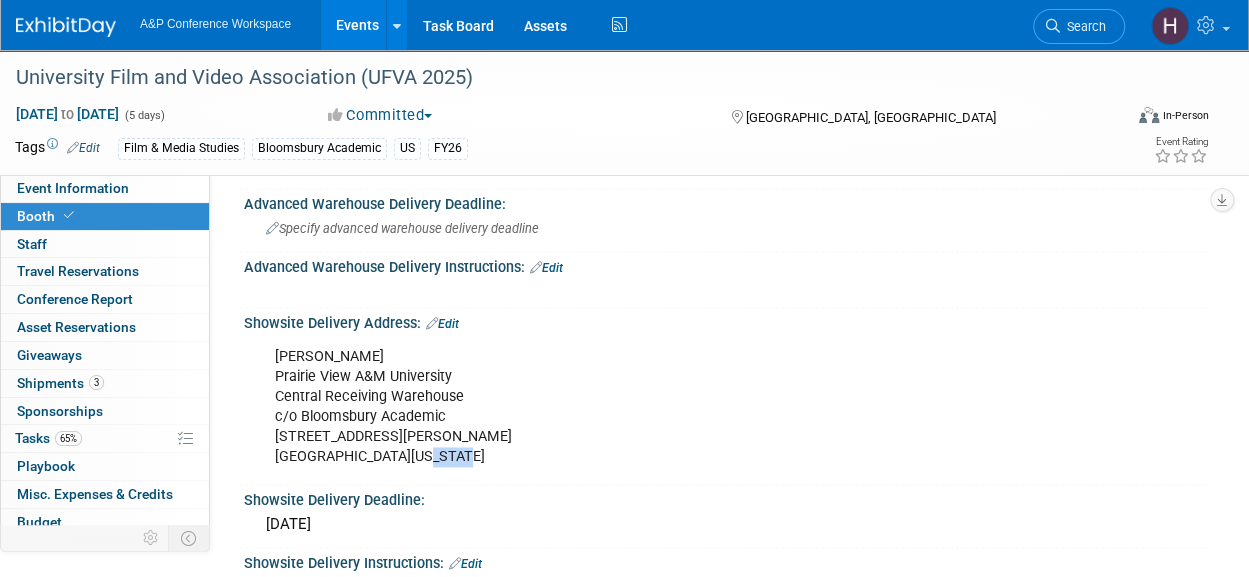 drag, startPoint x: 442, startPoint y: 446, endPoint x: 397, endPoint y: 452, distance: 45.39824 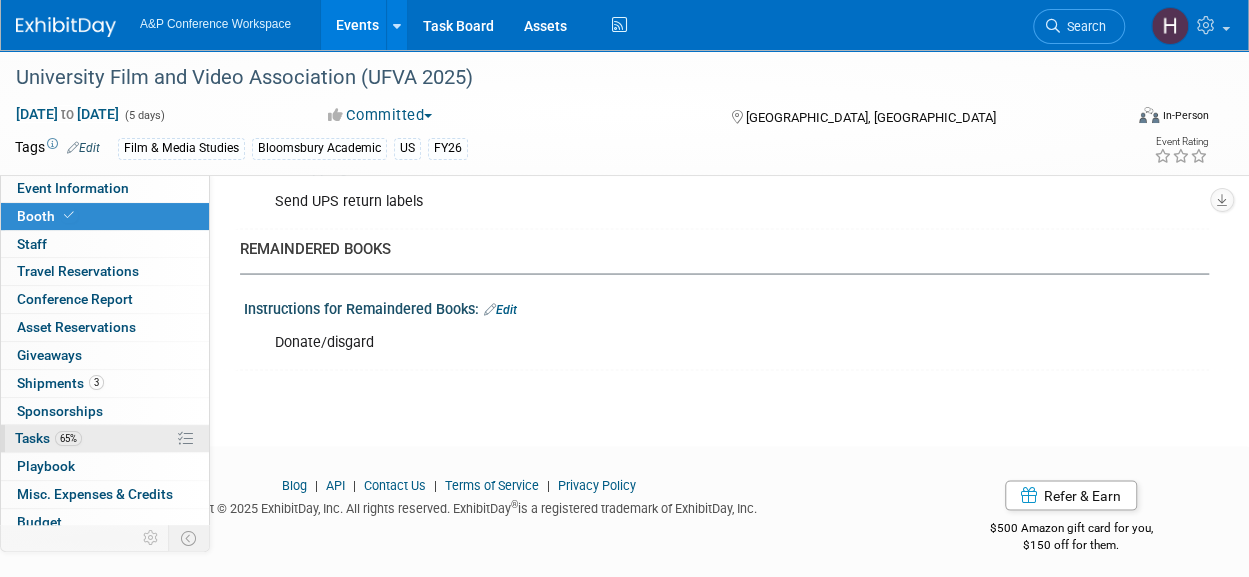 click on "65%
Tasks 65%" at bounding box center (105, 438) 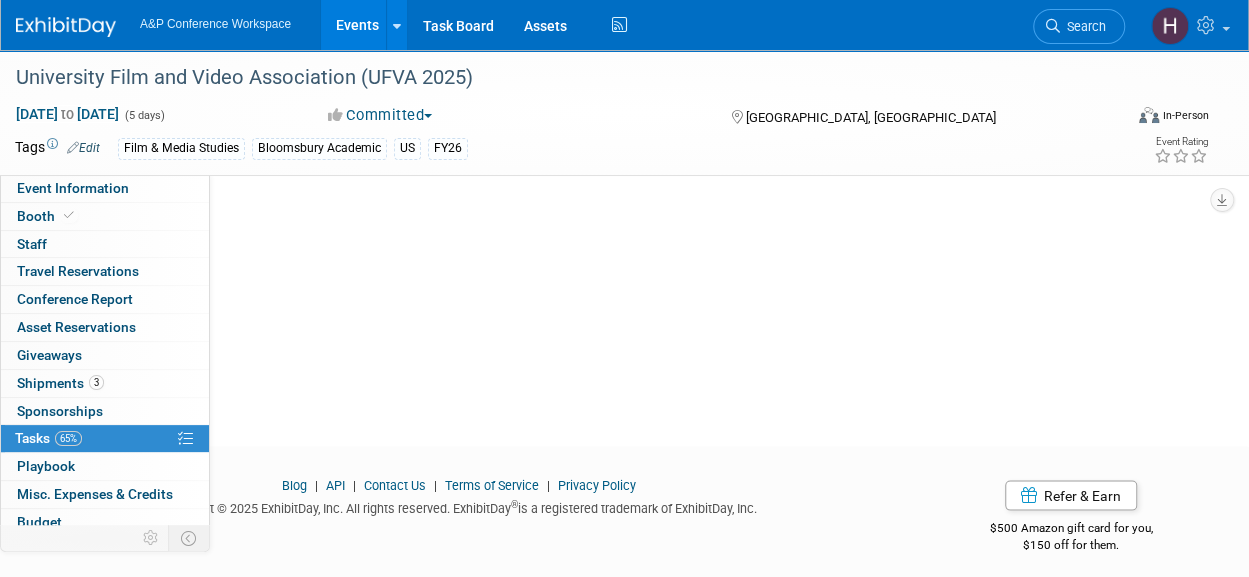 scroll, scrollTop: 0, scrollLeft: 0, axis: both 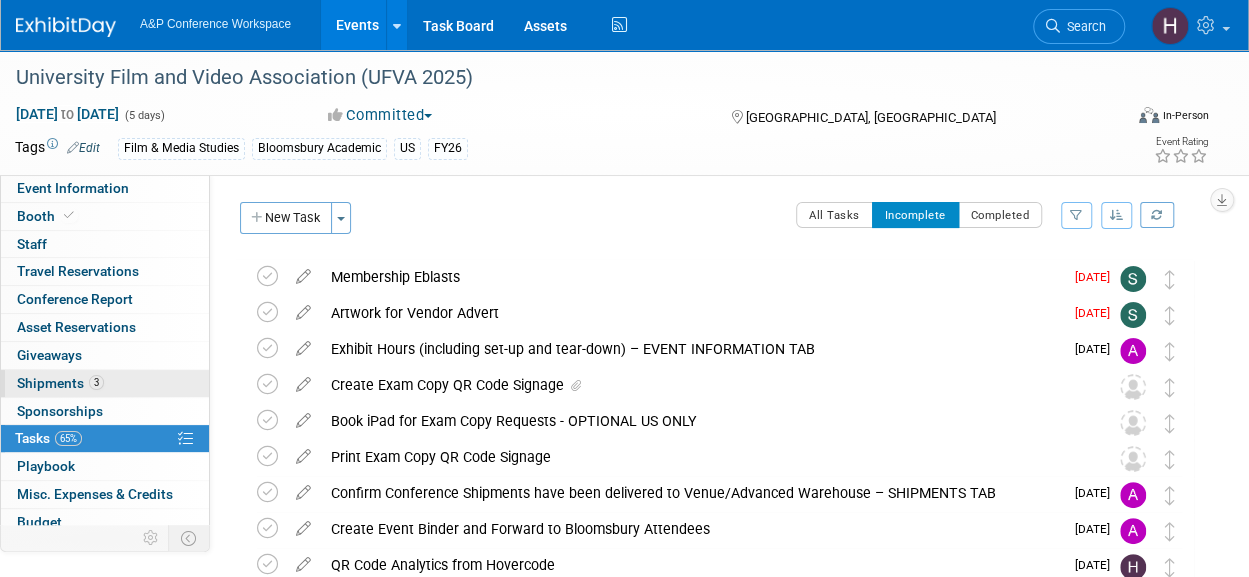 click on "3
Shipments 3" at bounding box center (105, 383) 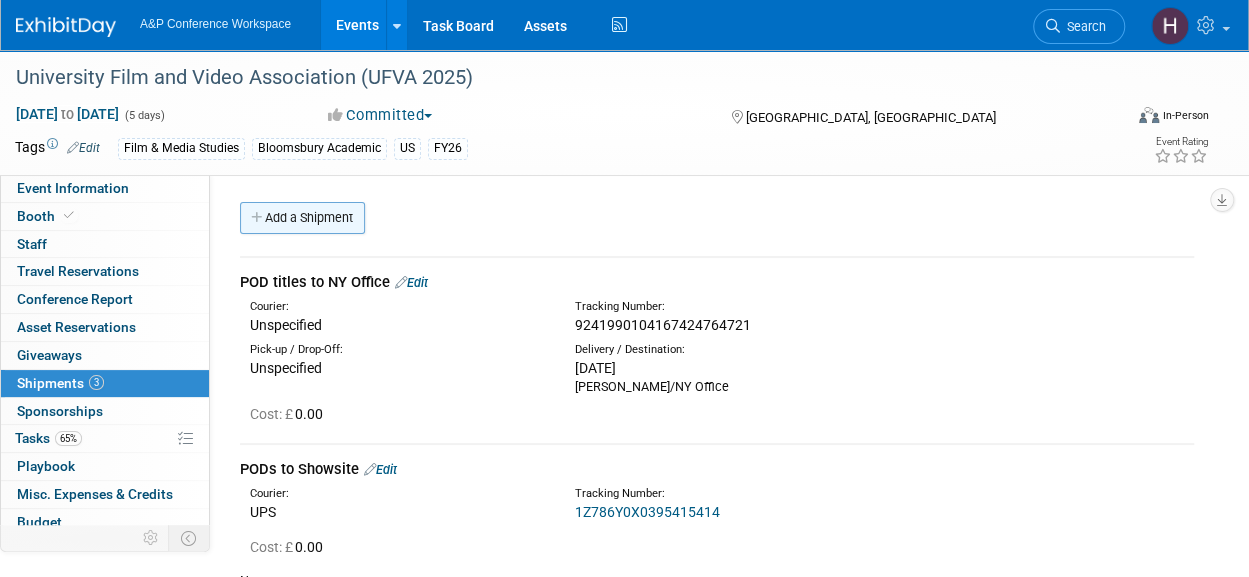 click on "Add a Shipment" at bounding box center (302, 218) 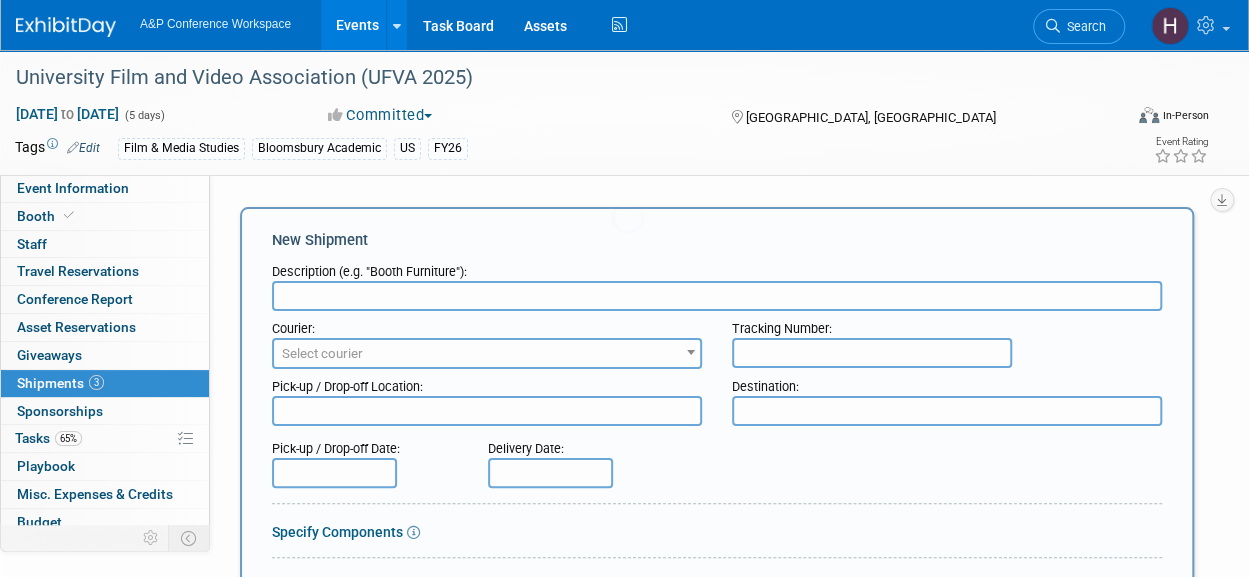 scroll, scrollTop: 0, scrollLeft: 0, axis: both 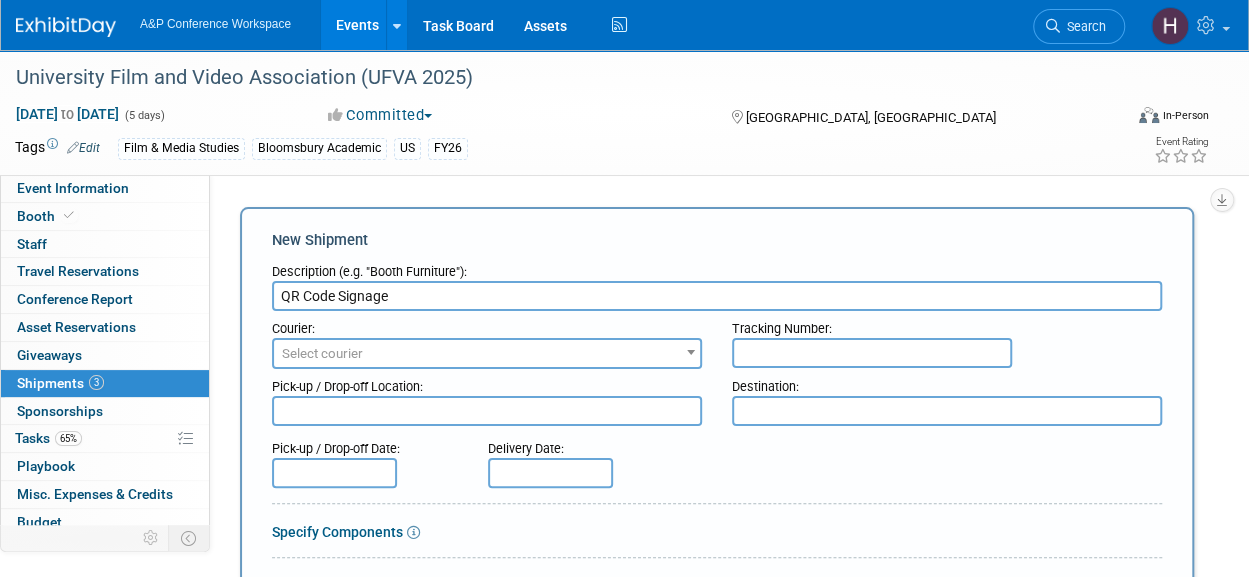 type on "QR Code Signage" 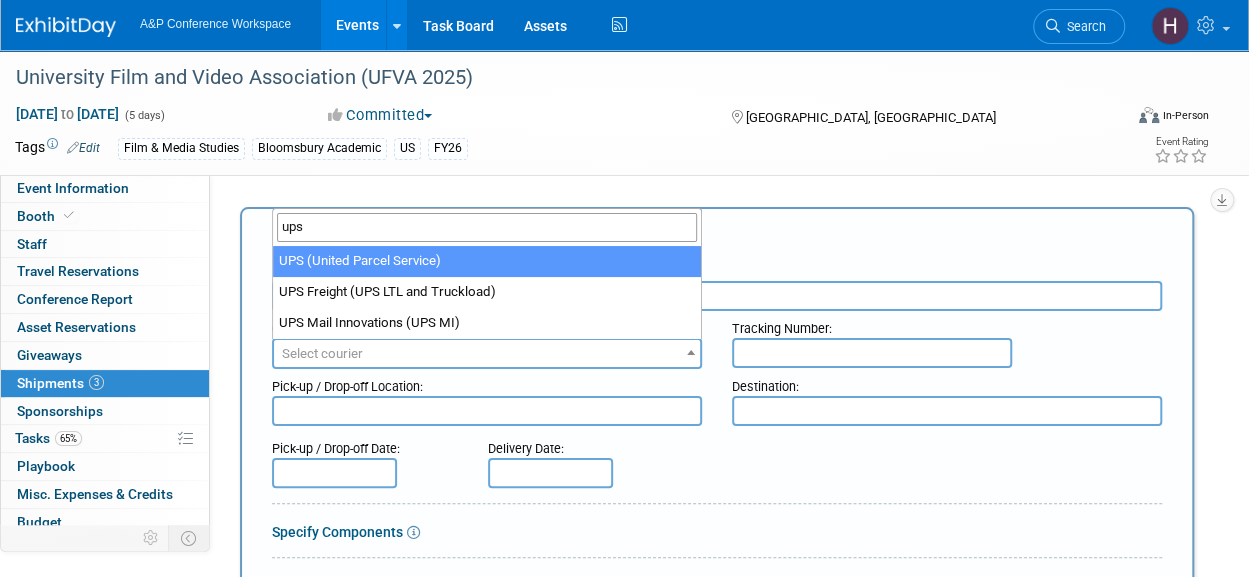 type on "ups" 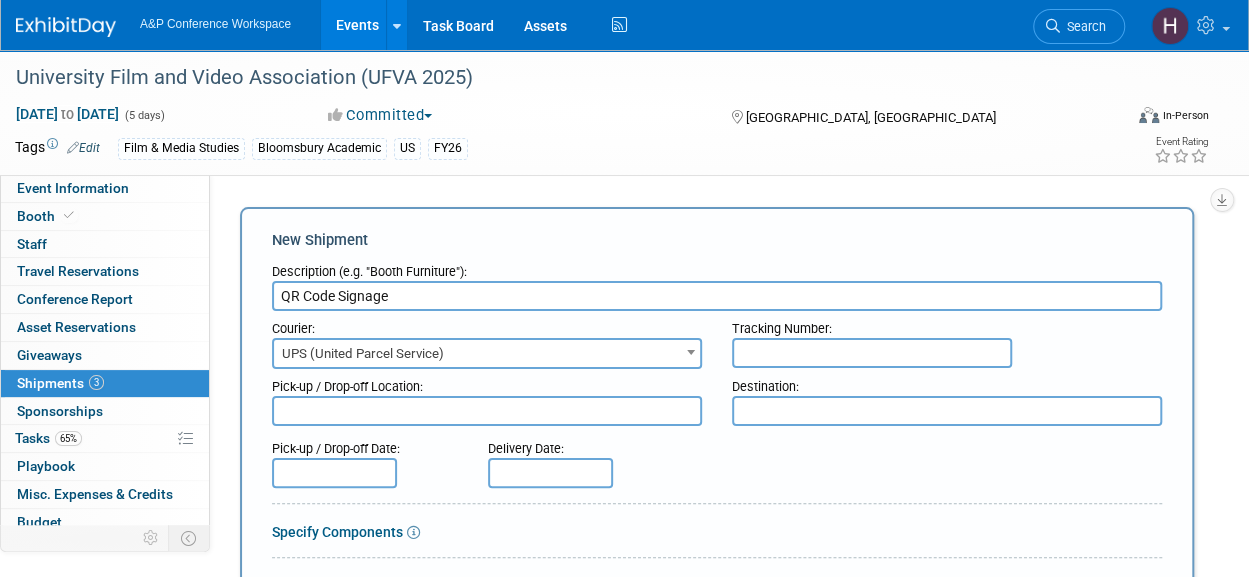 click at bounding box center [872, 353] 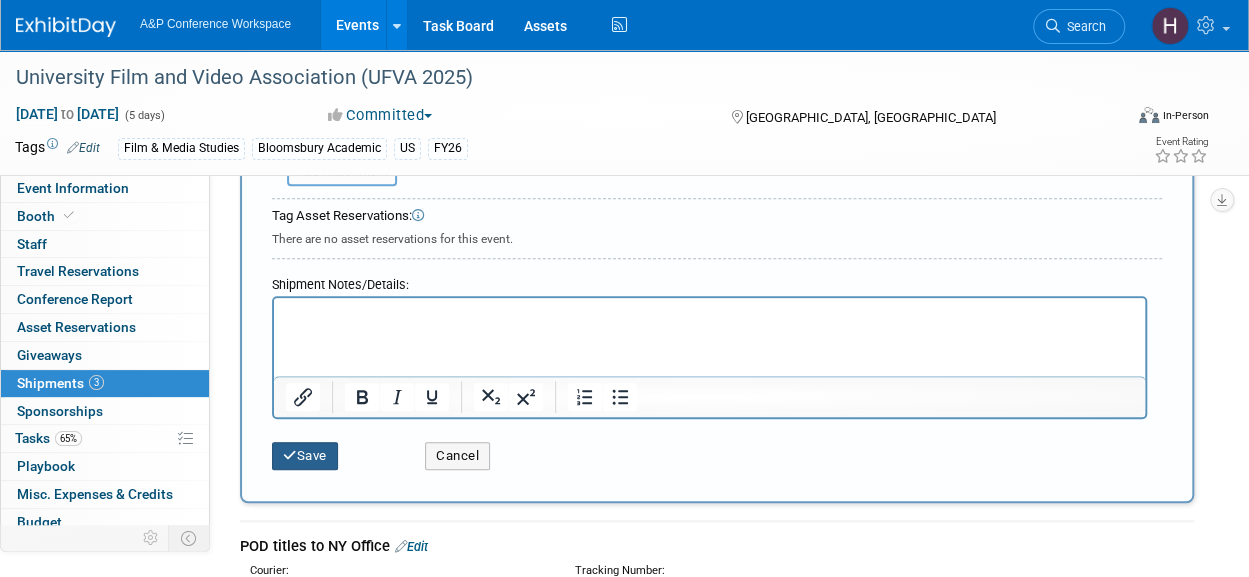 type on "1Z786Y0X0391186885" 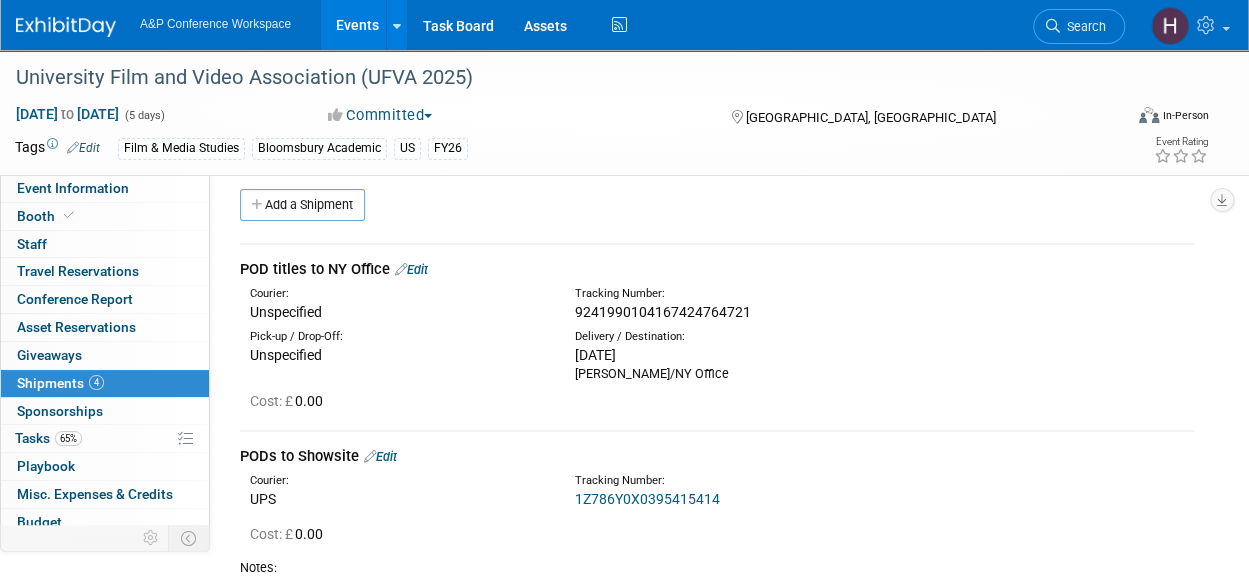 scroll, scrollTop: 0, scrollLeft: 0, axis: both 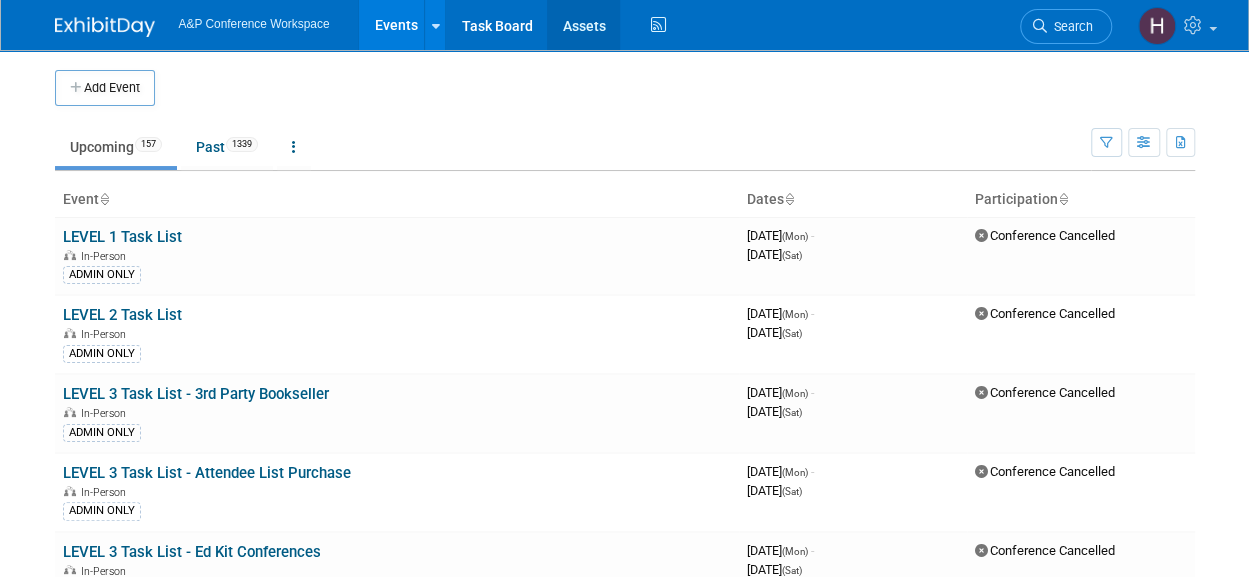 click on "Assets" at bounding box center [583, 25] 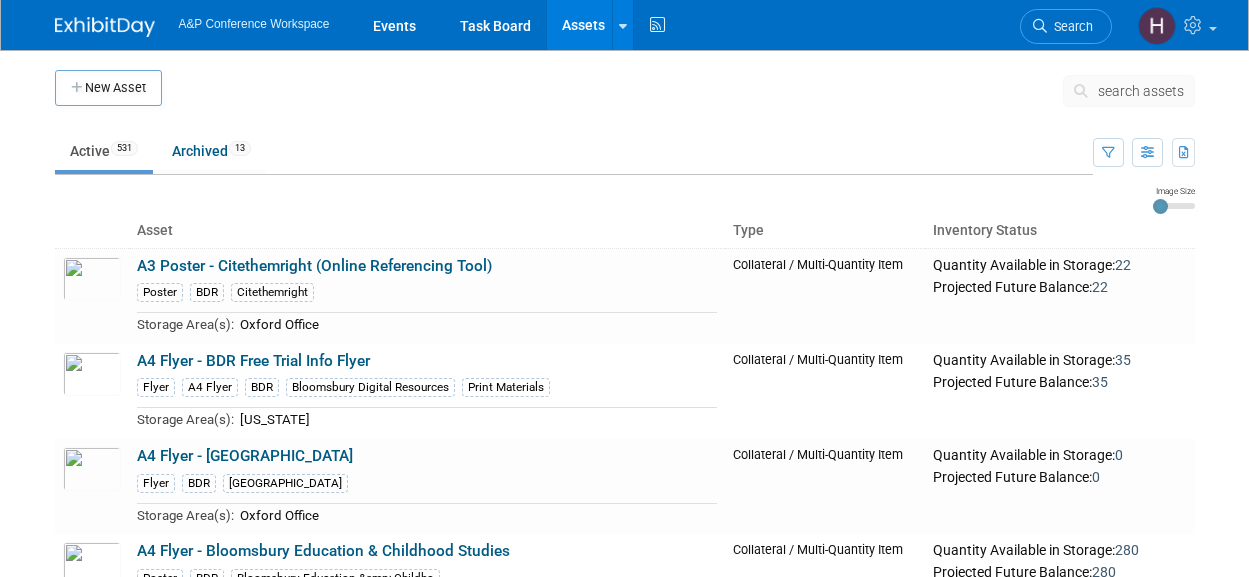 click on "search assets" at bounding box center (1141, 91) 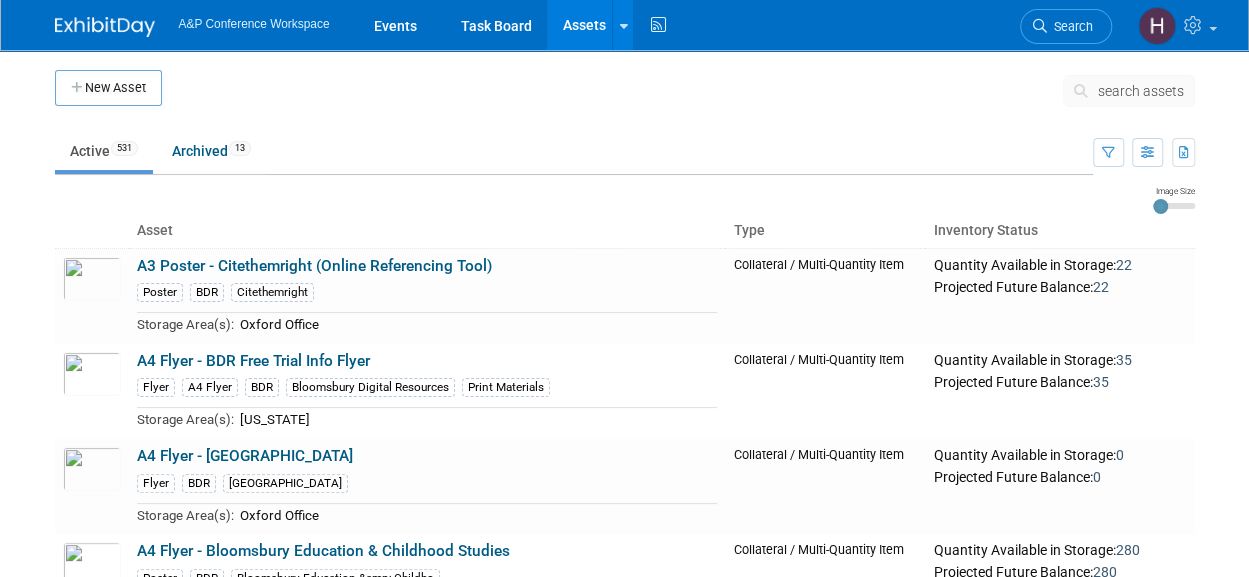 scroll, scrollTop: 0, scrollLeft: 0, axis: both 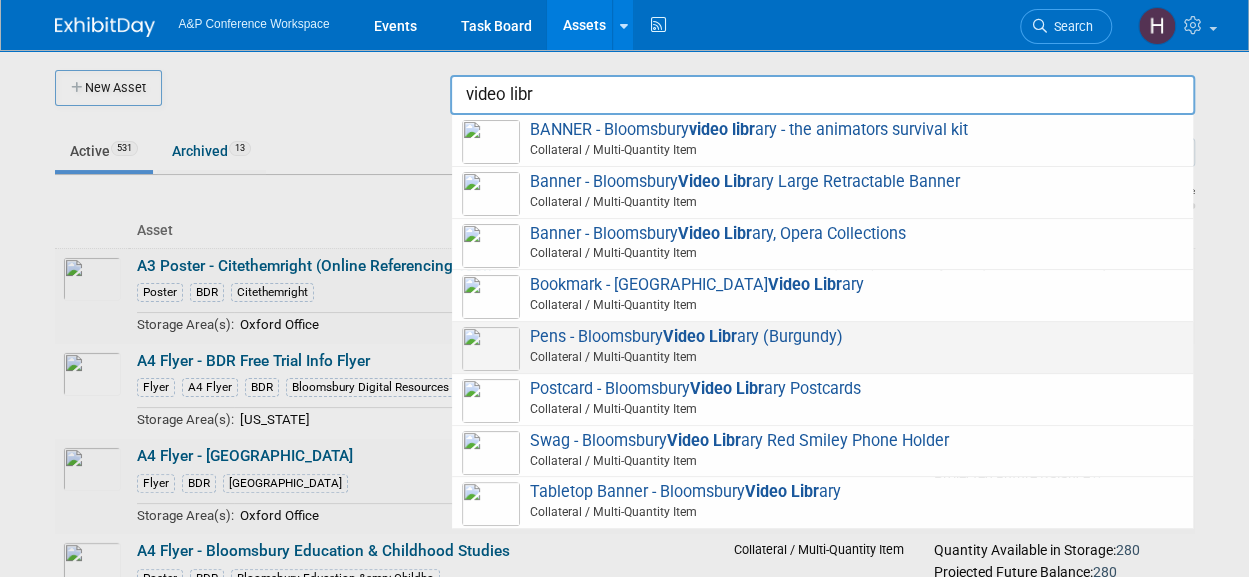 click on "Collateral / Multi-Quantity Item" at bounding box center (825, 357) 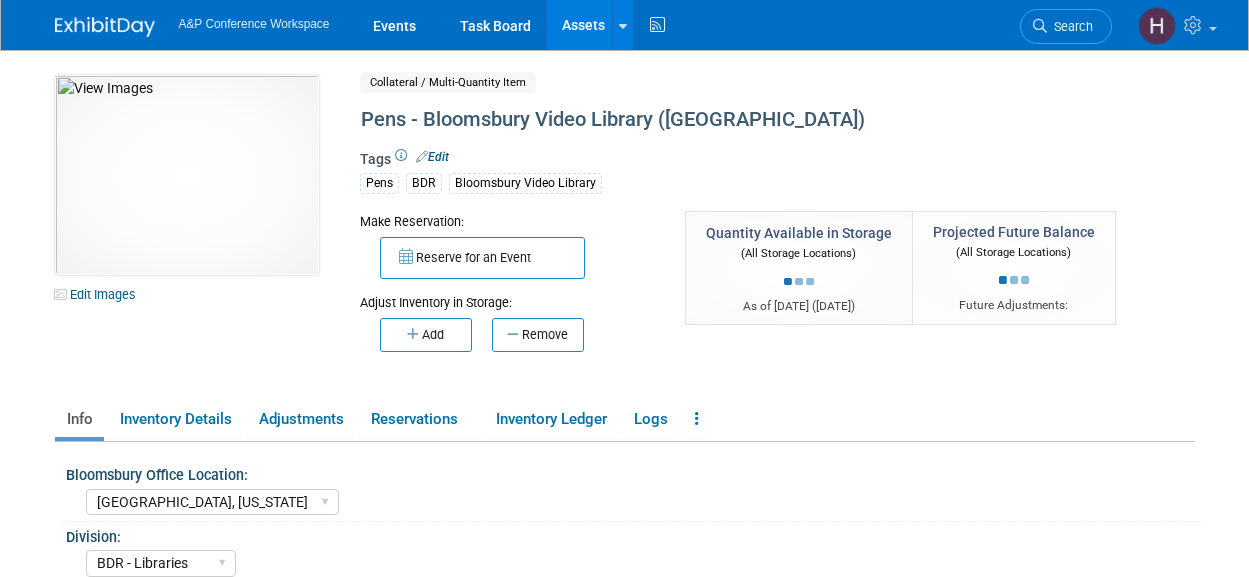 select on "[GEOGRAPHIC_DATA], [US_STATE]" 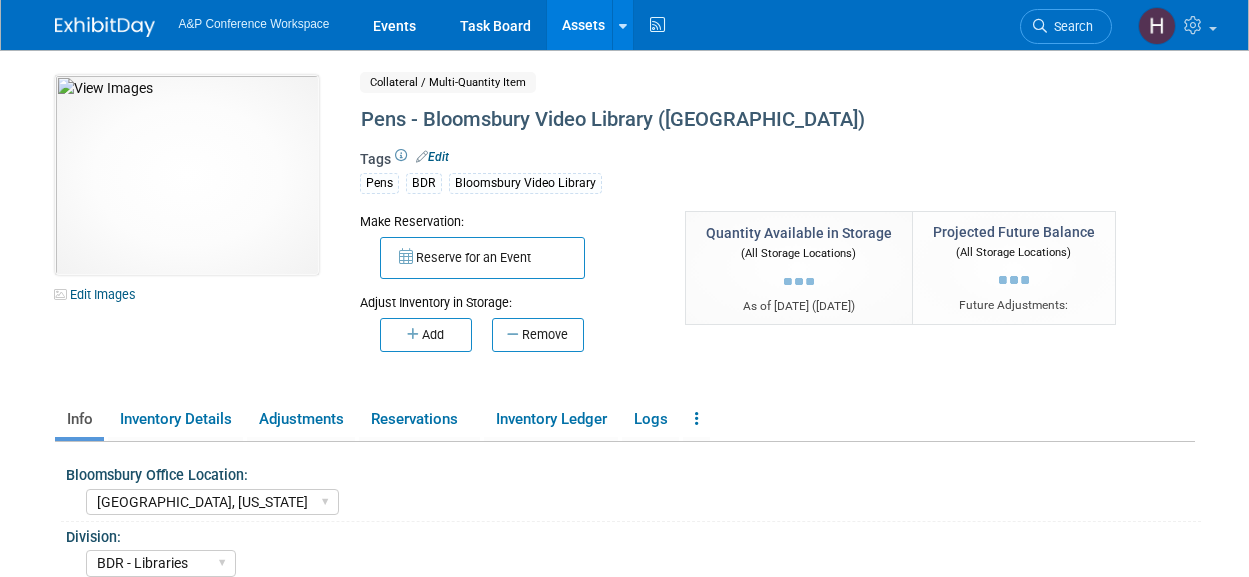 select on "BDR - Libraries" 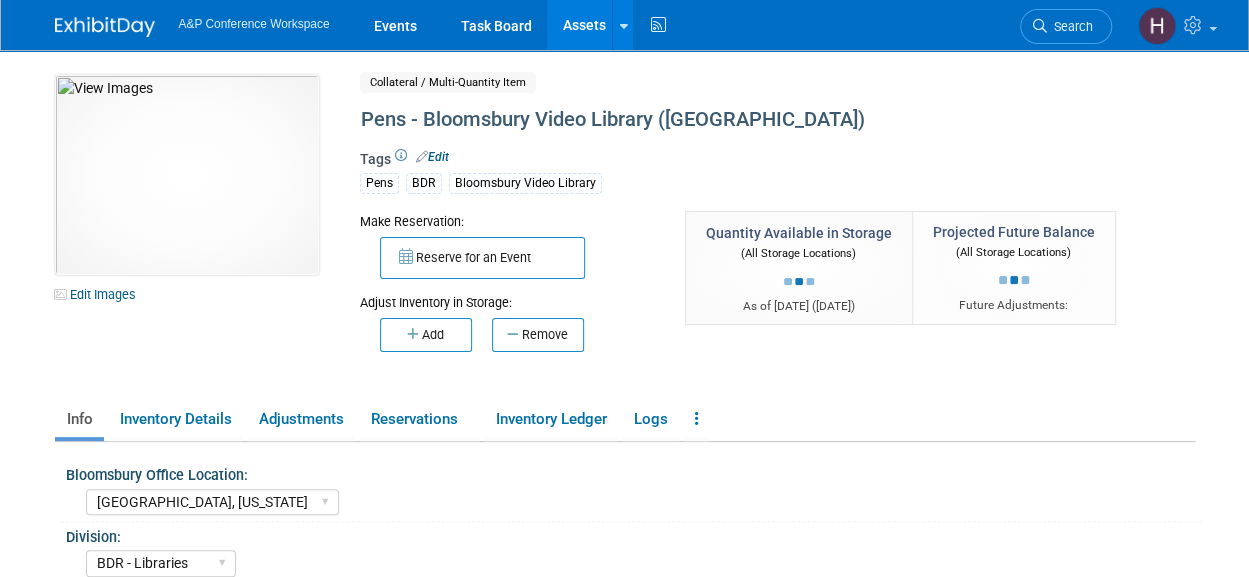 scroll, scrollTop: 0, scrollLeft: 0, axis: both 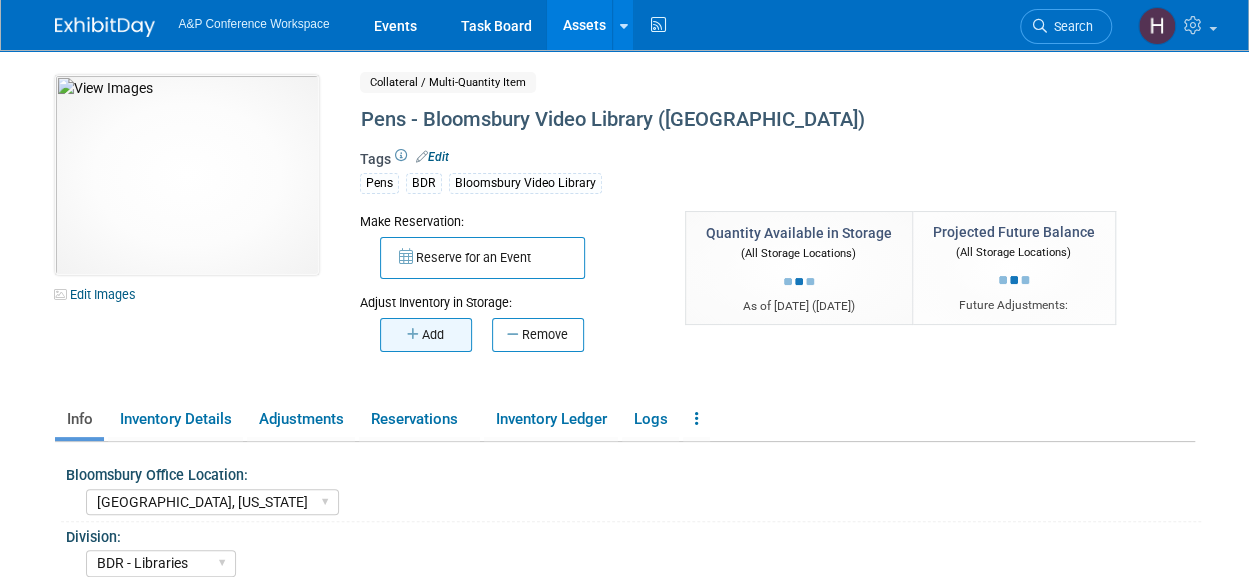 click on "Add" at bounding box center [426, 335] 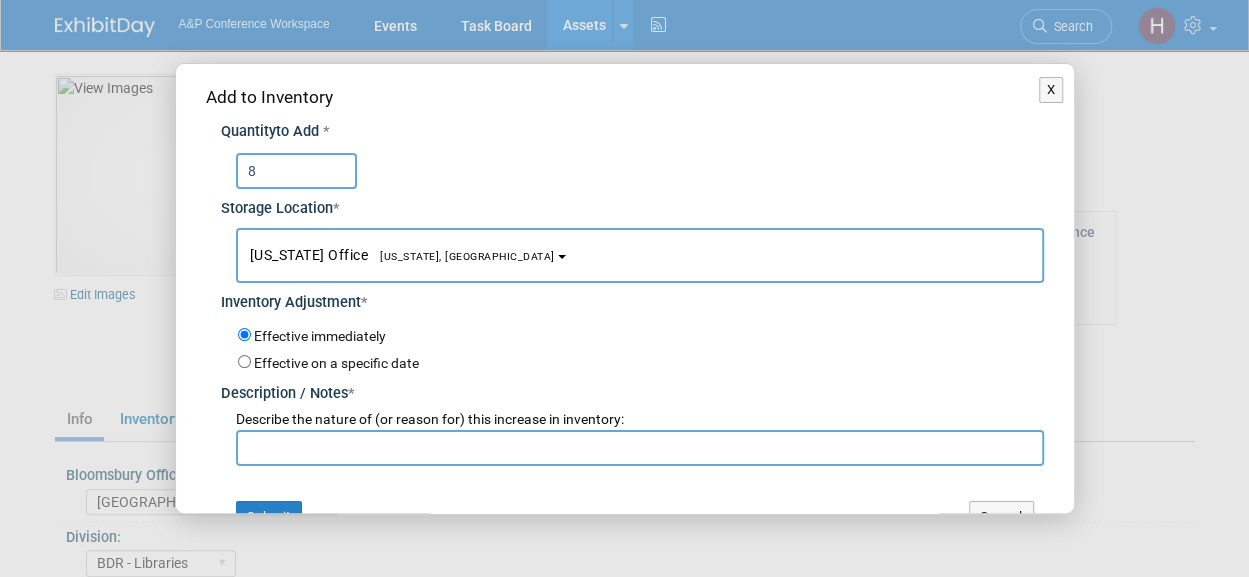 type on "8" 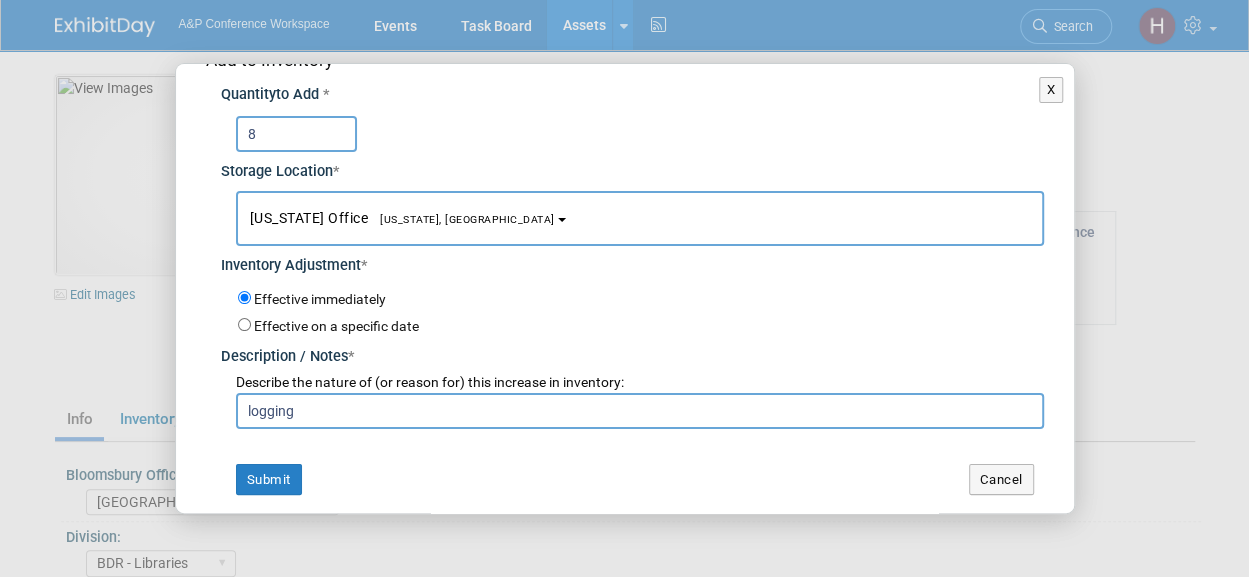 scroll, scrollTop: 38, scrollLeft: 0, axis: vertical 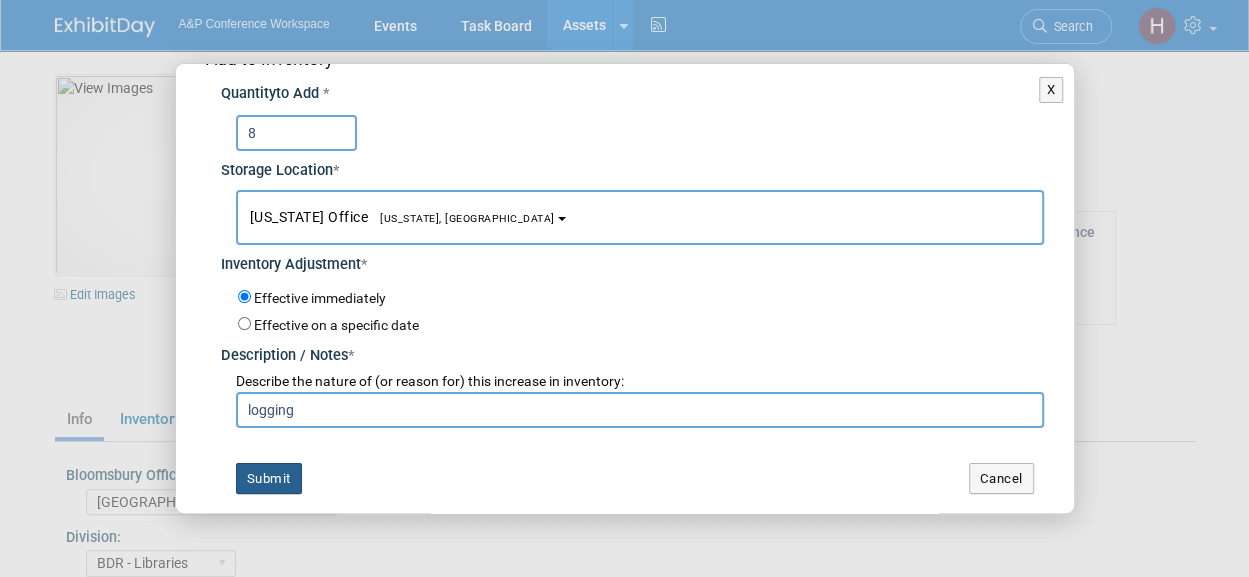 type on "logging" 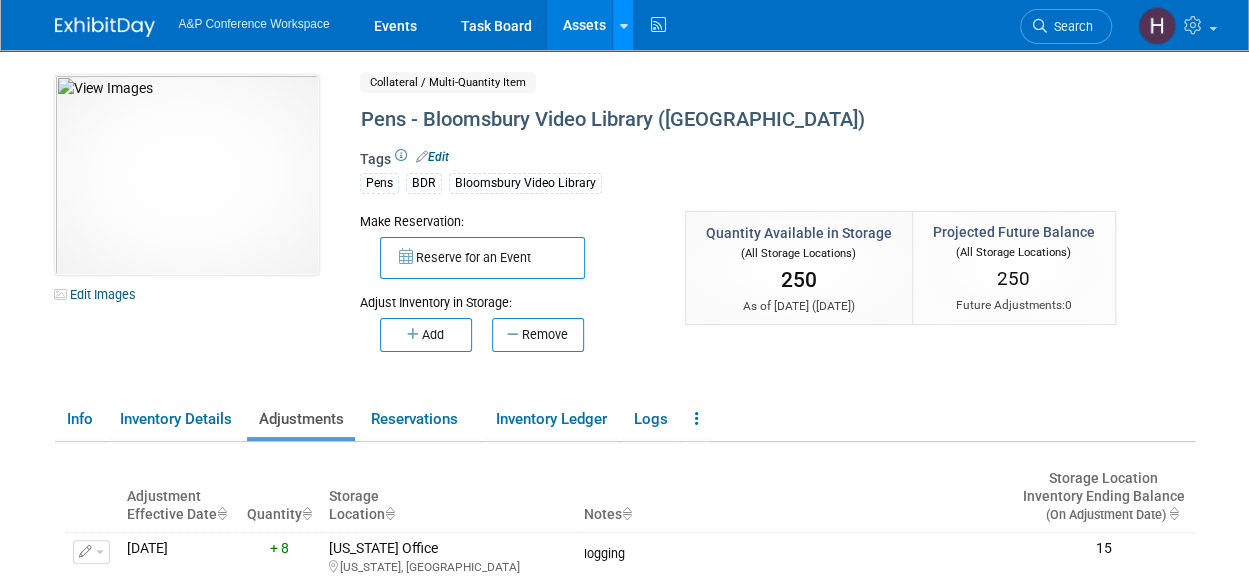 click at bounding box center [622, 25] 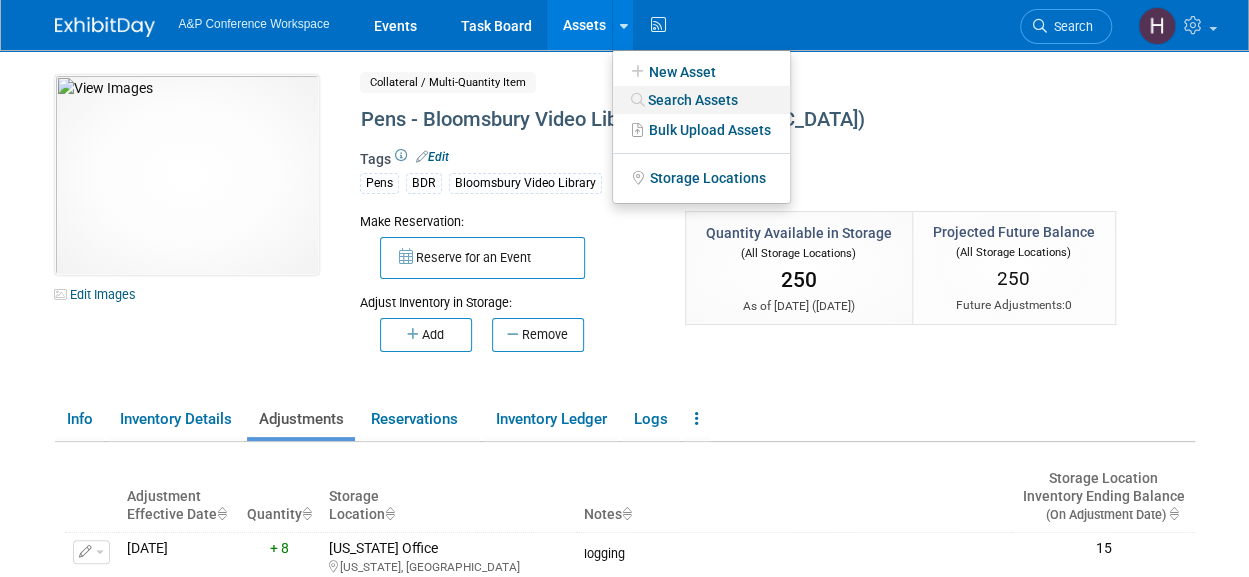 click on "Search Assets" at bounding box center (701, 100) 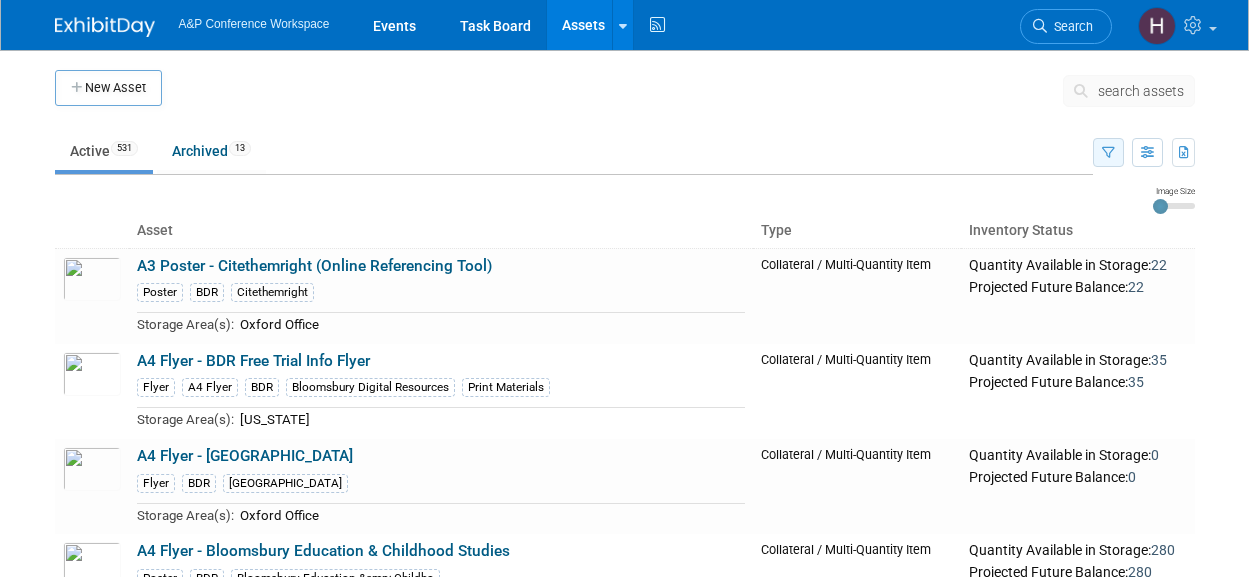 scroll, scrollTop: 0, scrollLeft: 0, axis: both 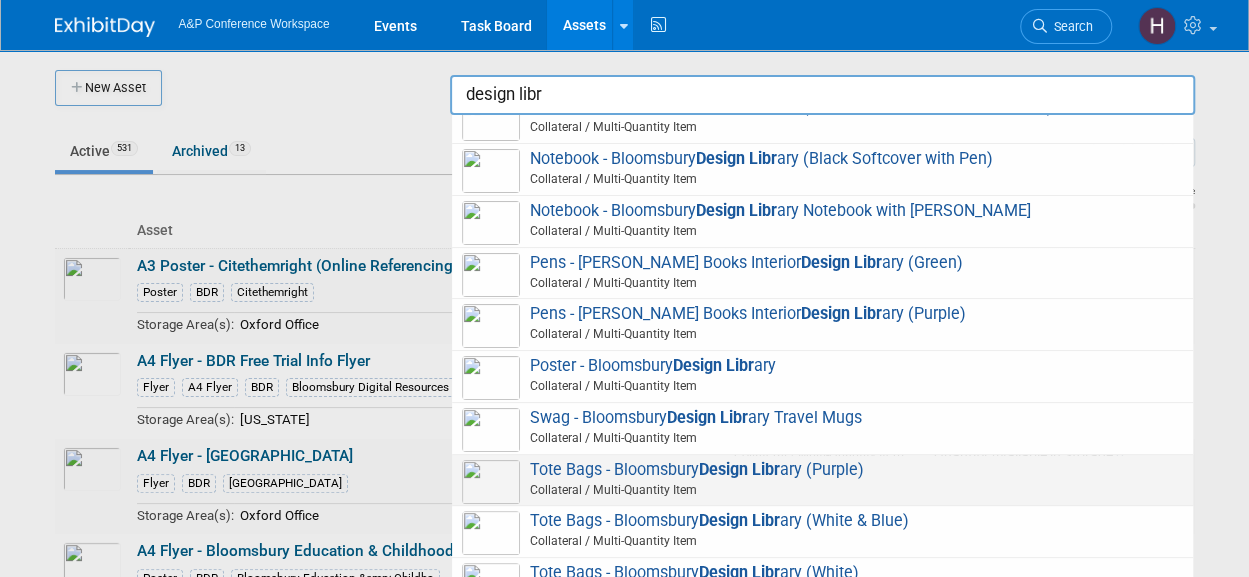 click on "Collateral / Multi-Quantity Item" at bounding box center (825, 490) 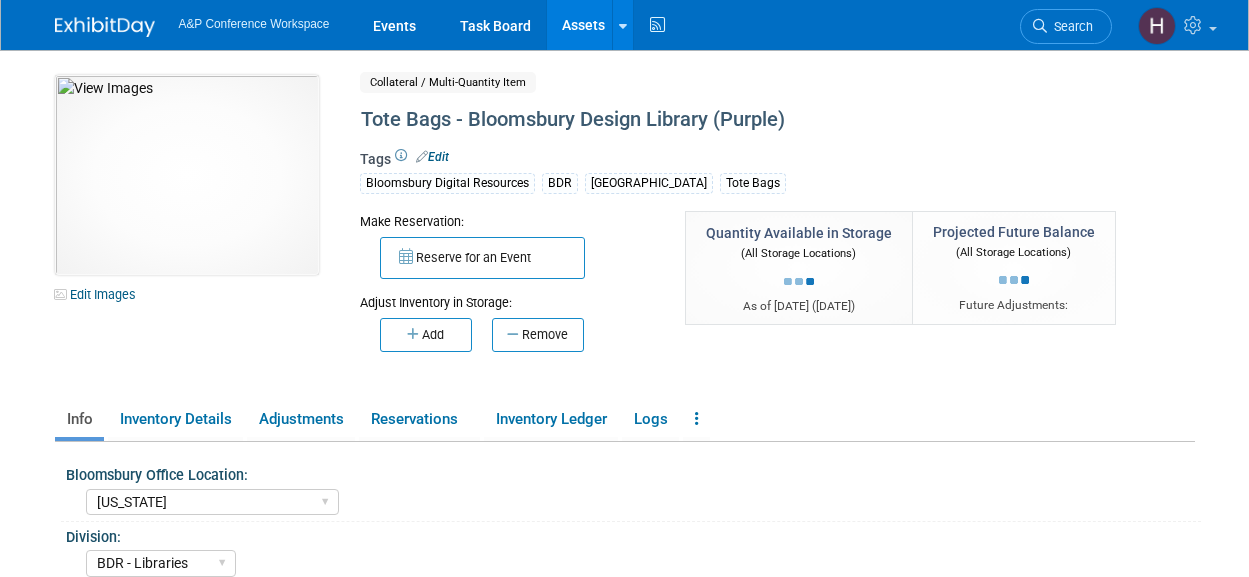 select on "[US_STATE]" 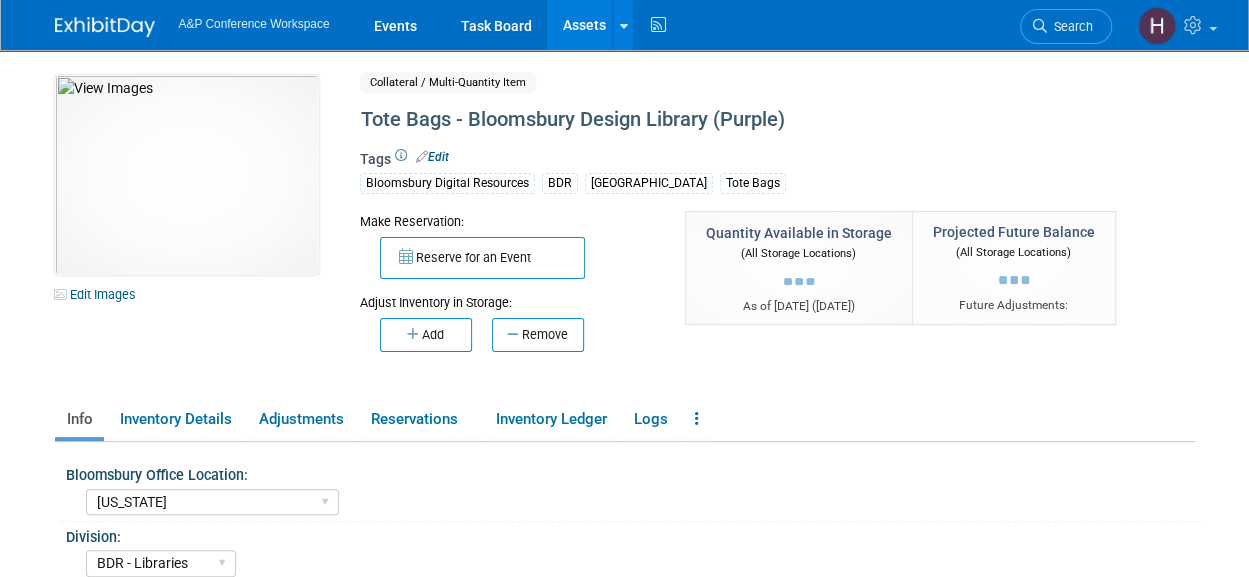 scroll, scrollTop: 0, scrollLeft: 0, axis: both 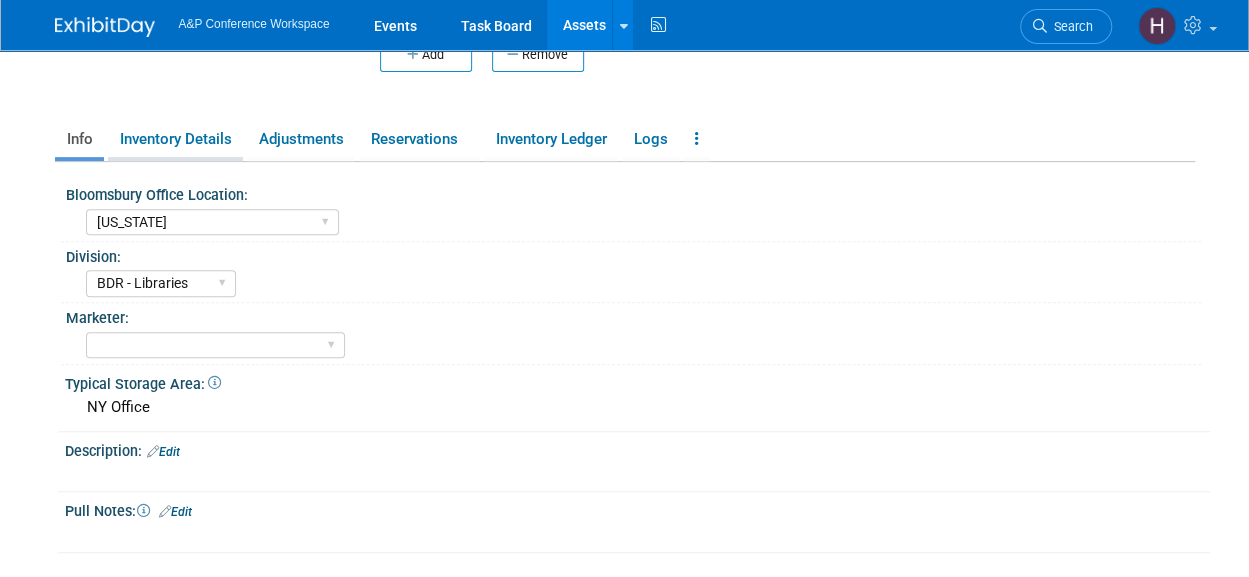 click on "Inventory Details" at bounding box center (175, 139) 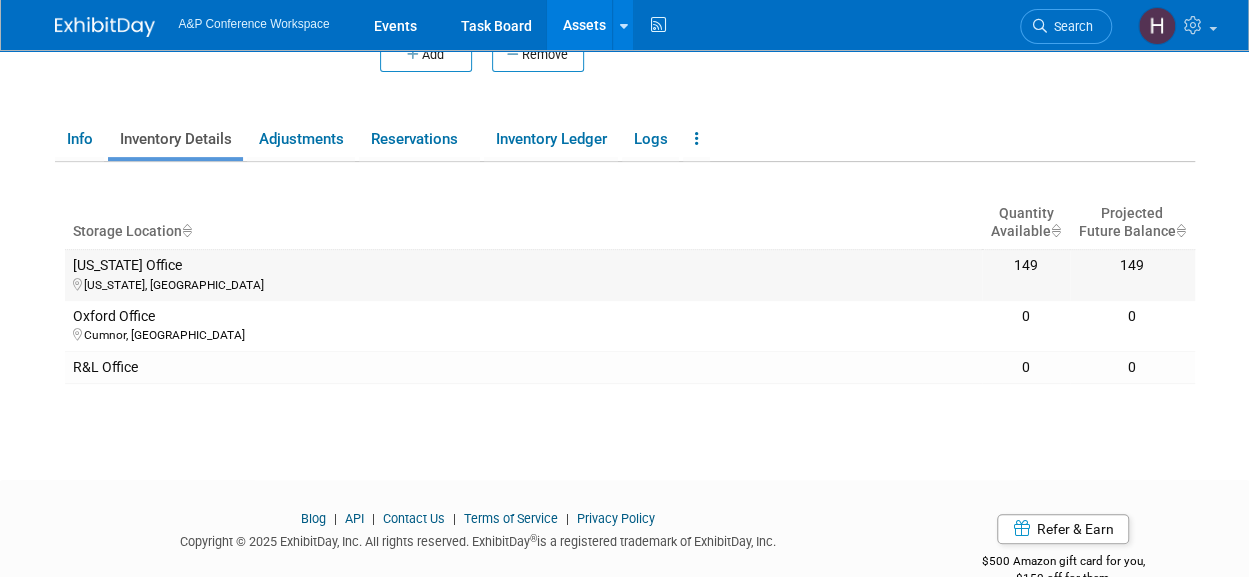 scroll, scrollTop: 0, scrollLeft: 0, axis: both 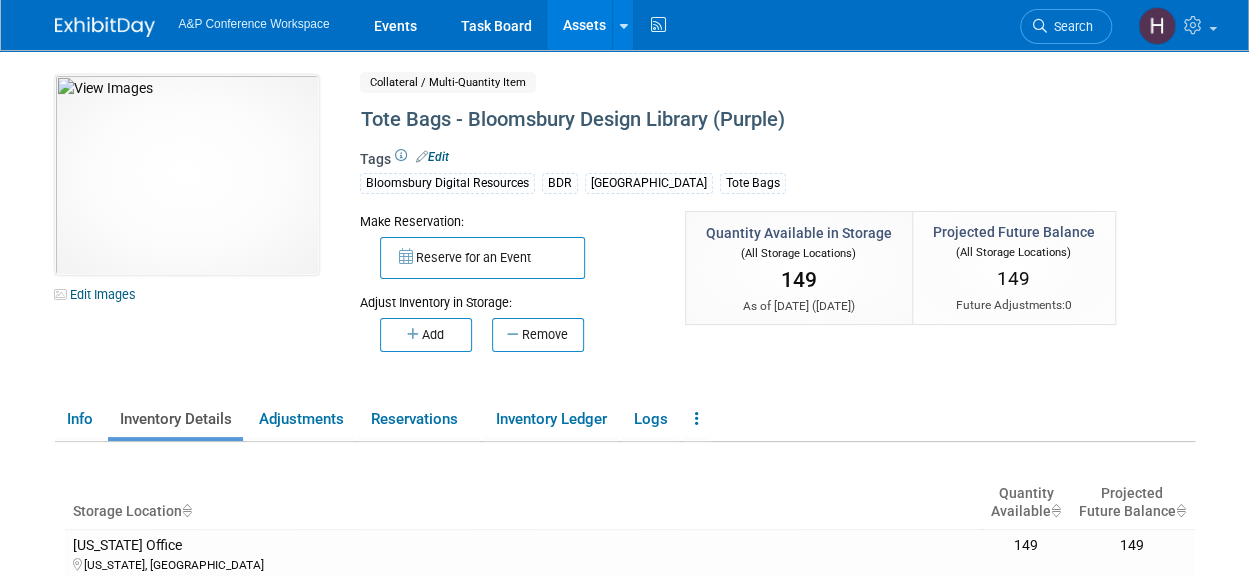 click on "Assets" at bounding box center [583, 25] 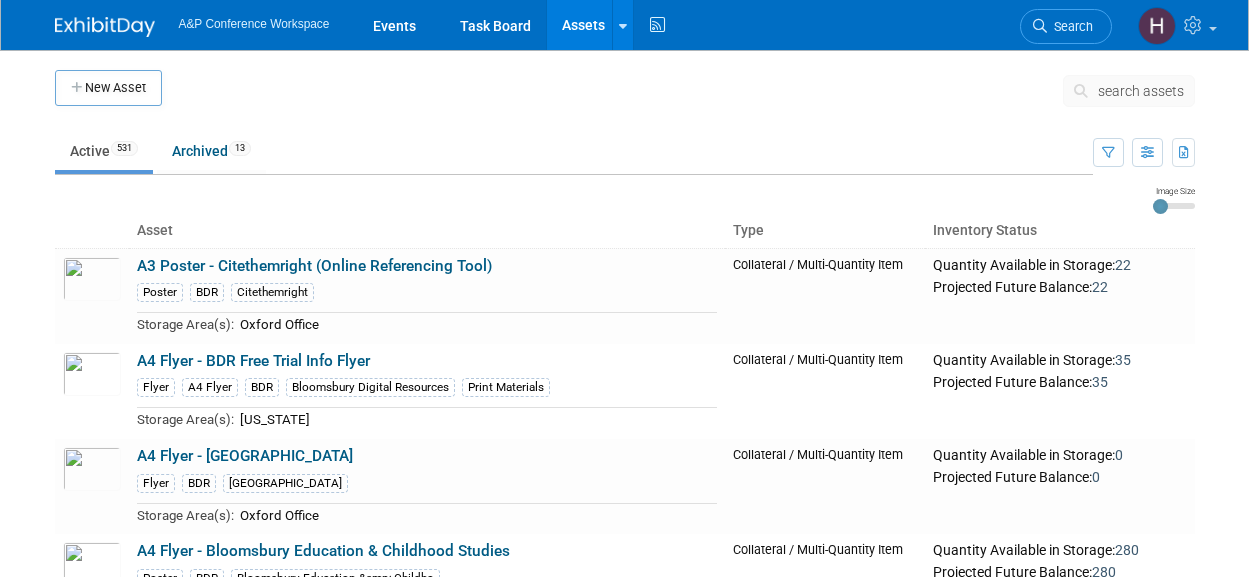 scroll, scrollTop: 0, scrollLeft: 0, axis: both 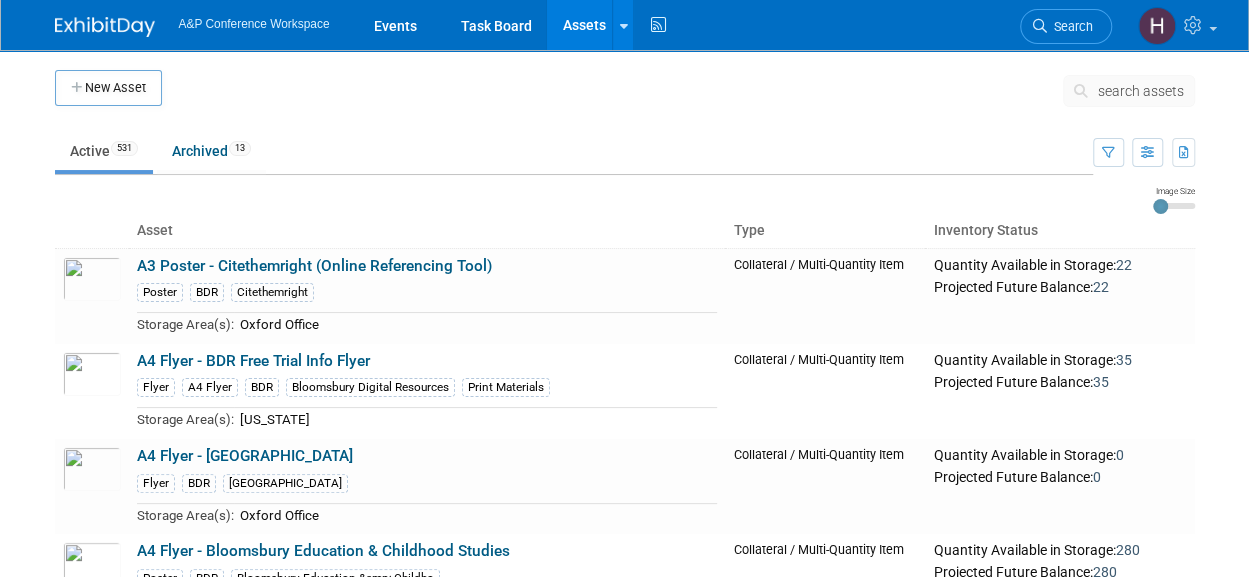 click on "search assets" at bounding box center [1129, 91] 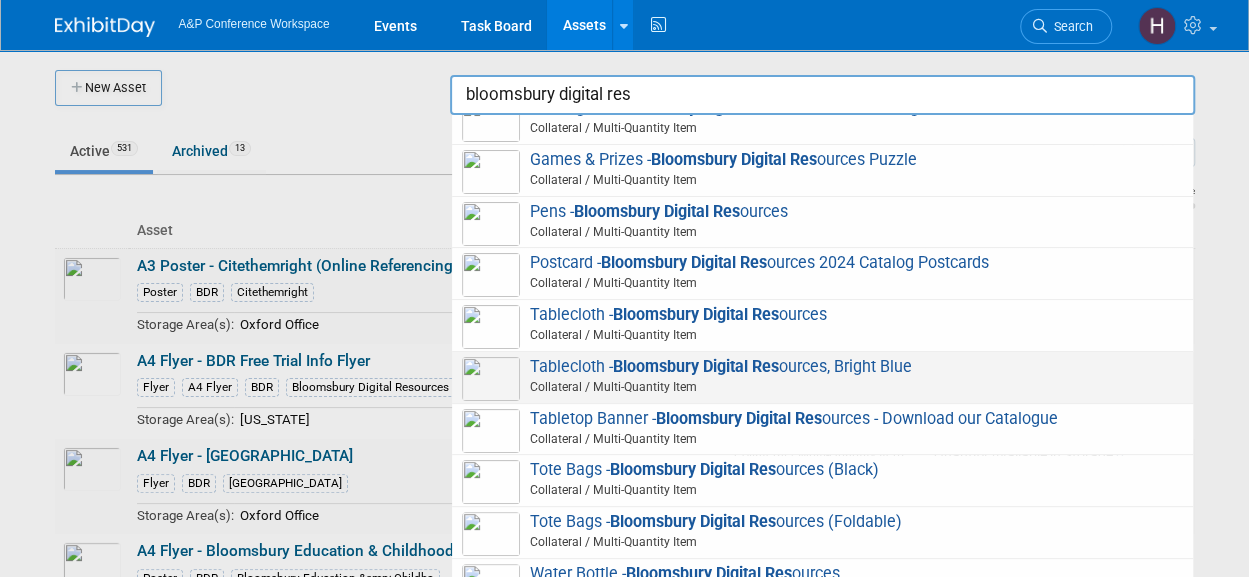 scroll, scrollTop: 227, scrollLeft: 0, axis: vertical 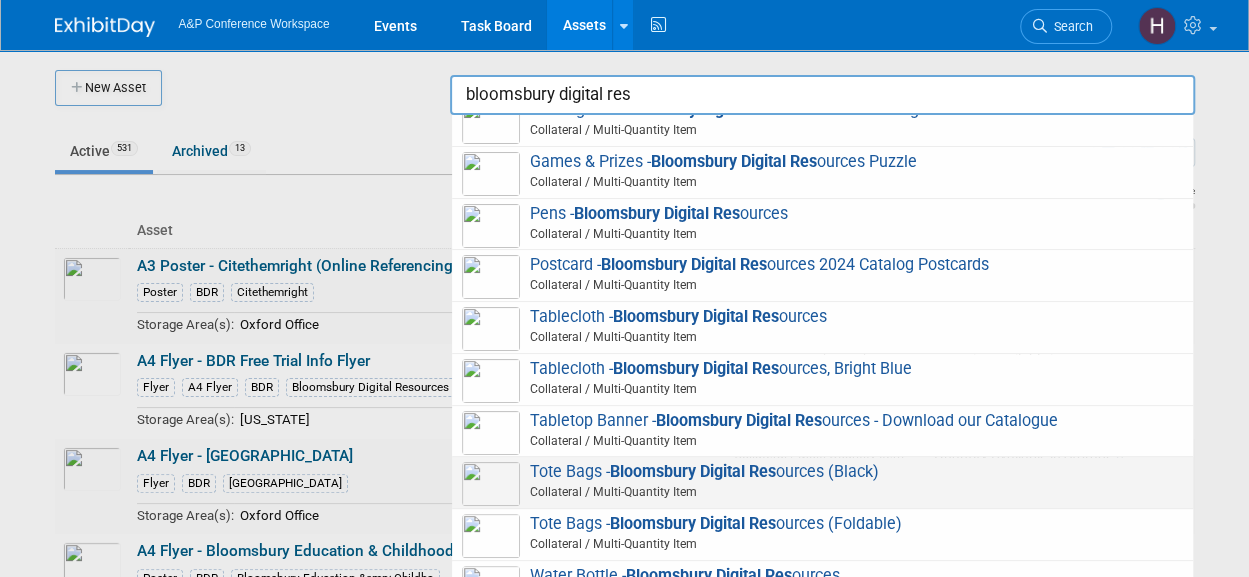 click on "Tote Bags -  Bloomsbury Digital Res ources (Black) Collateral / Multi-Quantity Item" at bounding box center [822, 482] 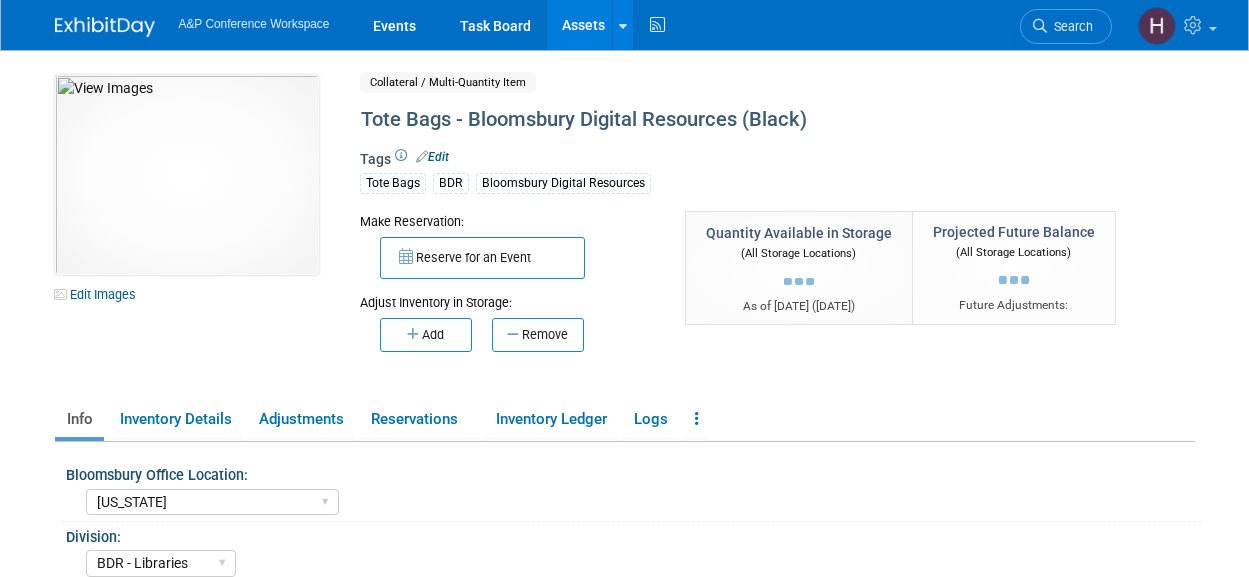 select on "[US_STATE]" 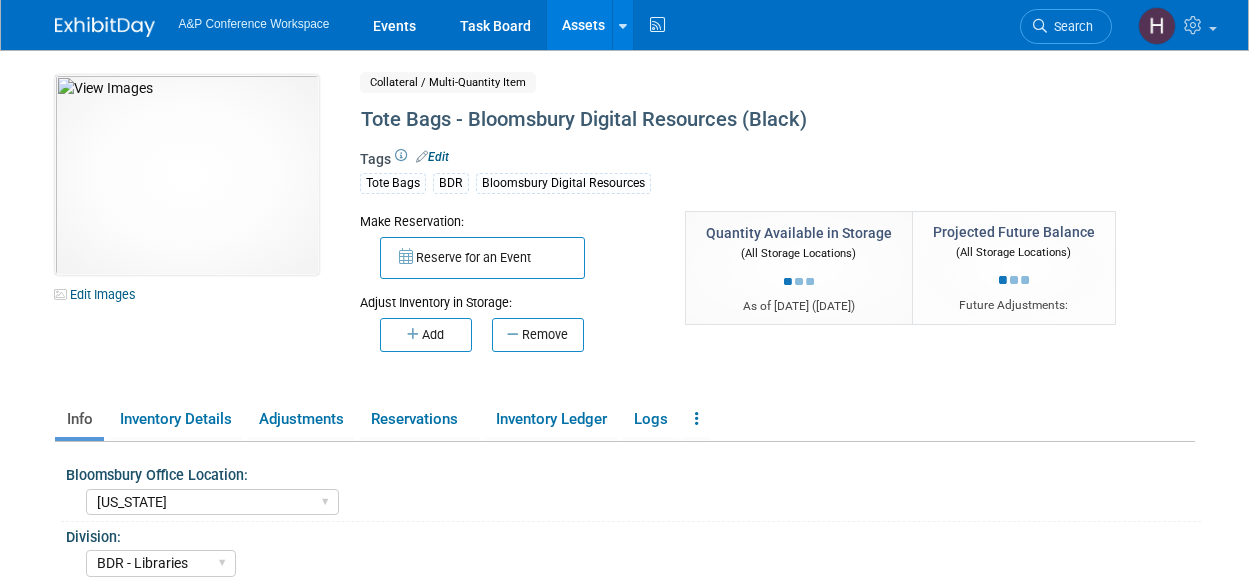 select on "BDR - Libraries" 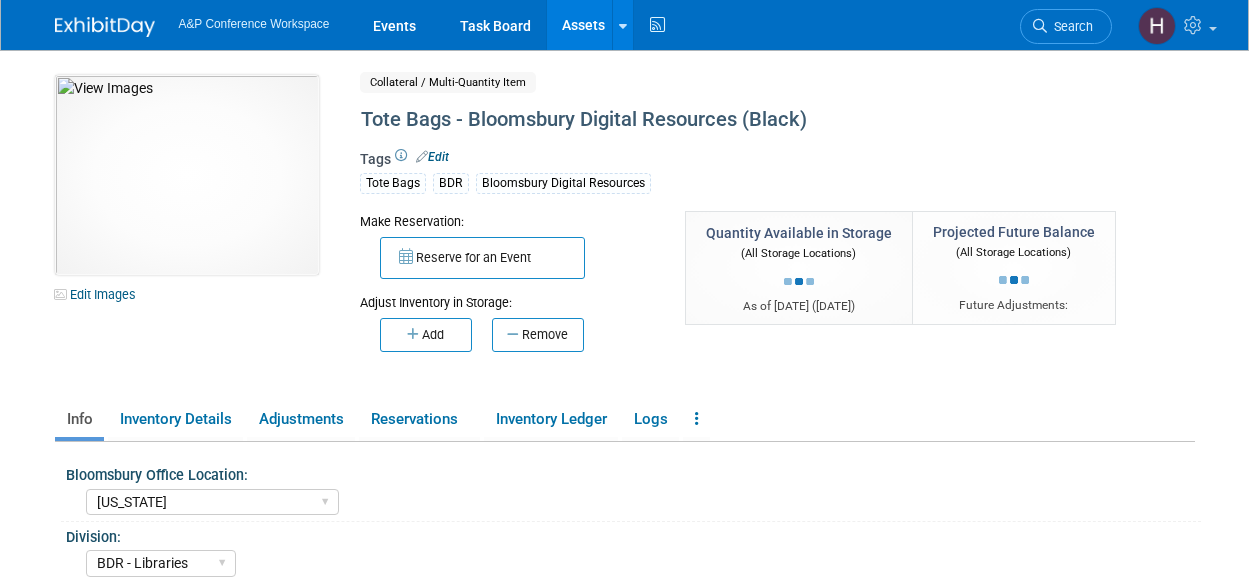 scroll, scrollTop: 0, scrollLeft: 0, axis: both 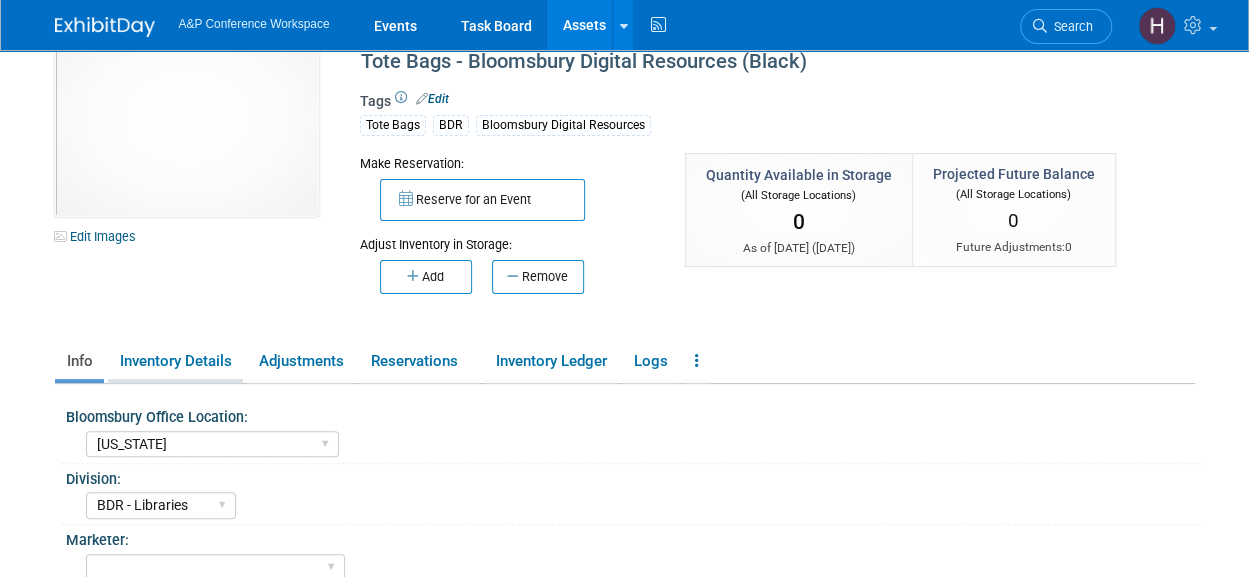 click on "Inventory Details" at bounding box center [175, 361] 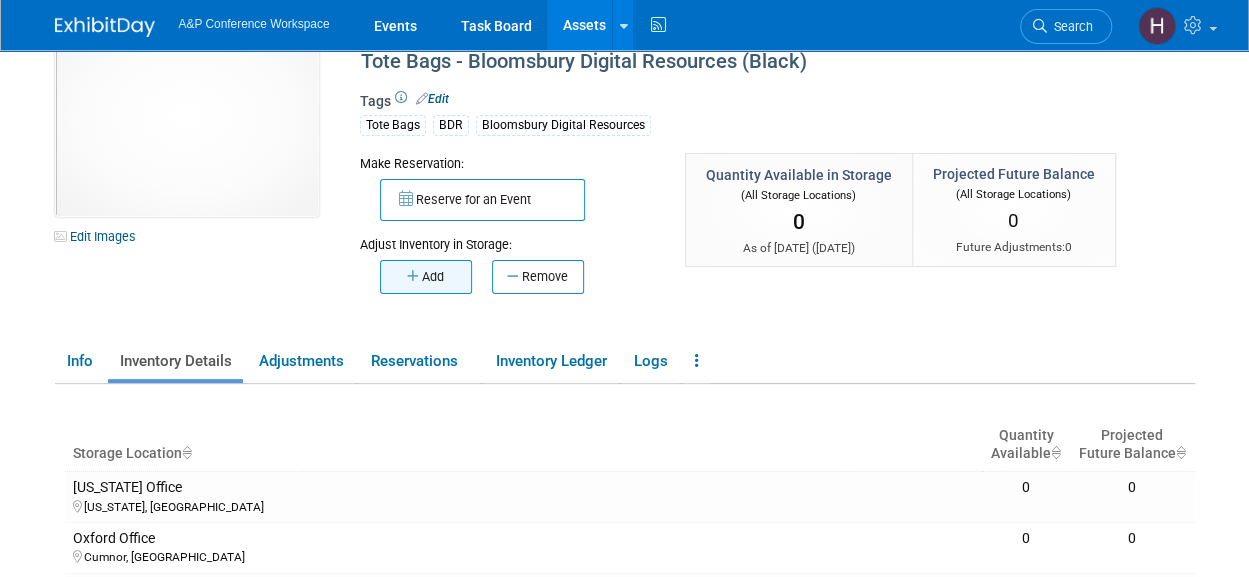 click on "Add" at bounding box center (426, 277) 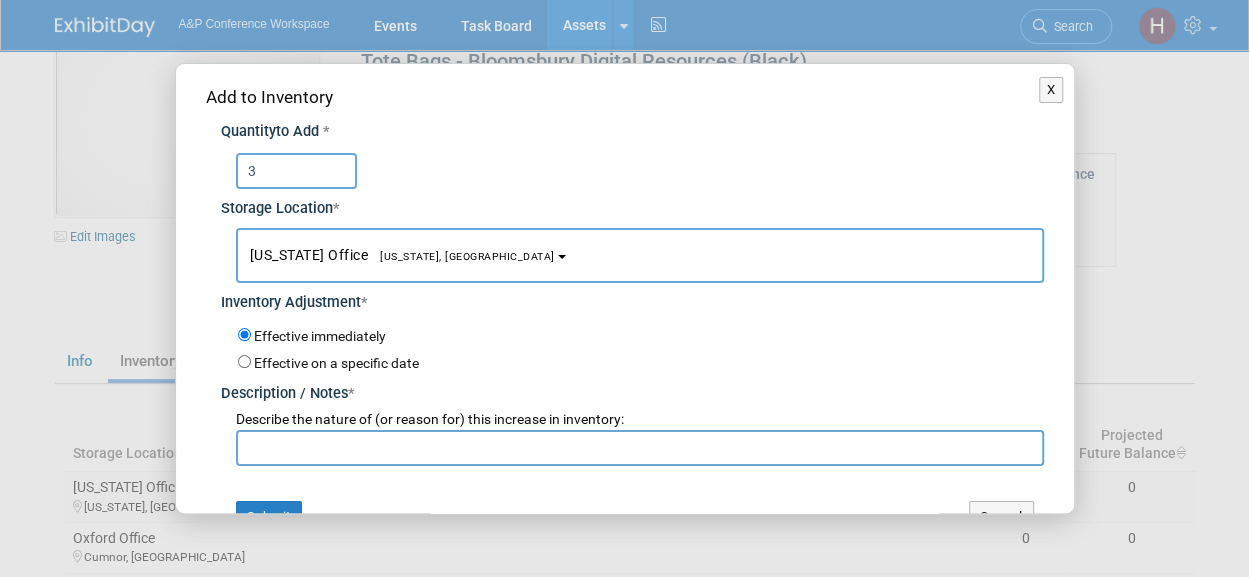 type on "3" 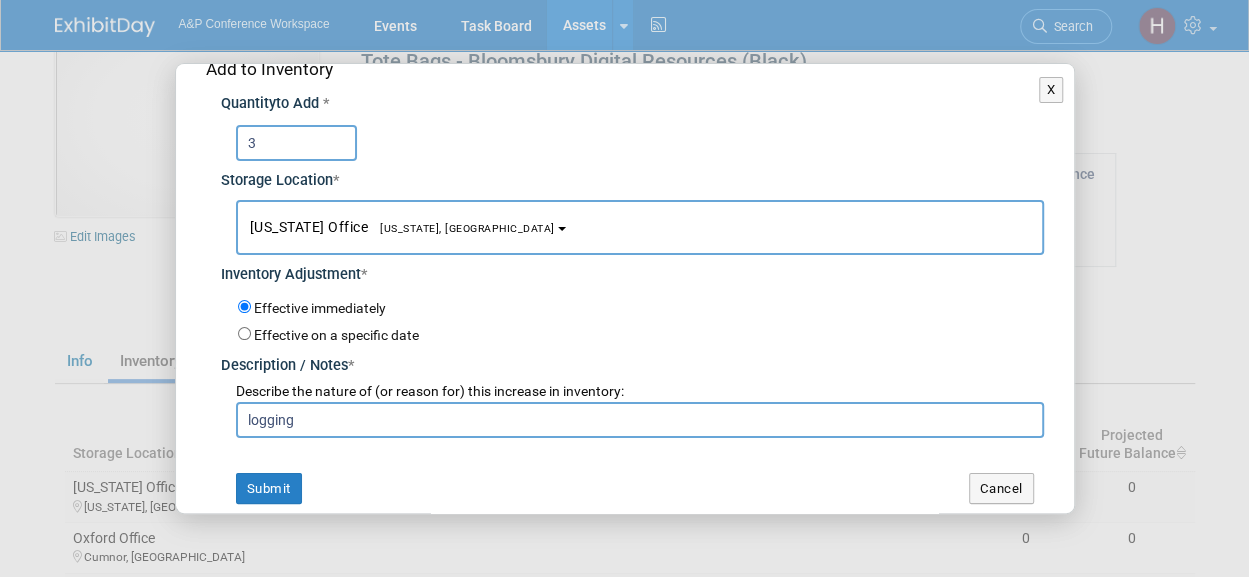 scroll, scrollTop: 29, scrollLeft: 0, axis: vertical 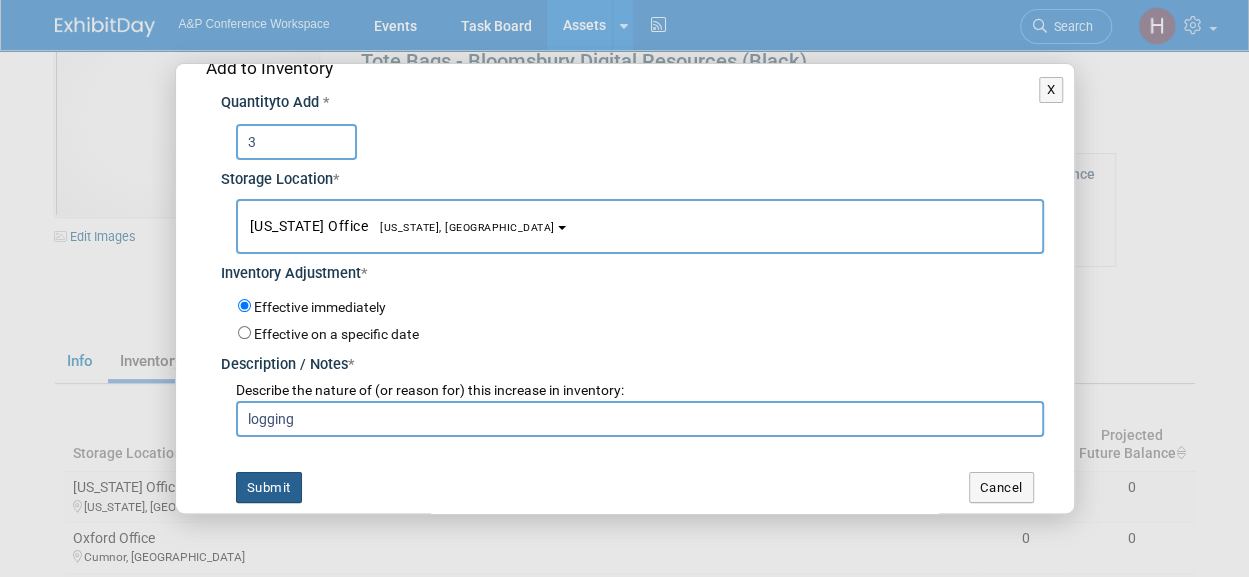 type on "logging" 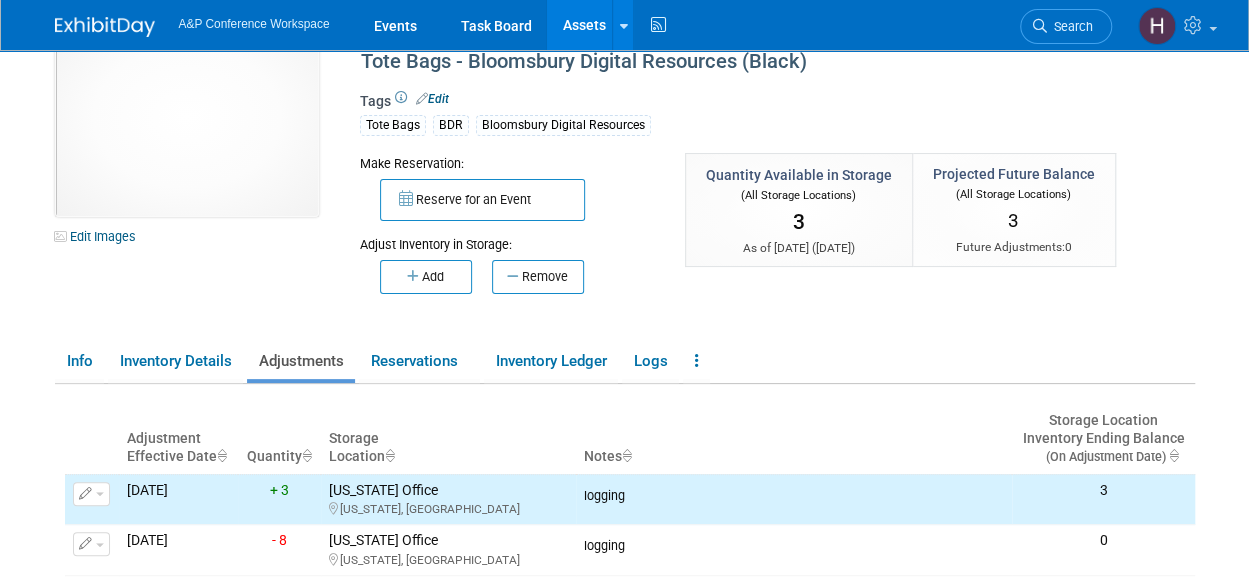 scroll, scrollTop: 0, scrollLeft: 0, axis: both 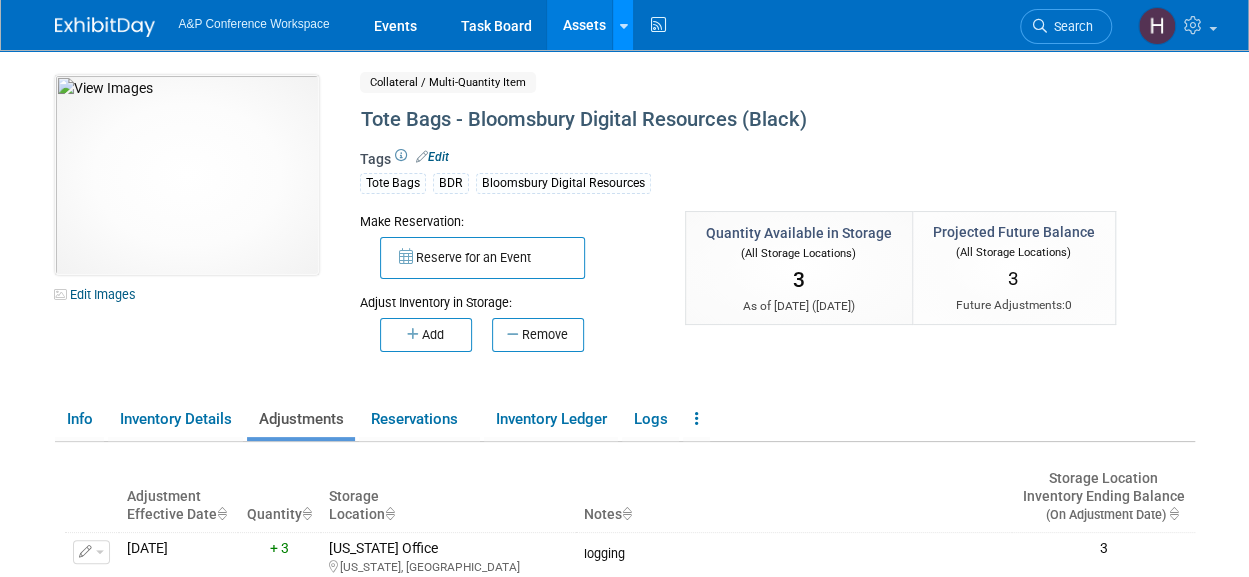 click at bounding box center [622, 25] 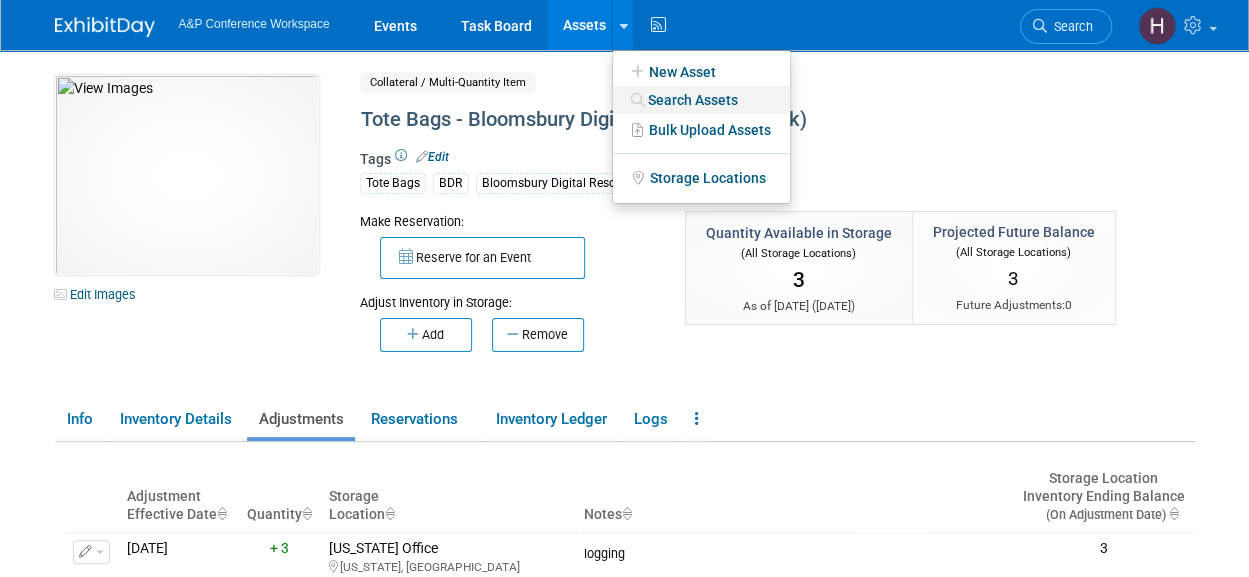 click at bounding box center [637, 100] 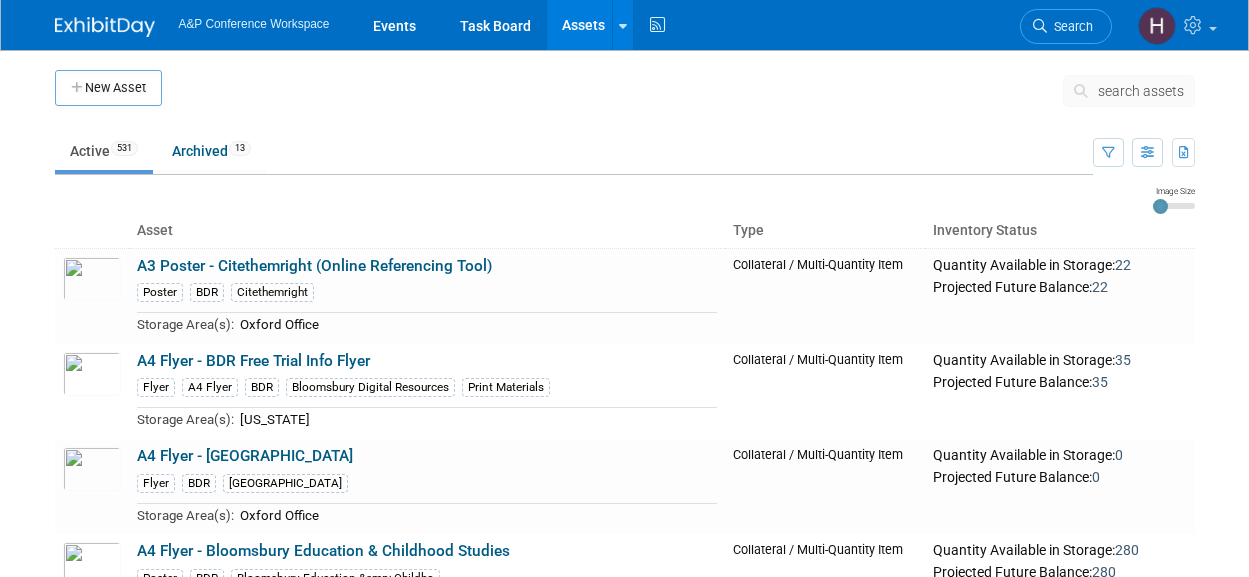 scroll, scrollTop: 0, scrollLeft: 0, axis: both 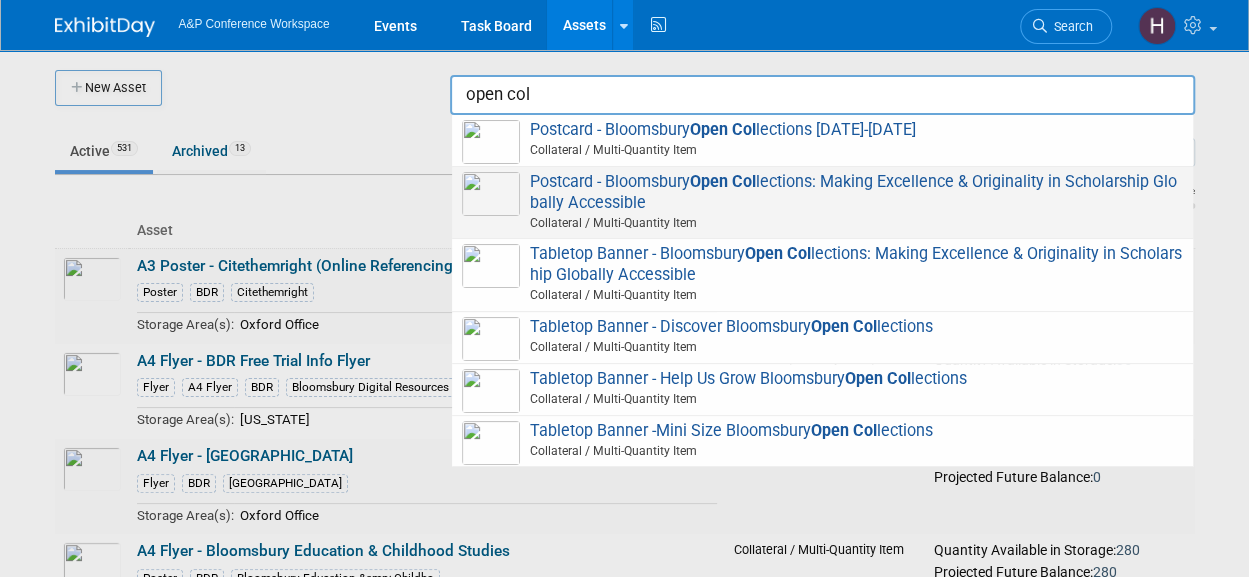click on "Postcard - Bloomsbury  Open Col lections: Making Excellence & Originality in Scholarship Globally Accessible Collateral / Multi-Quantity Item" at bounding box center [822, 203] 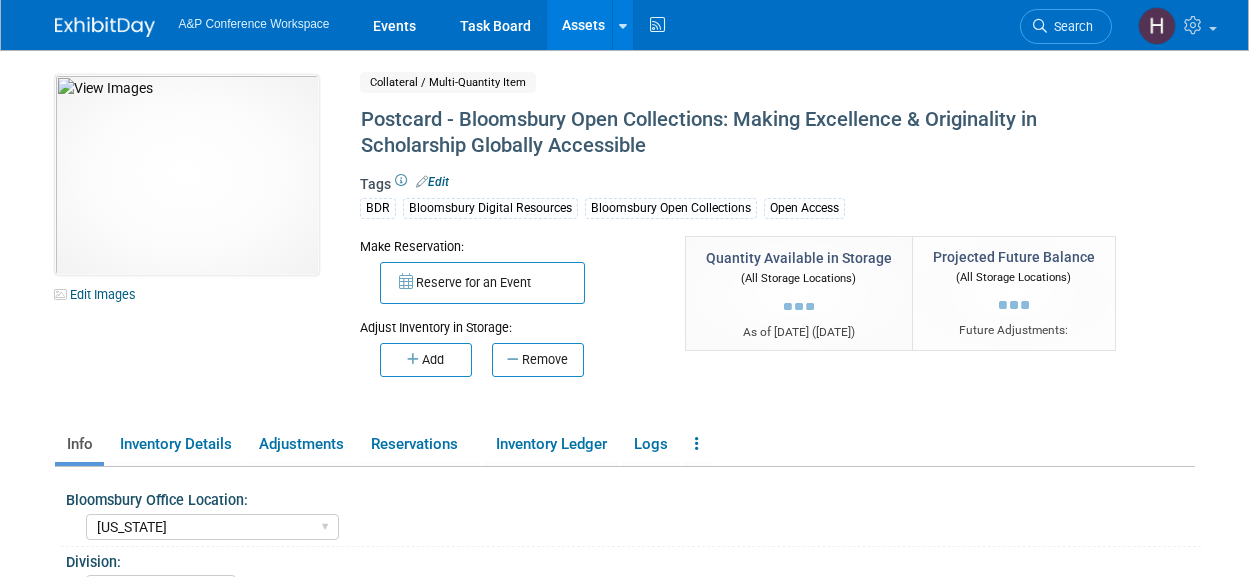 select on "[US_STATE]" 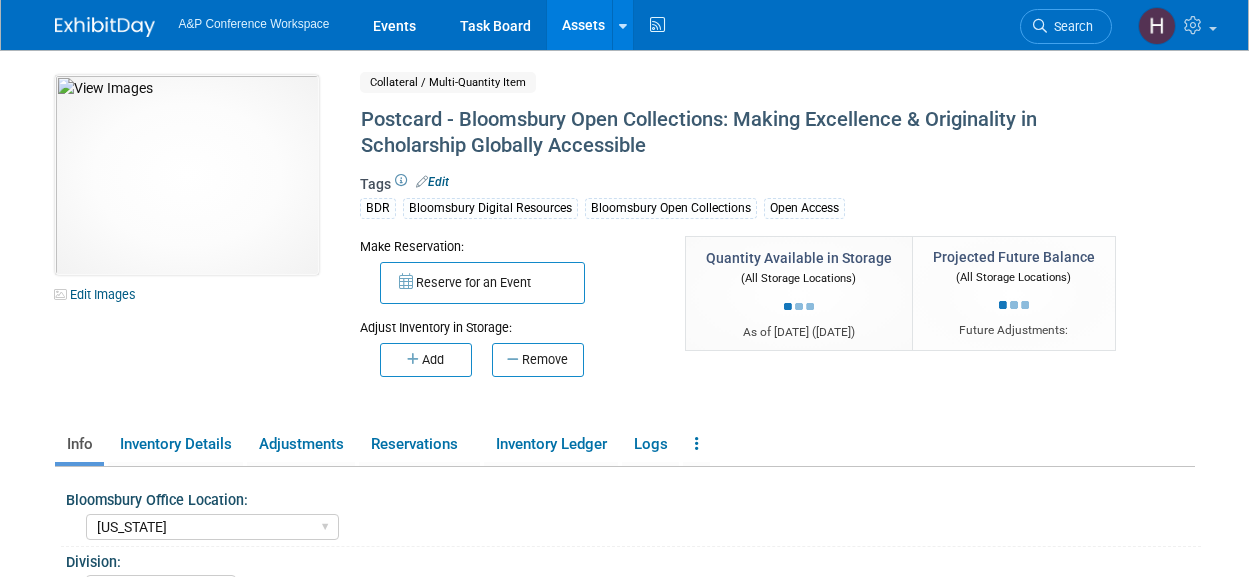 select on "A&P" 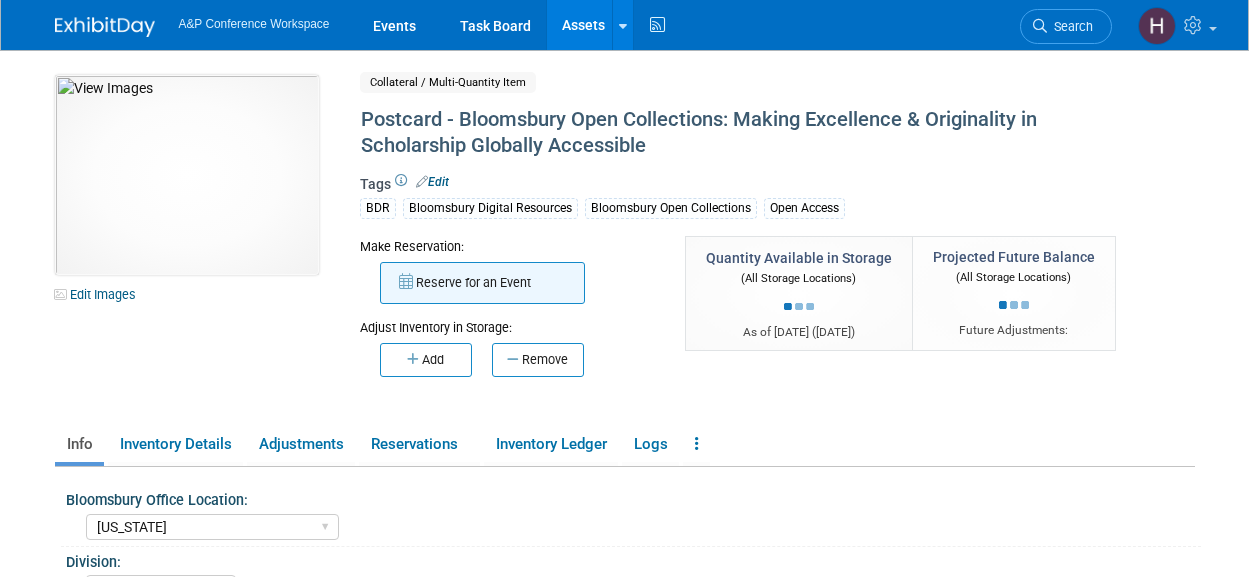 scroll, scrollTop: 0, scrollLeft: 0, axis: both 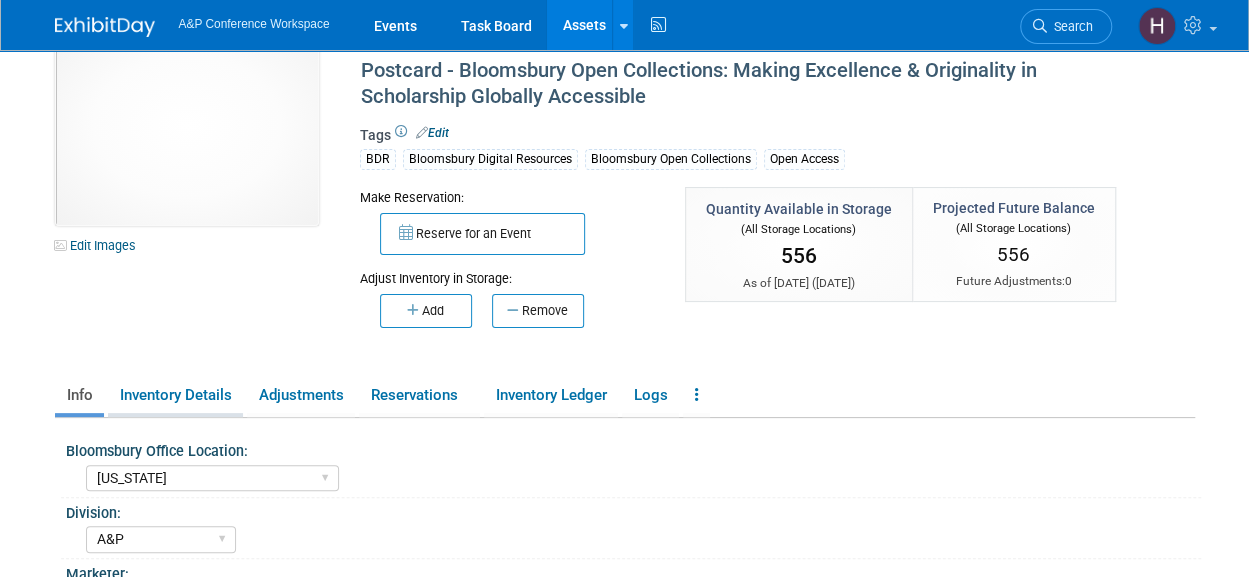 click on "Inventory Details" at bounding box center (175, 395) 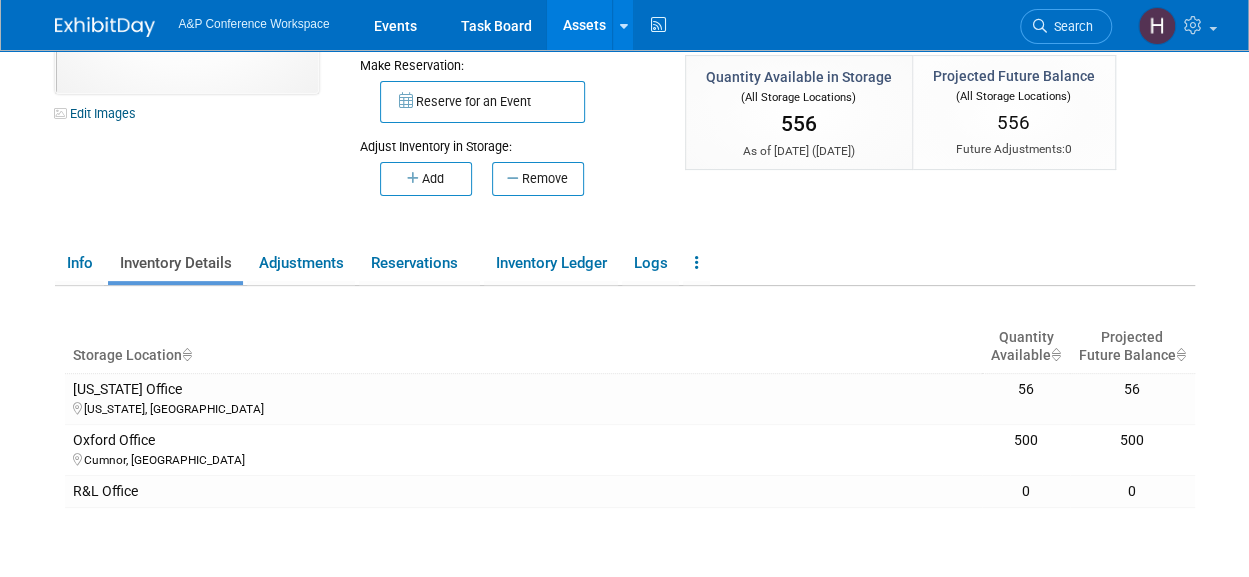 scroll, scrollTop: 196, scrollLeft: 0, axis: vertical 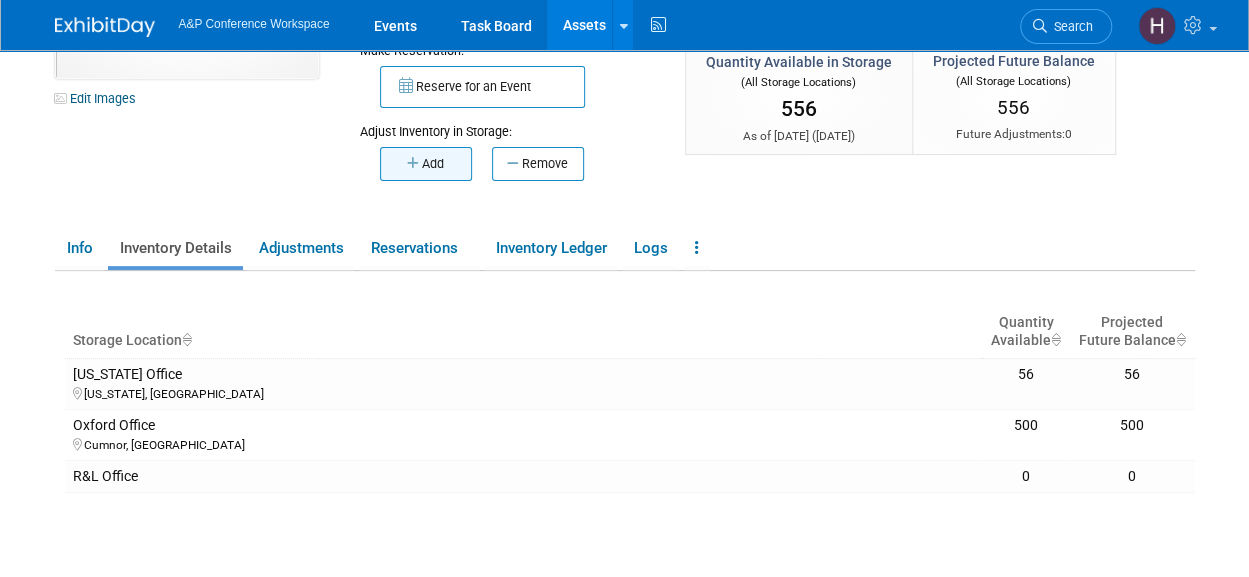 click on "Add" at bounding box center (426, 164) 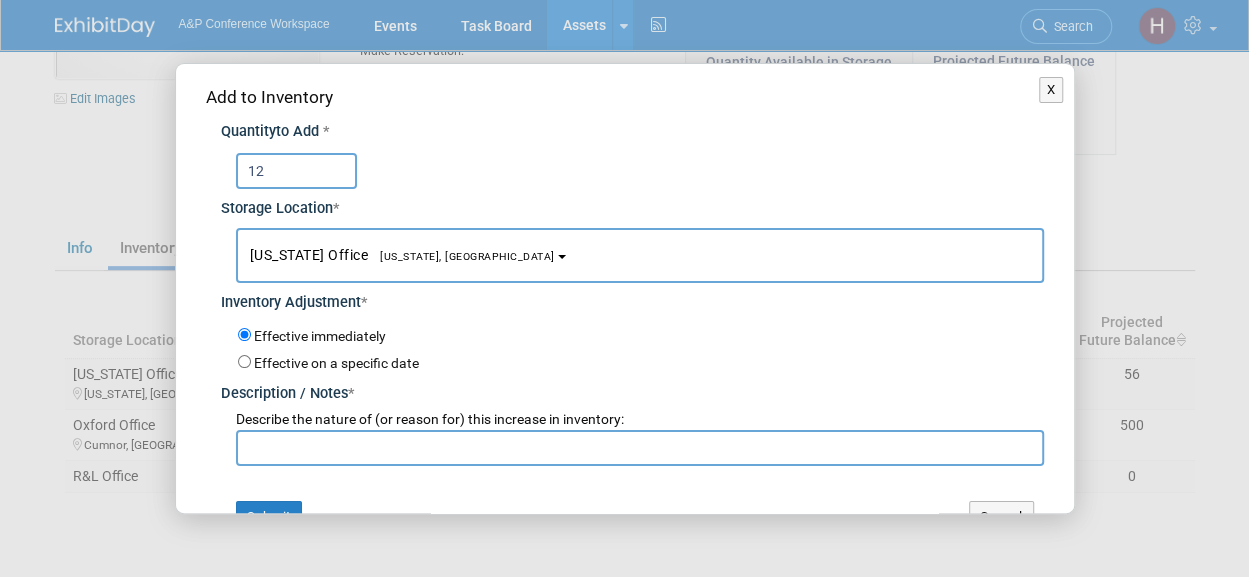type on "12" 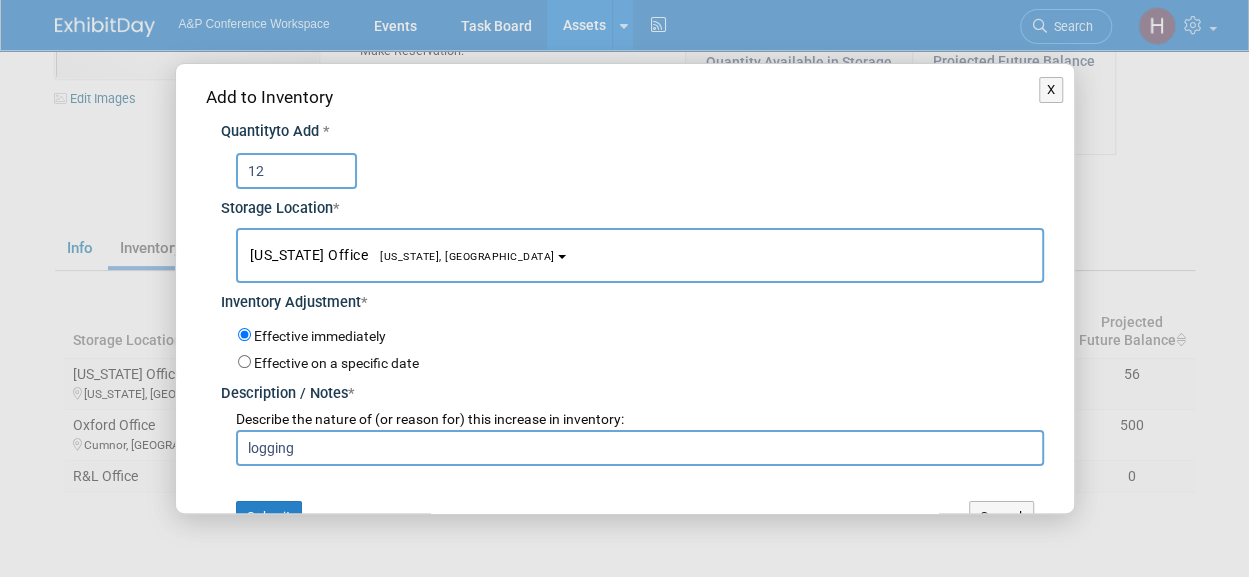 scroll, scrollTop: 38, scrollLeft: 0, axis: vertical 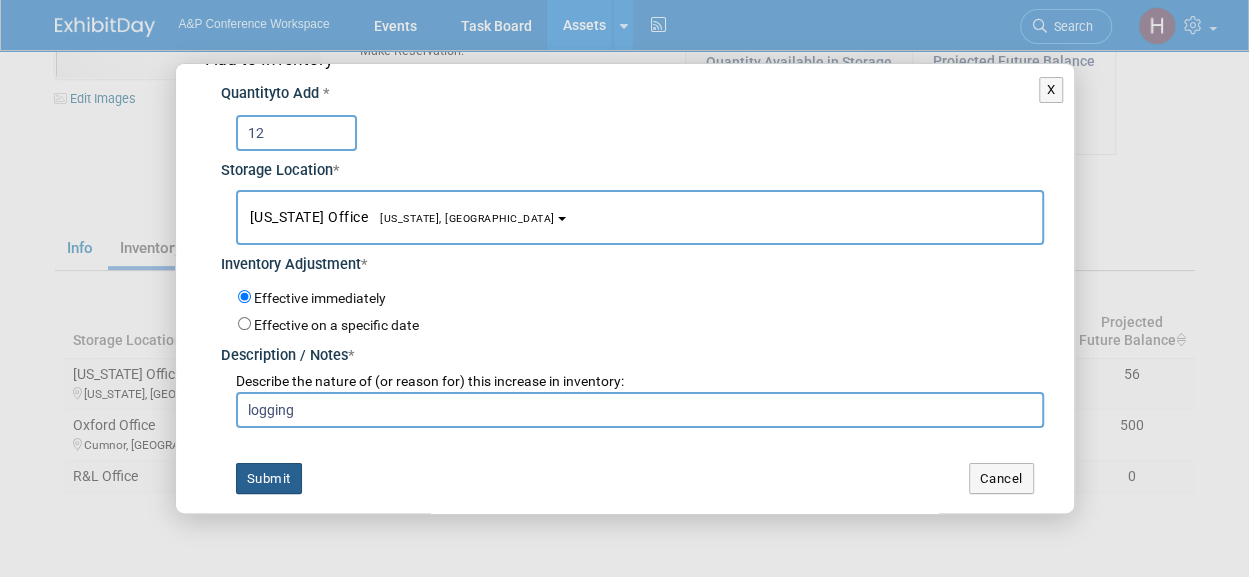 type on "logging" 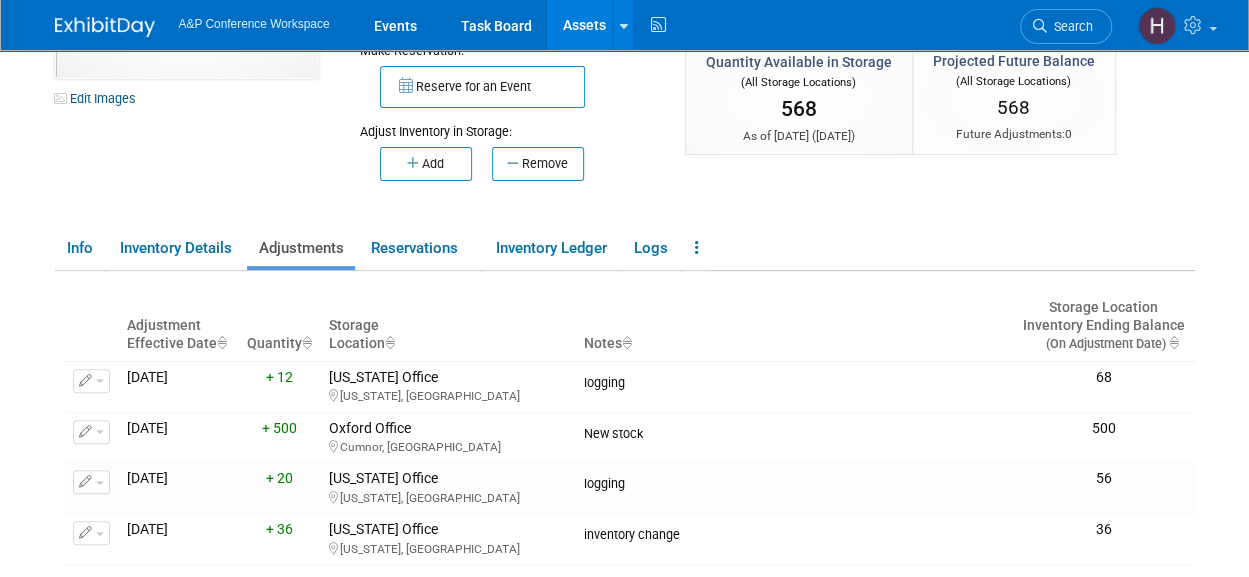 scroll, scrollTop: 0, scrollLeft: 0, axis: both 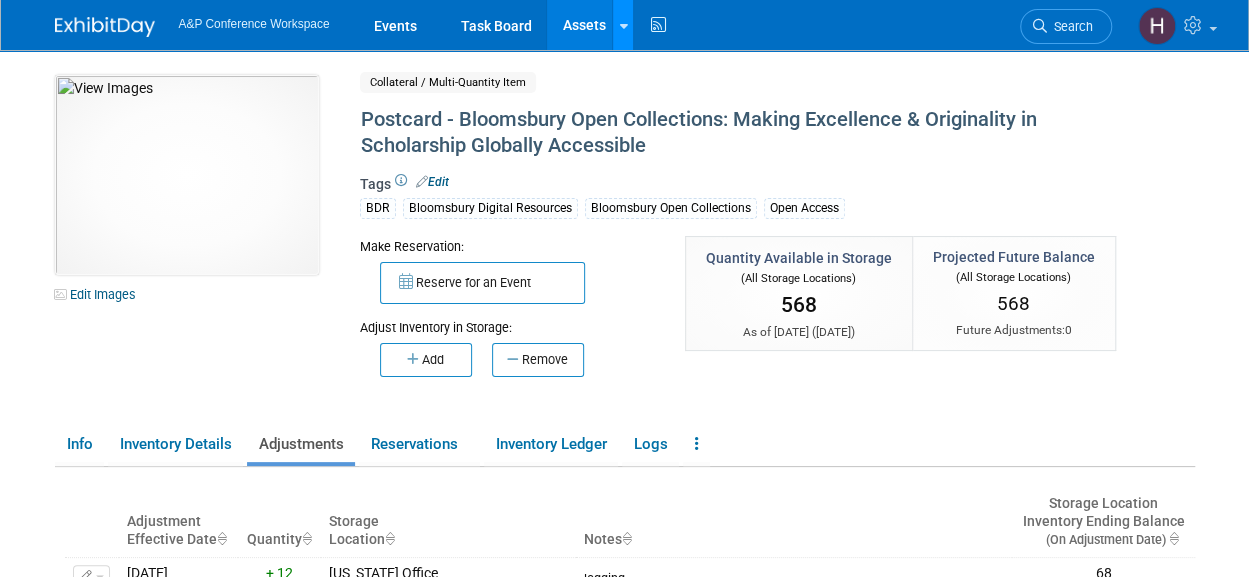 click at bounding box center [622, 25] 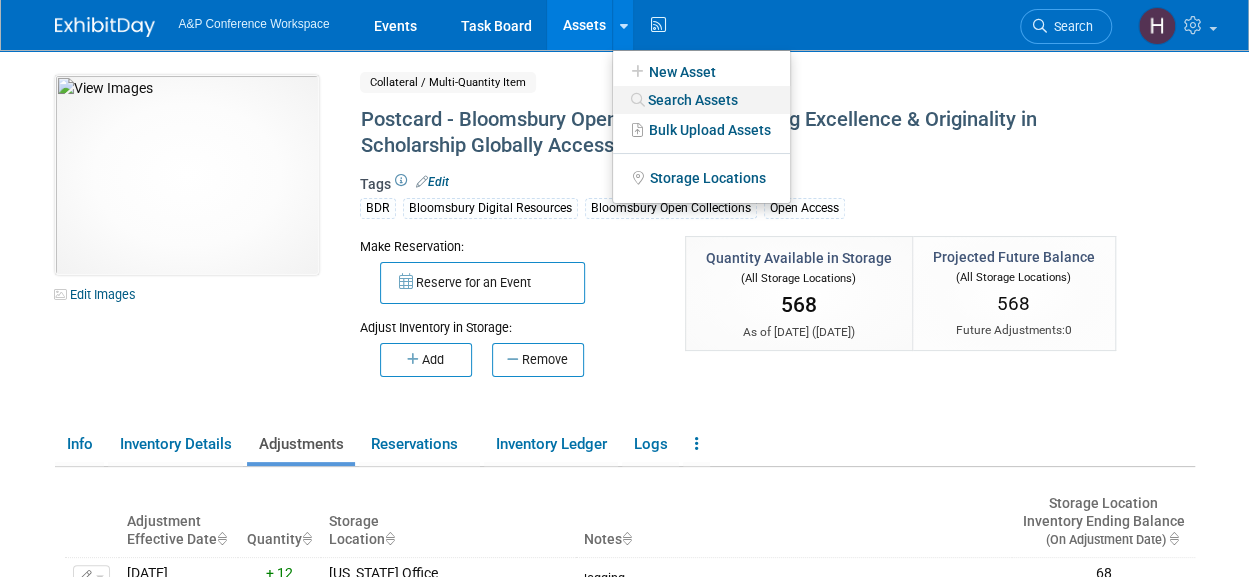 click at bounding box center [637, 100] 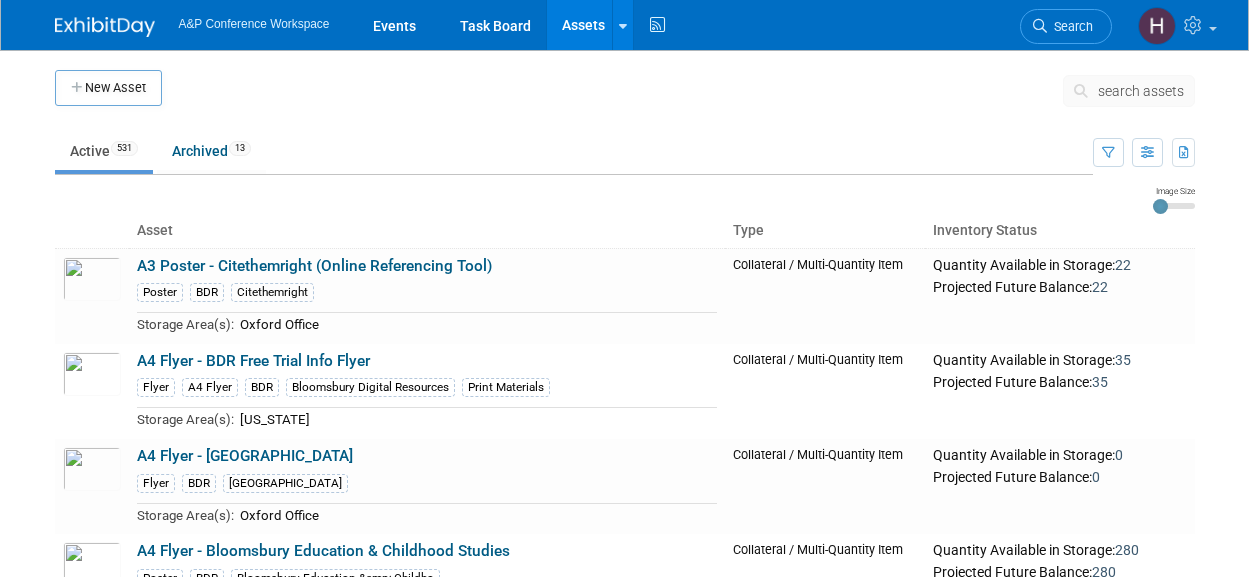 scroll, scrollTop: 0, scrollLeft: 0, axis: both 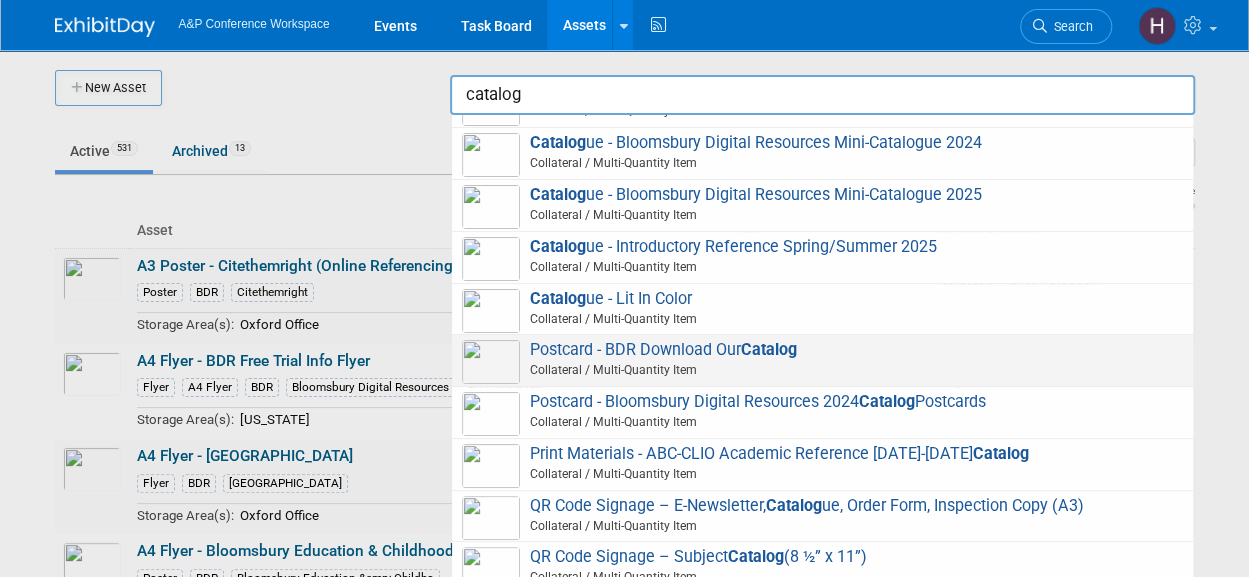 click on "Catalog" at bounding box center (769, 349) 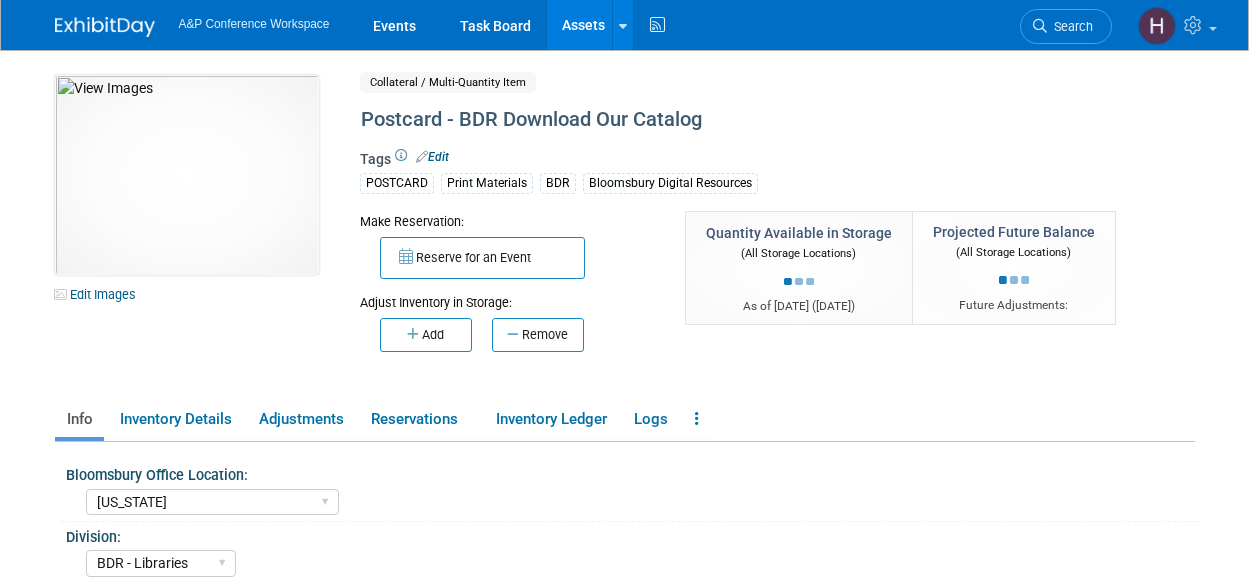 select on "[US_STATE]" 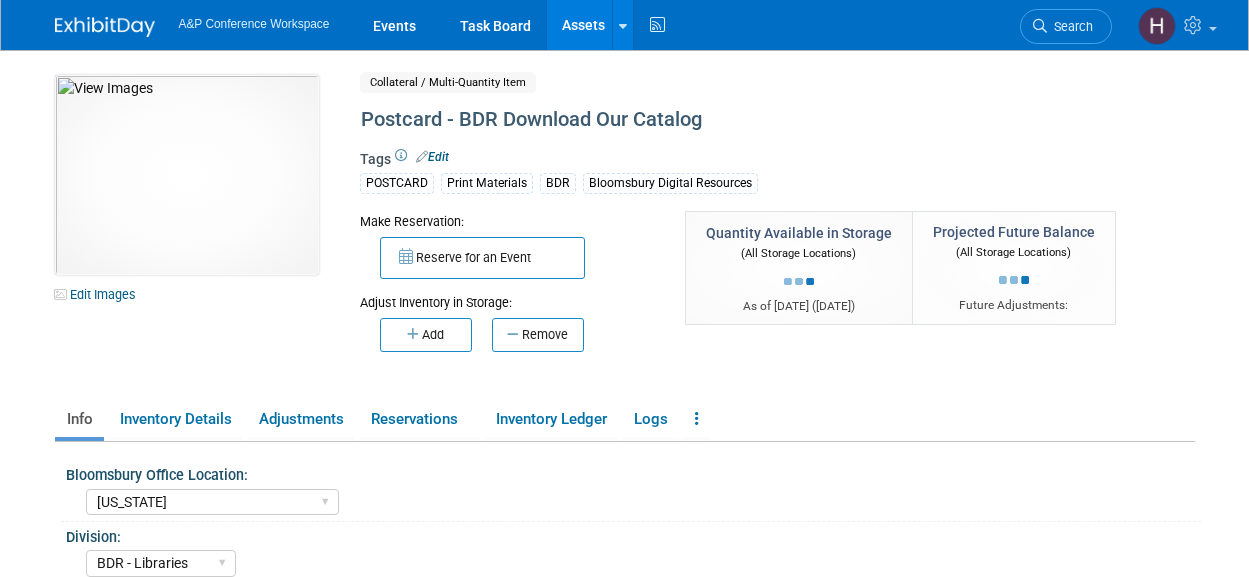 scroll, scrollTop: 0, scrollLeft: 0, axis: both 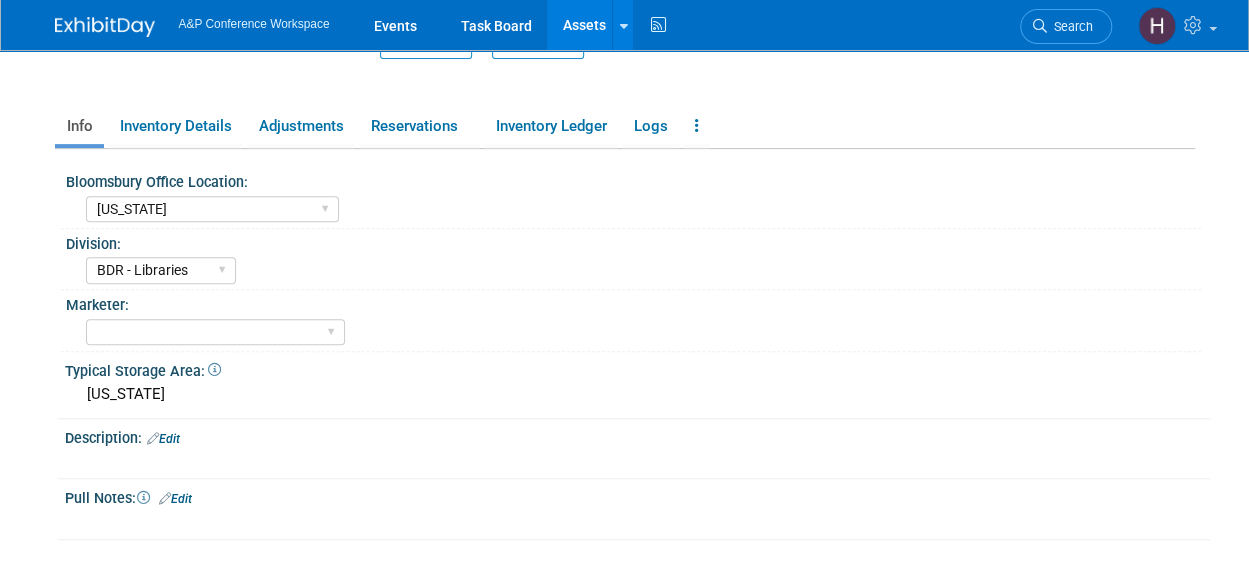 click on "10031442-10727070-d3f865d0-3cb4-4d61-92d3-f00d99ca9ea3.jpg
Edit Images
Collateral / Multi-Quantity Item
Shared
Postcard - BDR Download Our Catalog
X  Edit BDR" at bounding box center [625, 171] 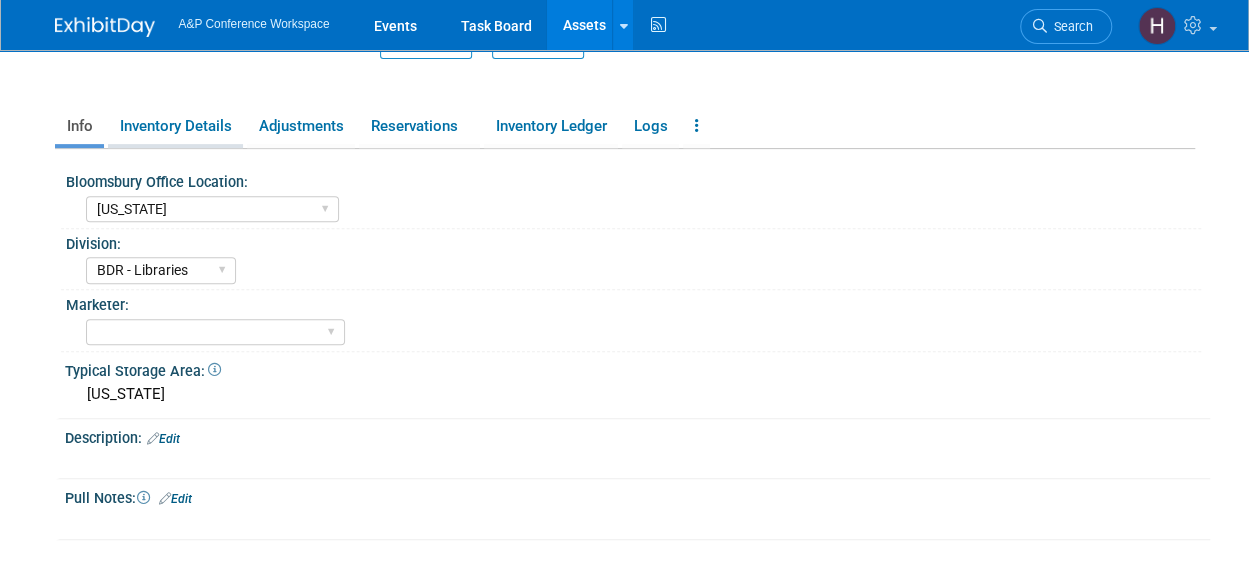 click on "Inventory Details" at bounding box center (175, 126) 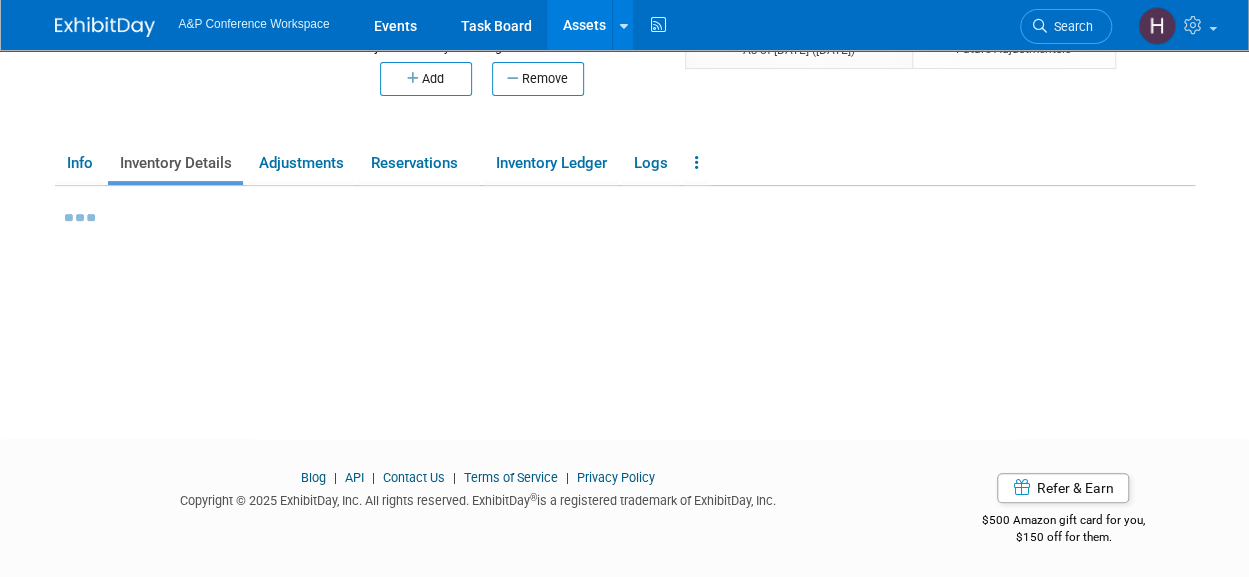 scroll, scrollTop: 293, scrollLeft: 0, axis: vertical 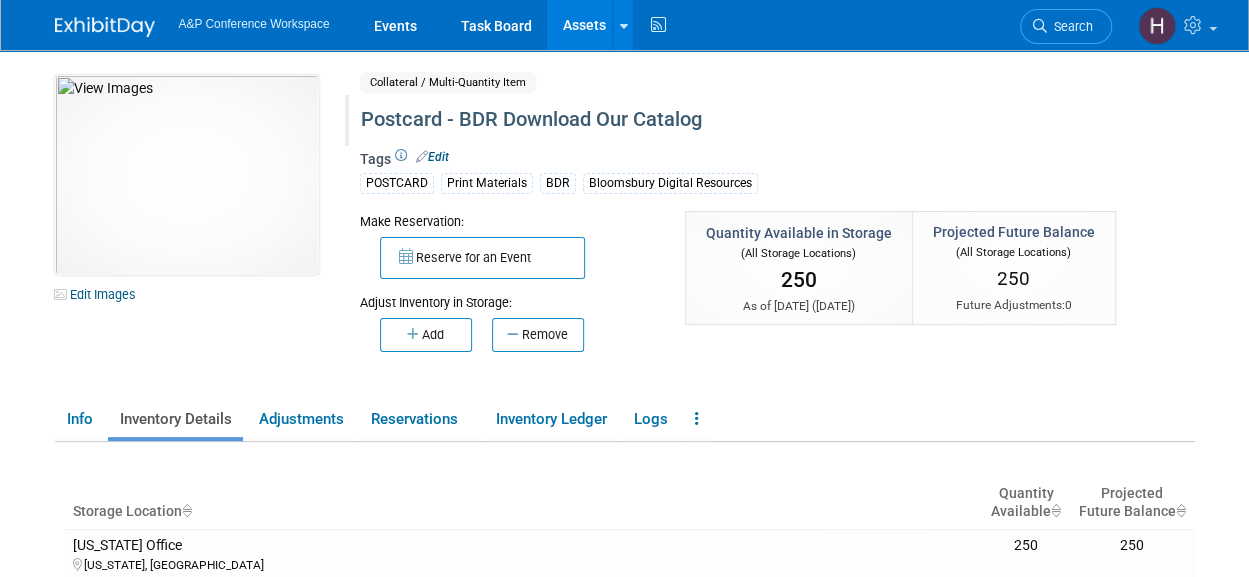 click on "Postcard - BDR Download Our Catalog" at bounding box center [732, 120] 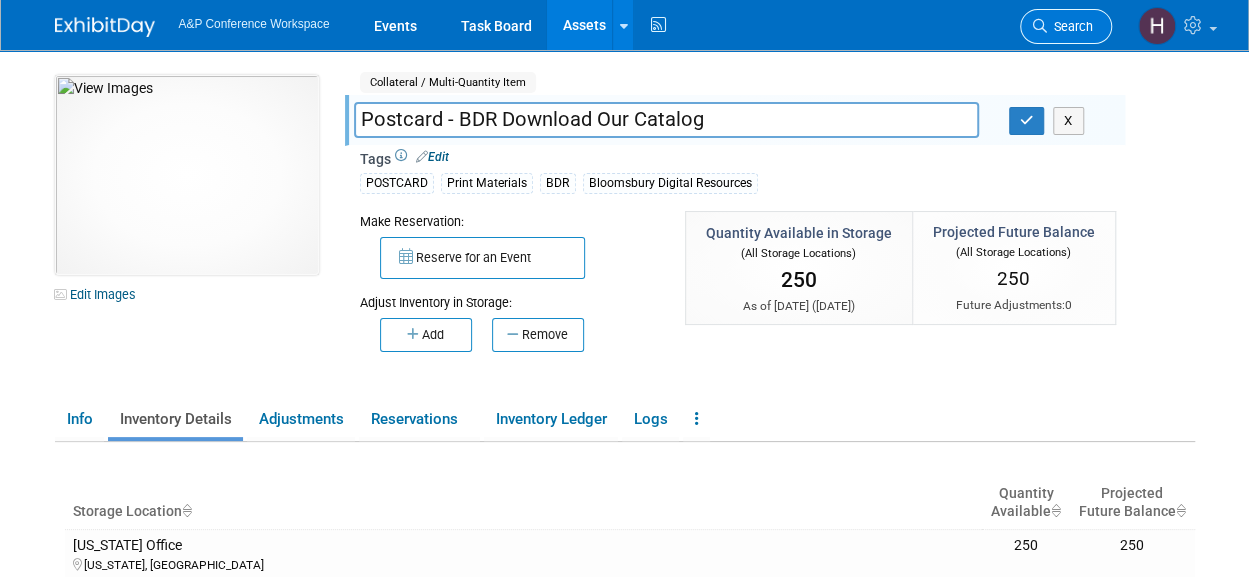 click on "Search" at bounding box center [1070, 26] 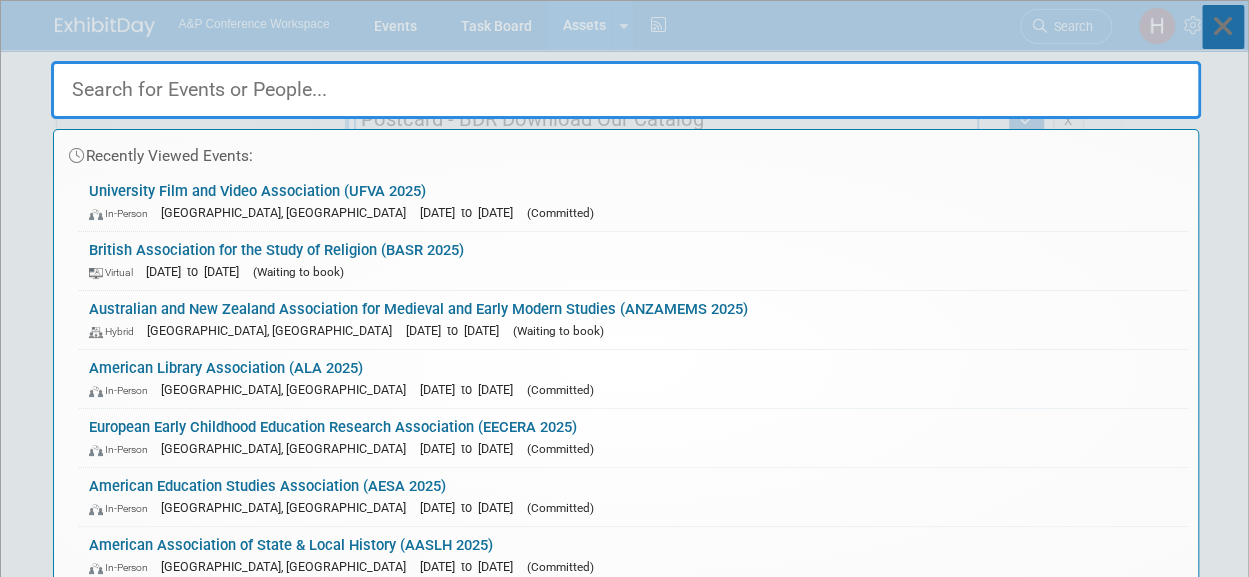 click at bounding box center (1223, 27) 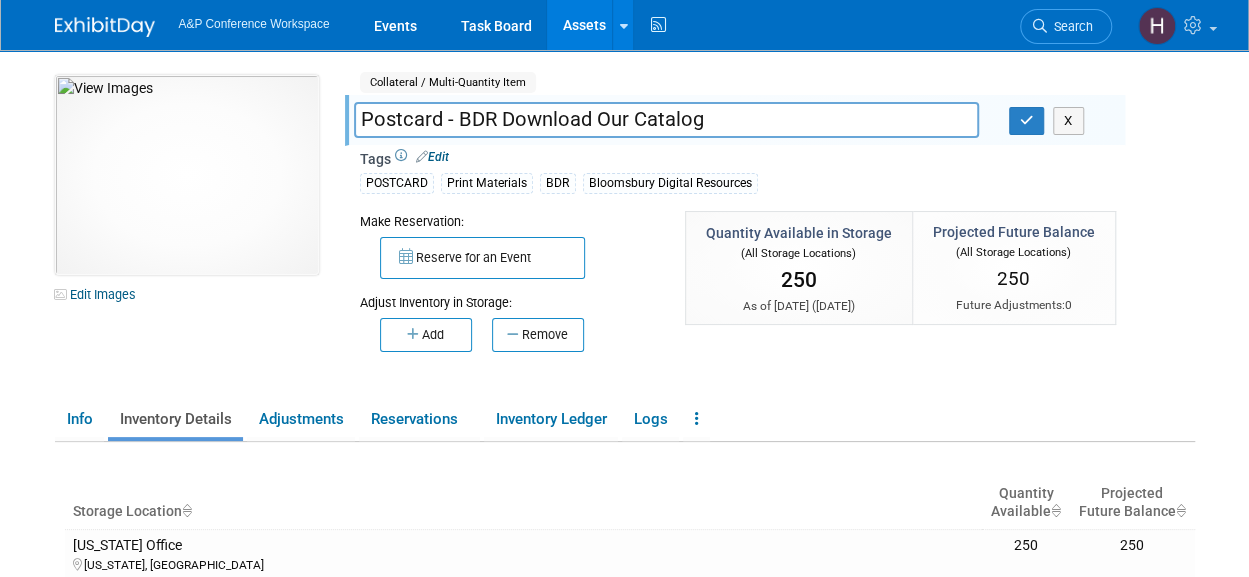 click on "Assets" at bounding box center [583, 25] 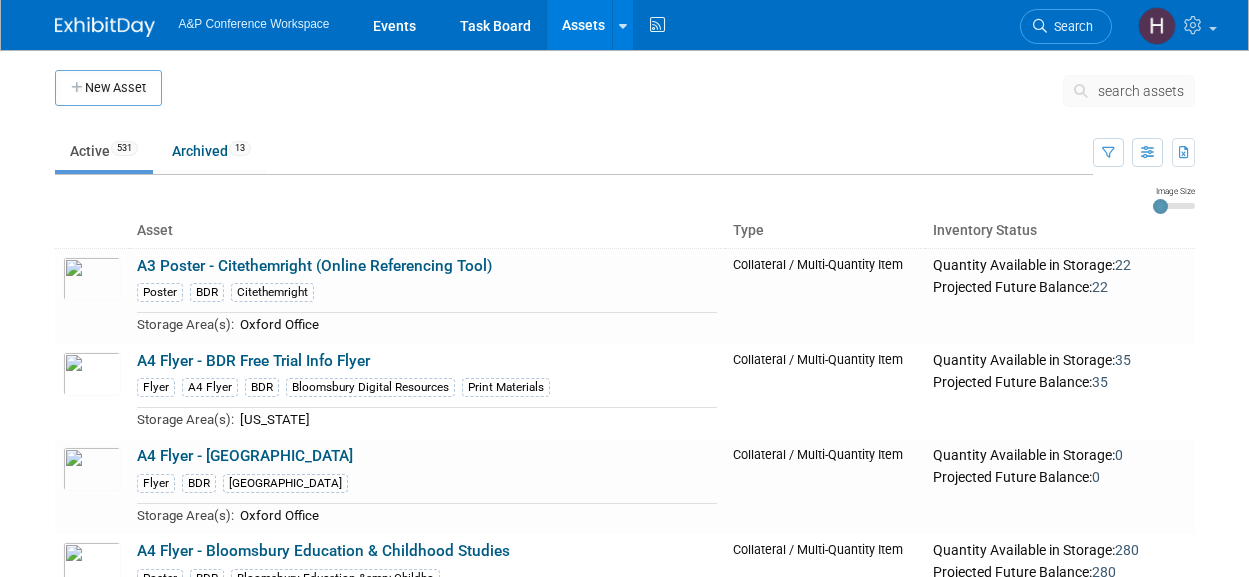 type 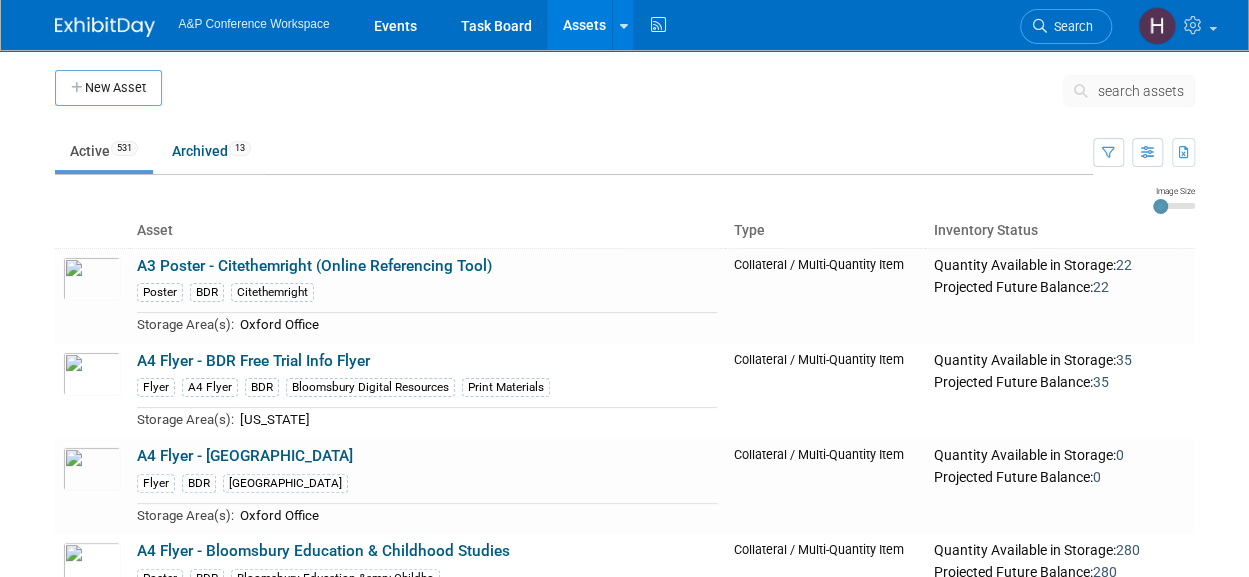 scroll, scrollTop: 0, scrollLeft: 0, axis: both 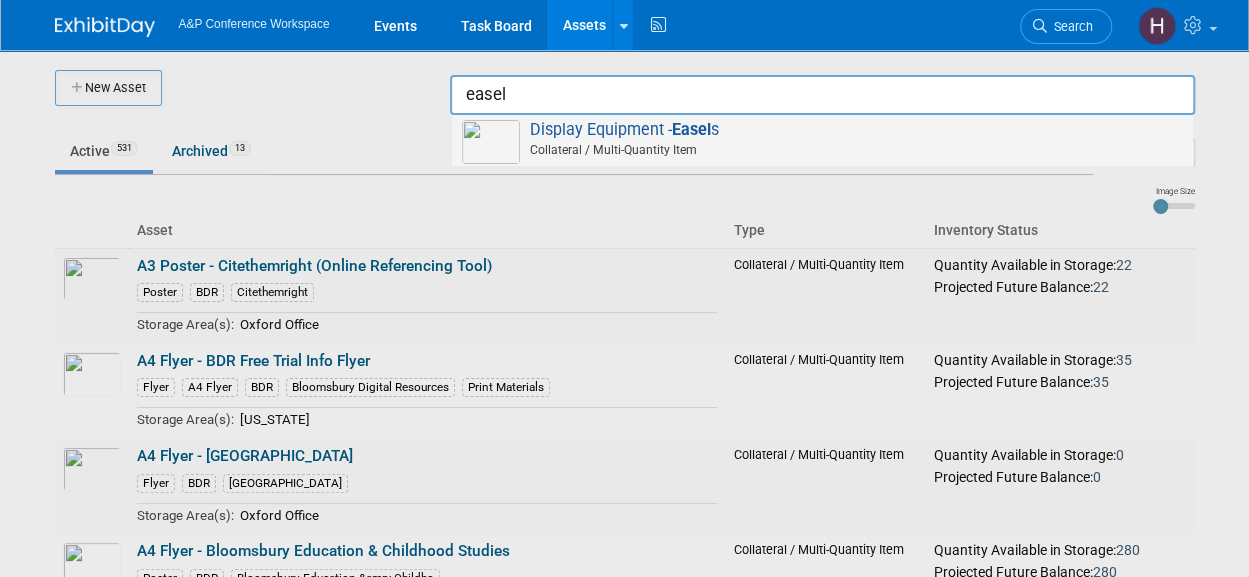 click on "Display Equipment -  Easel s Collateral / Multi-Quantity Item" at bounding box center (822, 140) 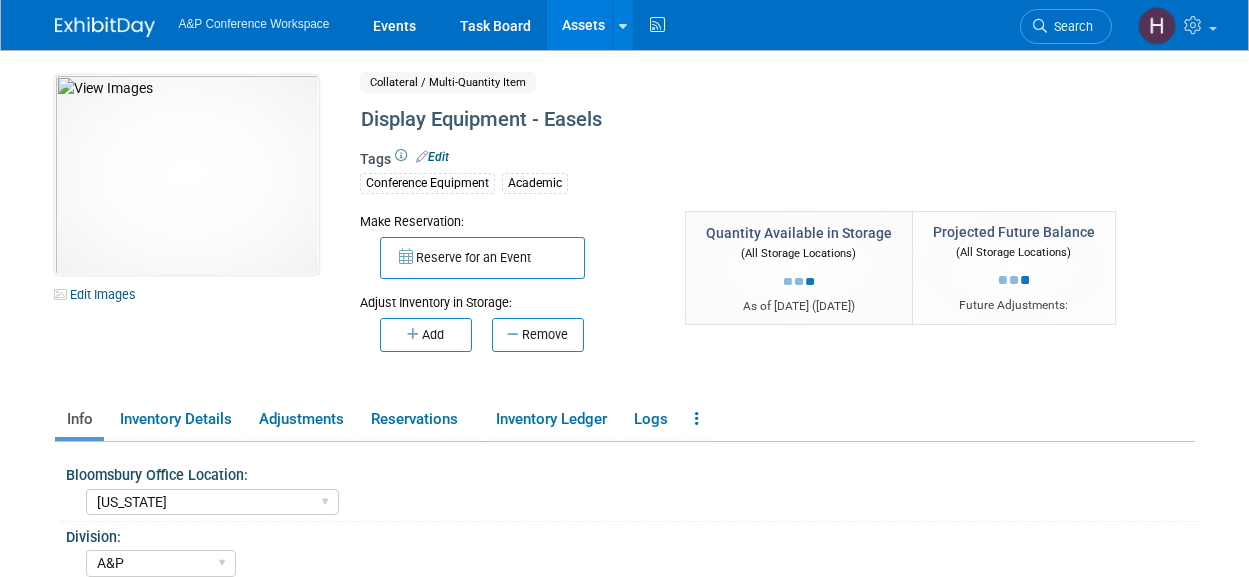select on "[US_STATE]" 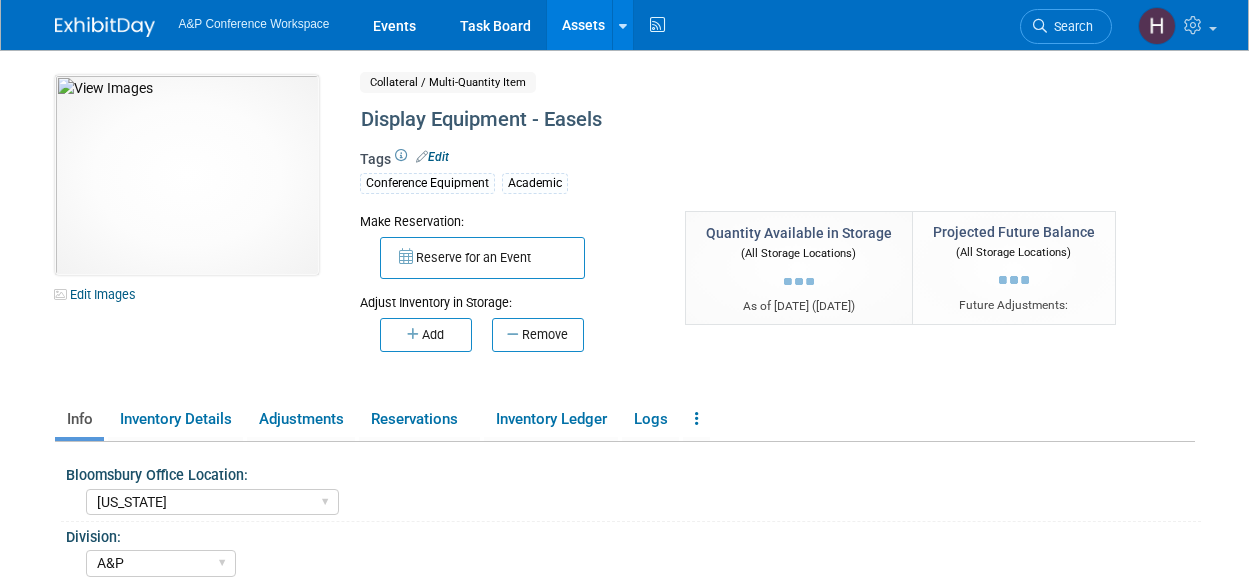select on "A&P" 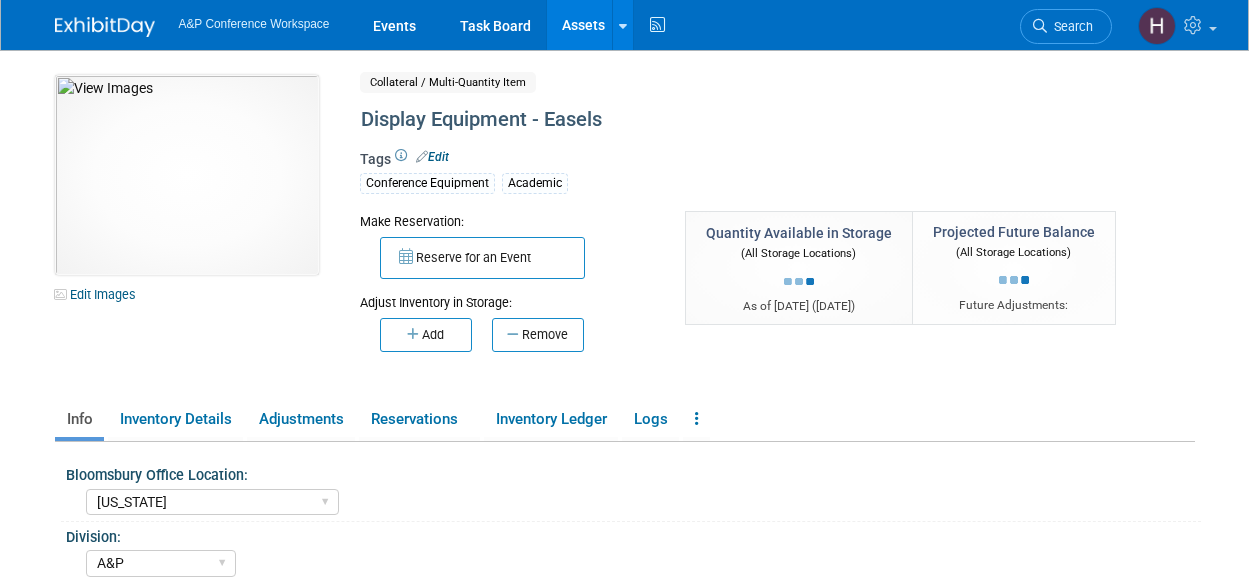 scroll, scrollTop: 0, scrollLeft: 0, axis: both 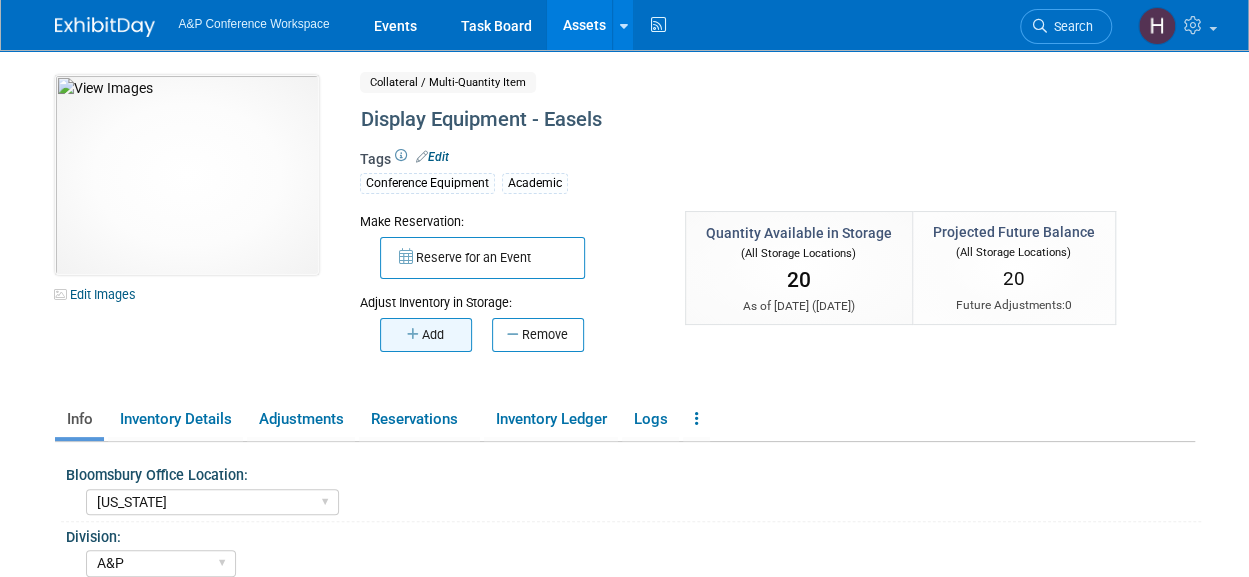 click at bounding box center [414, 334] 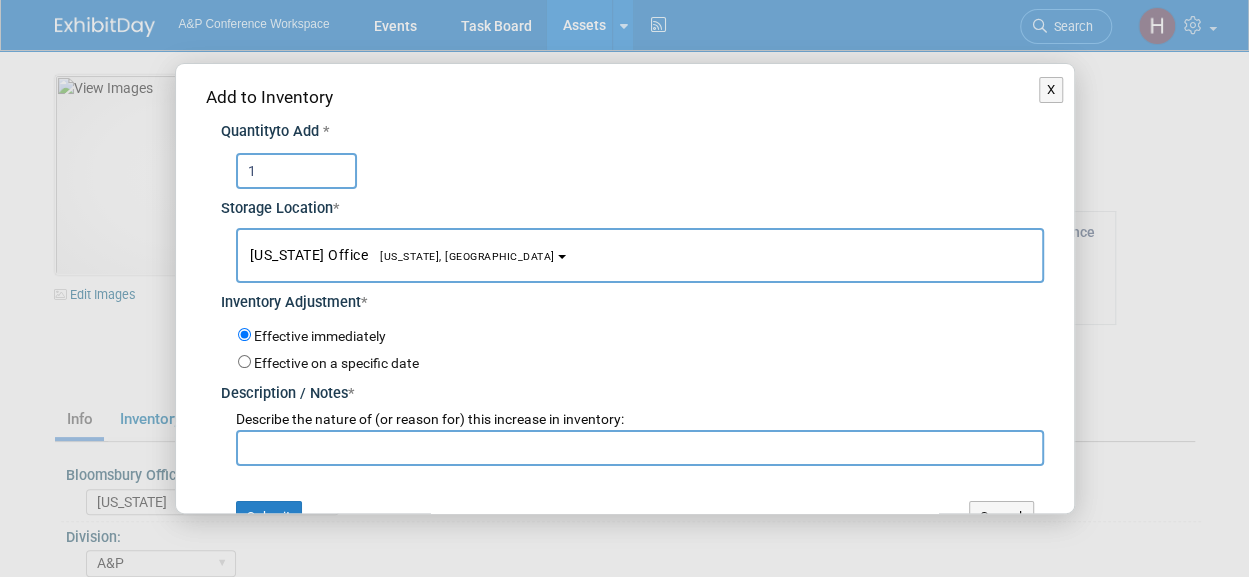 type on "1" 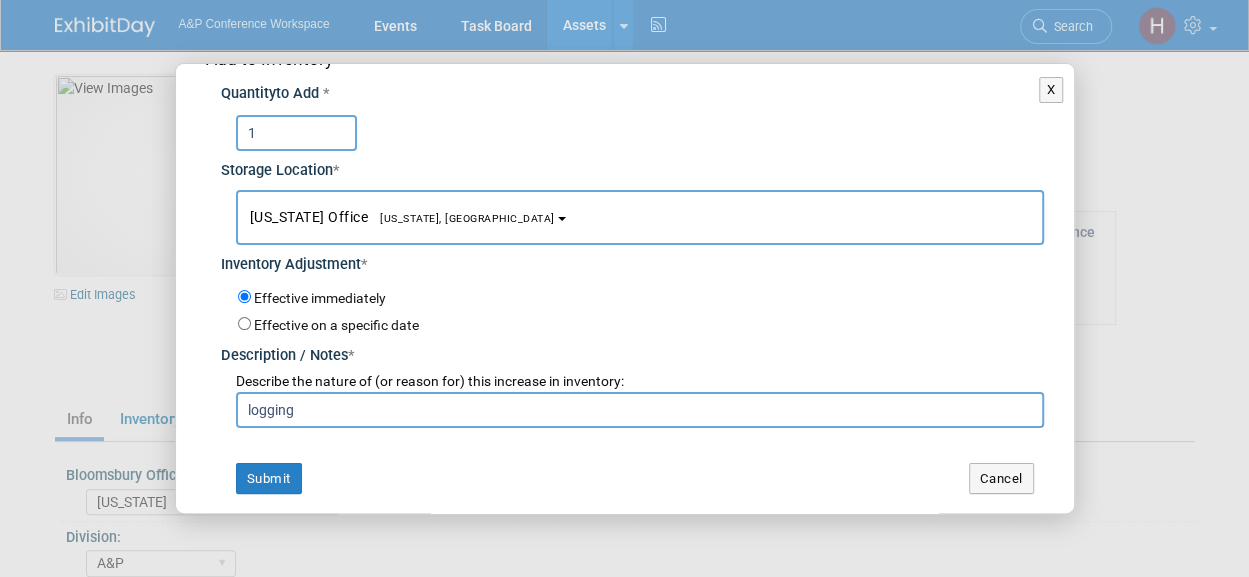 scroll, scrollTop: 35, scrollLeft: 0, axis: vertical 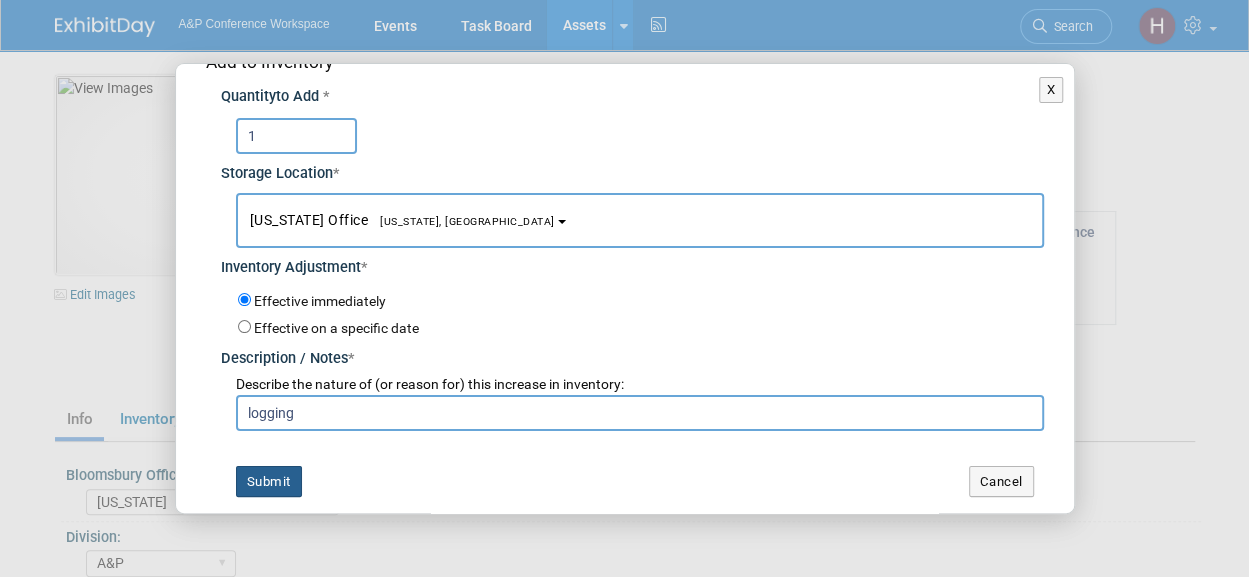 type on "logging" 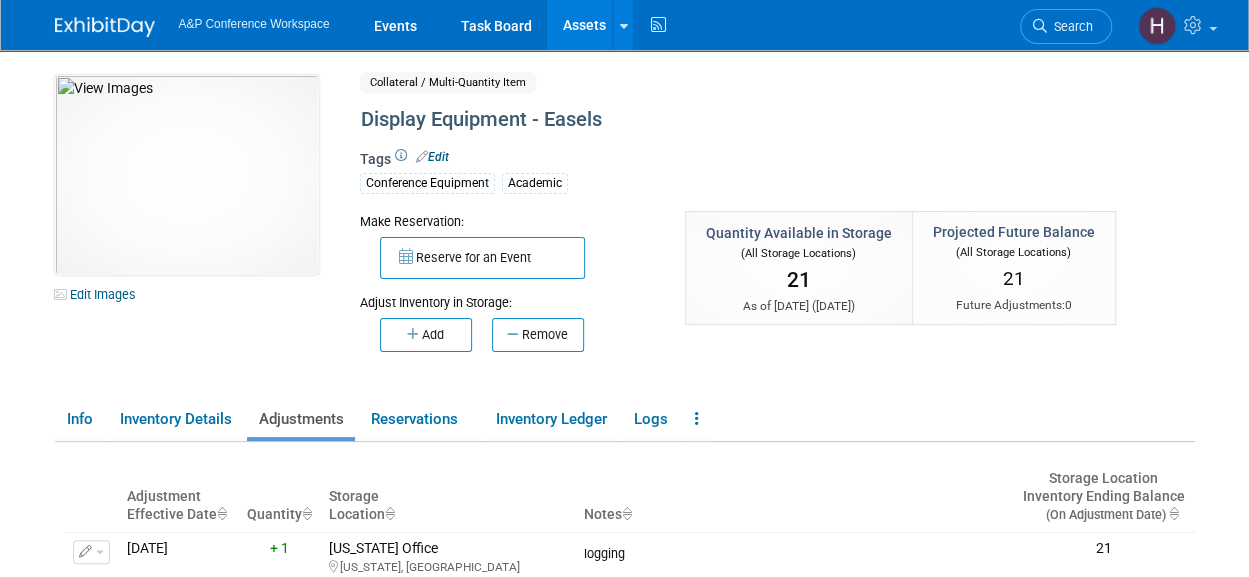click on "A&P Conference Workspace
Events
Task Board
Assets
New Asset  Search Assets" at bounding box center (425, 25) 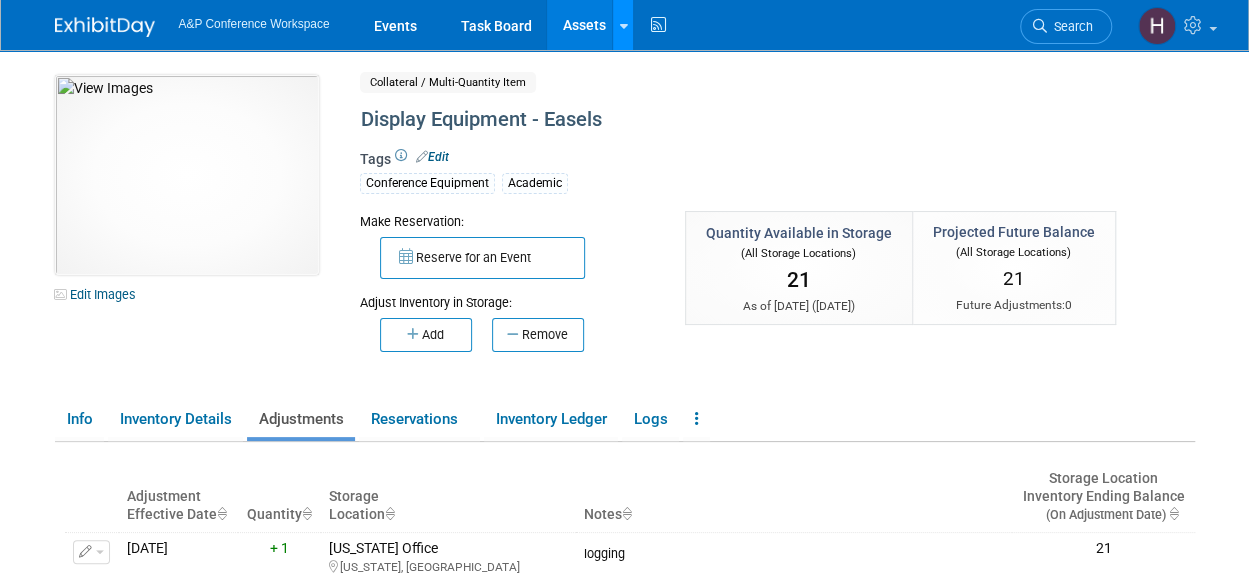 click at bounding box center (622, 25) 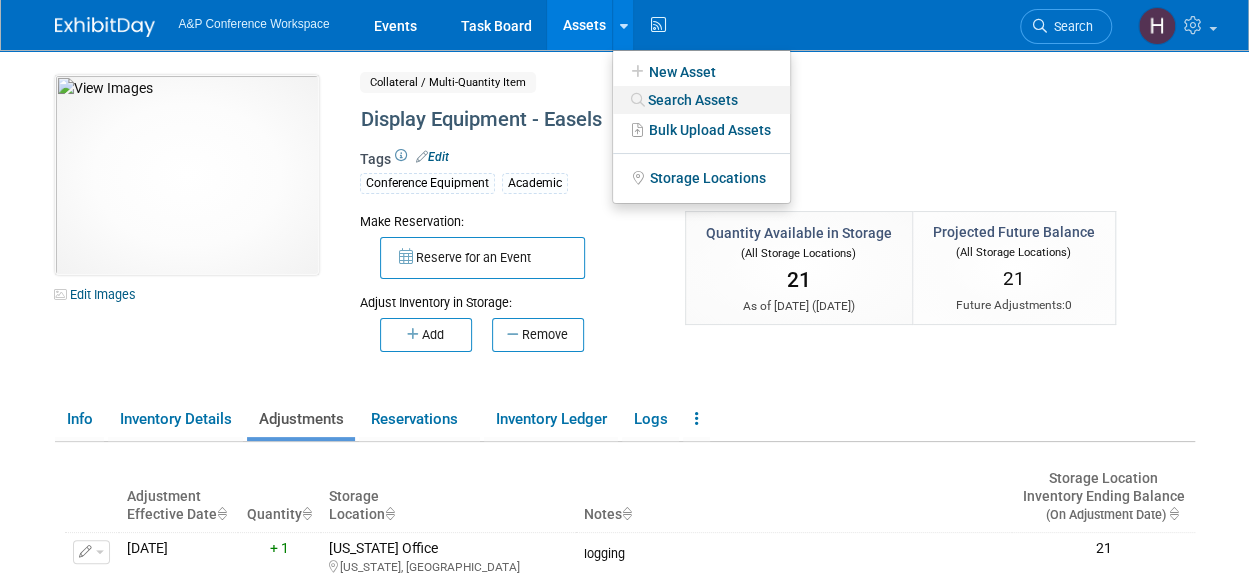 click on "Search Assets" at bounding box center [701, 100] 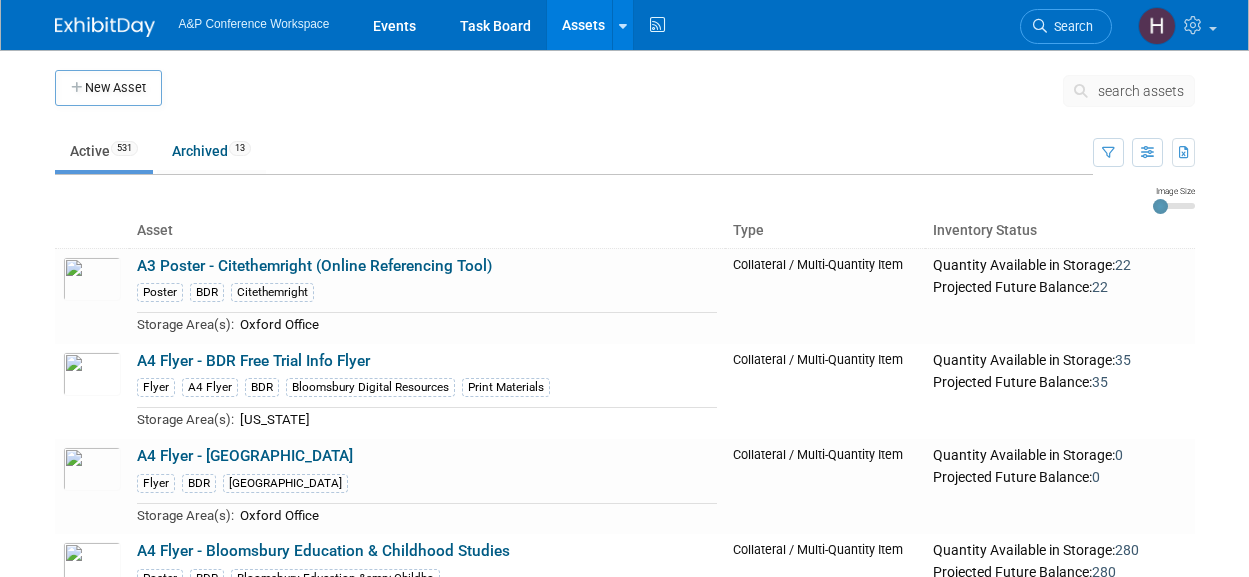 scroll, scrollTop: 0, scrollLeft: 0, axis: both 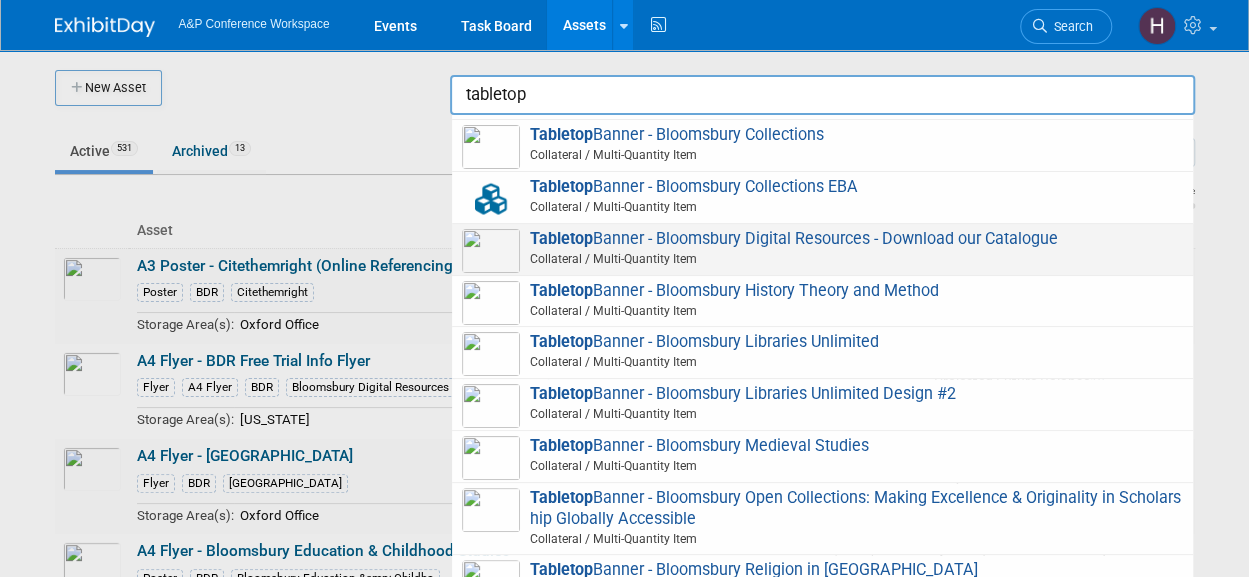 click on "Collateral / Multi-Quantity Item" at bounding box center [825, 259] 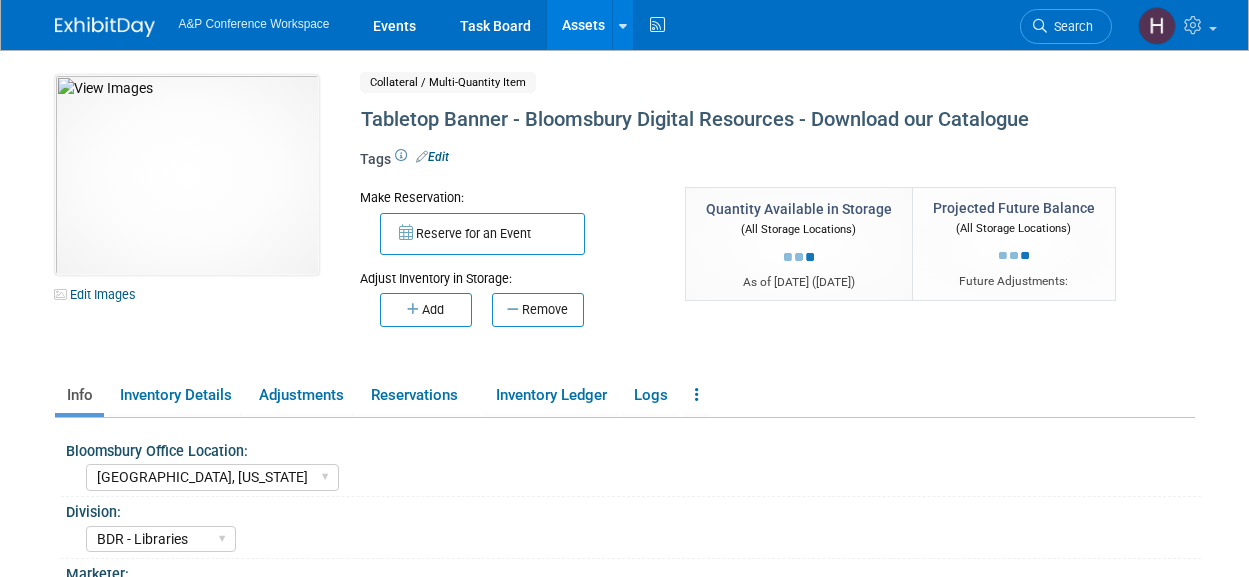 select on "[GEOGRAPHIC_DATA], [US_STATE]" 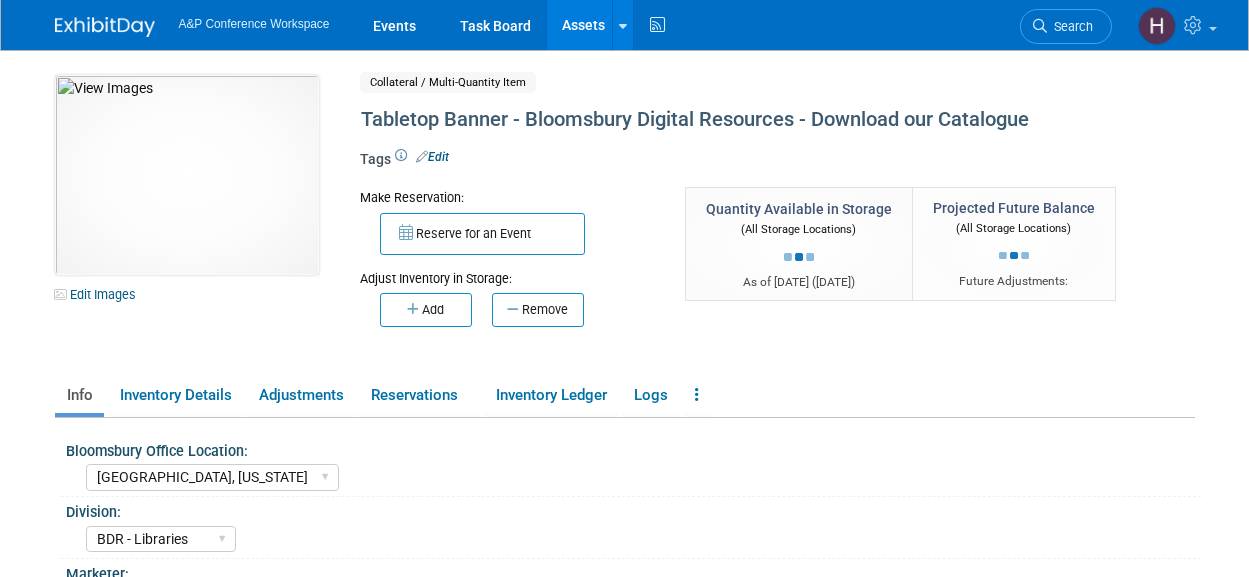 select on "BDR - Libraries" 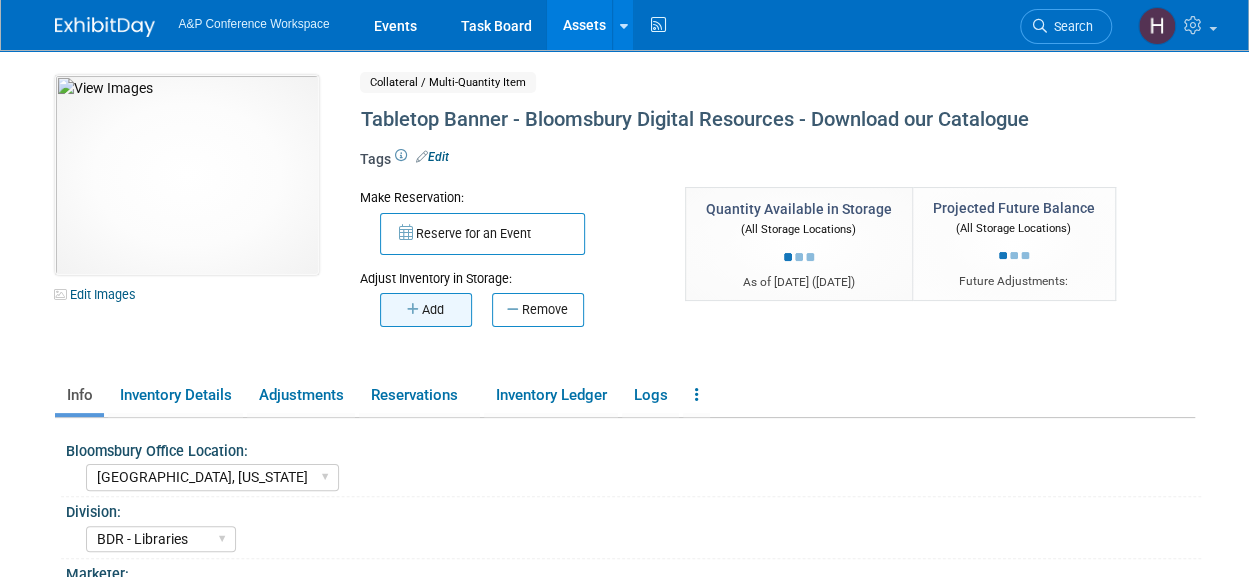 scroll, scrollTop: 0, scrollLeft: 0, axis: both 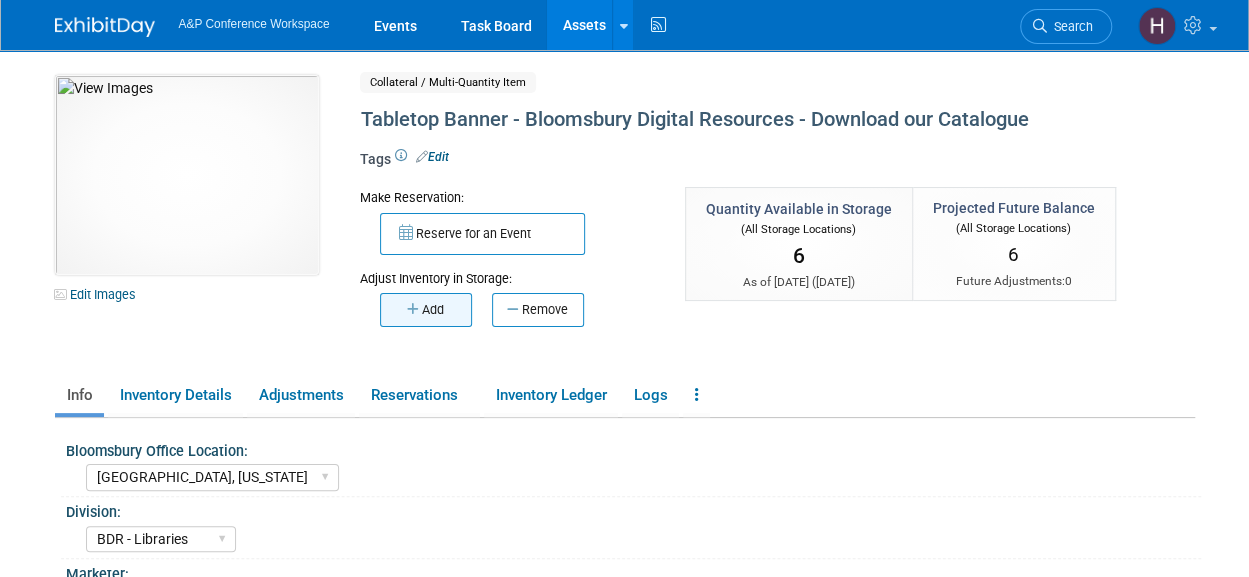 click at bounding box center (414, 309) 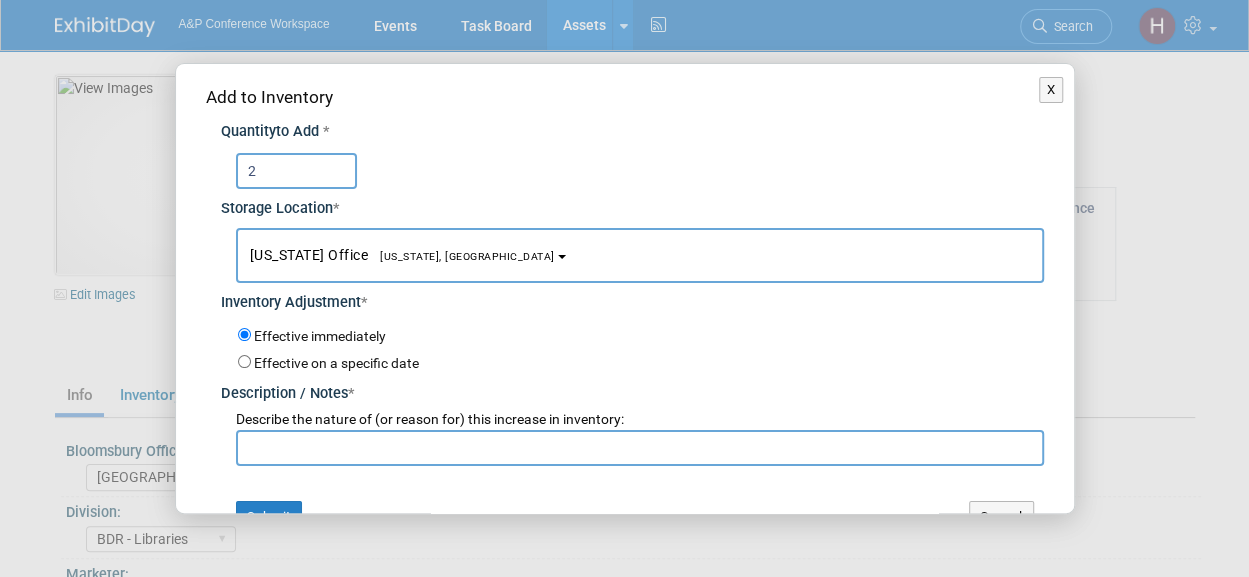 type on "2" 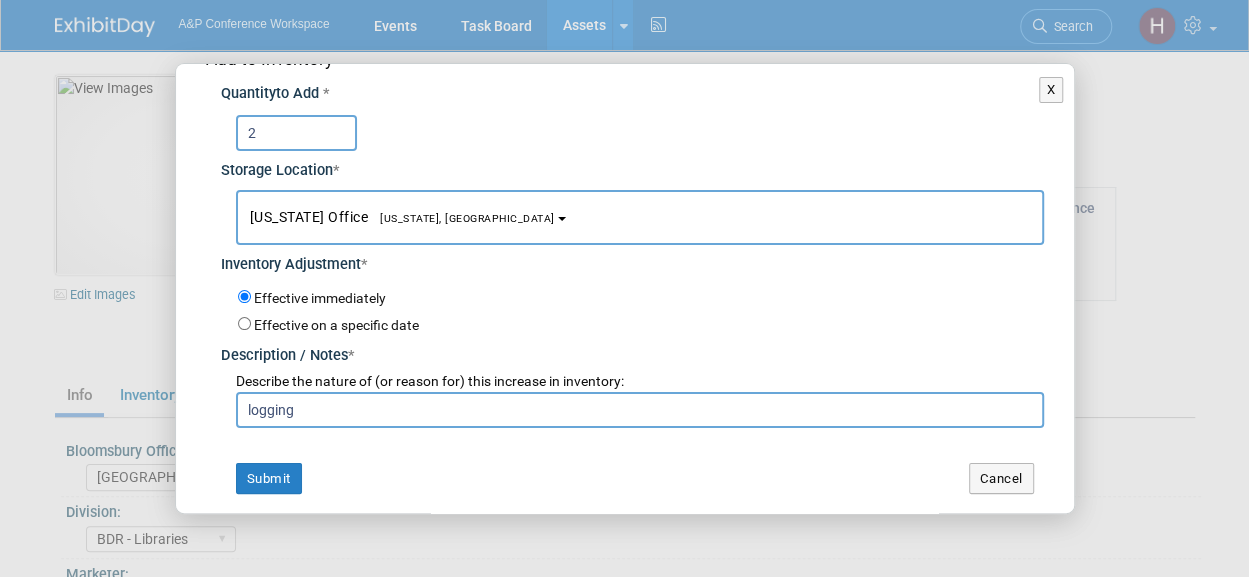 scroll, scrollTop: 37, scrollLeft: 0, axis: vertical 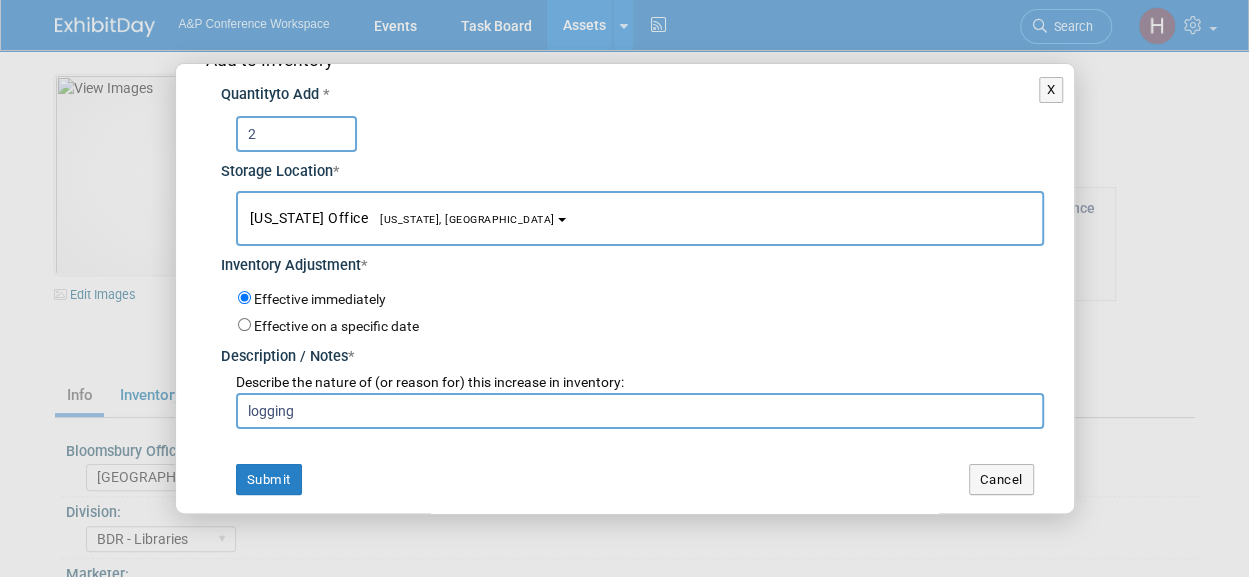 type on "logging" 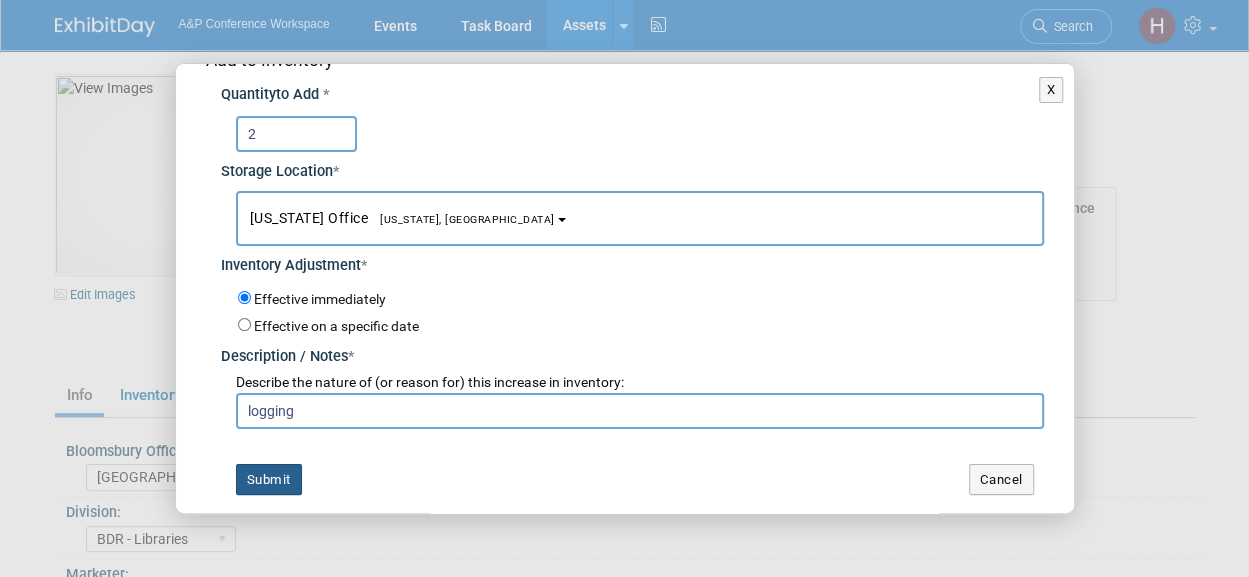 click on "Submit" at bounding box center [269, 480] 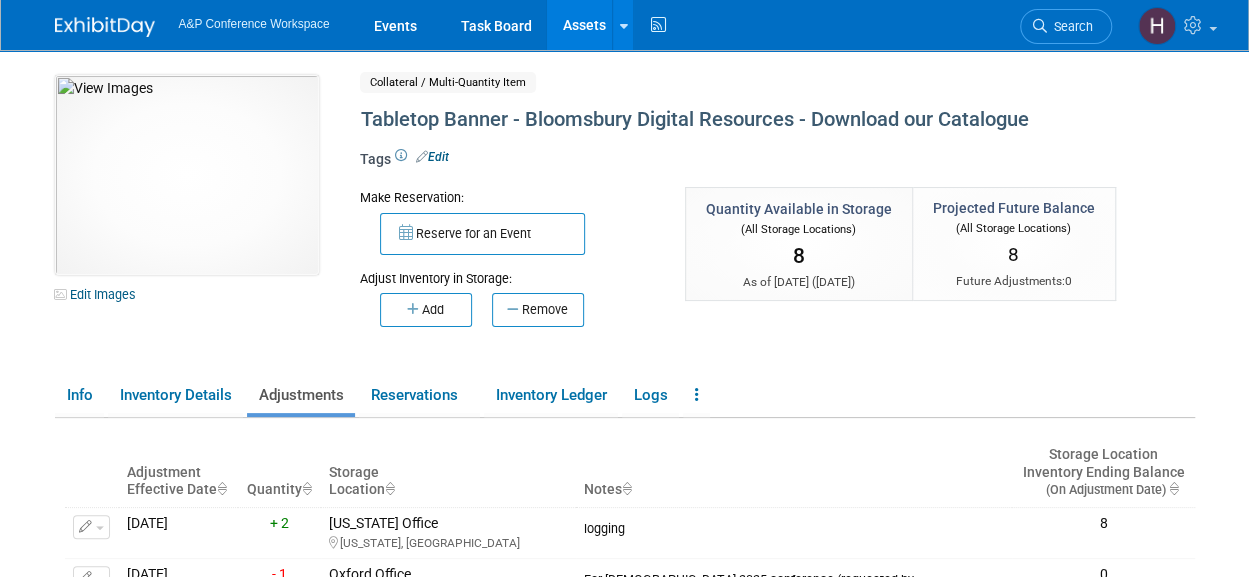 click on "A&P Conference Workspace
Events
Task Board
Assets
New Asset  Search Assets" at bounding box center [425, 25] 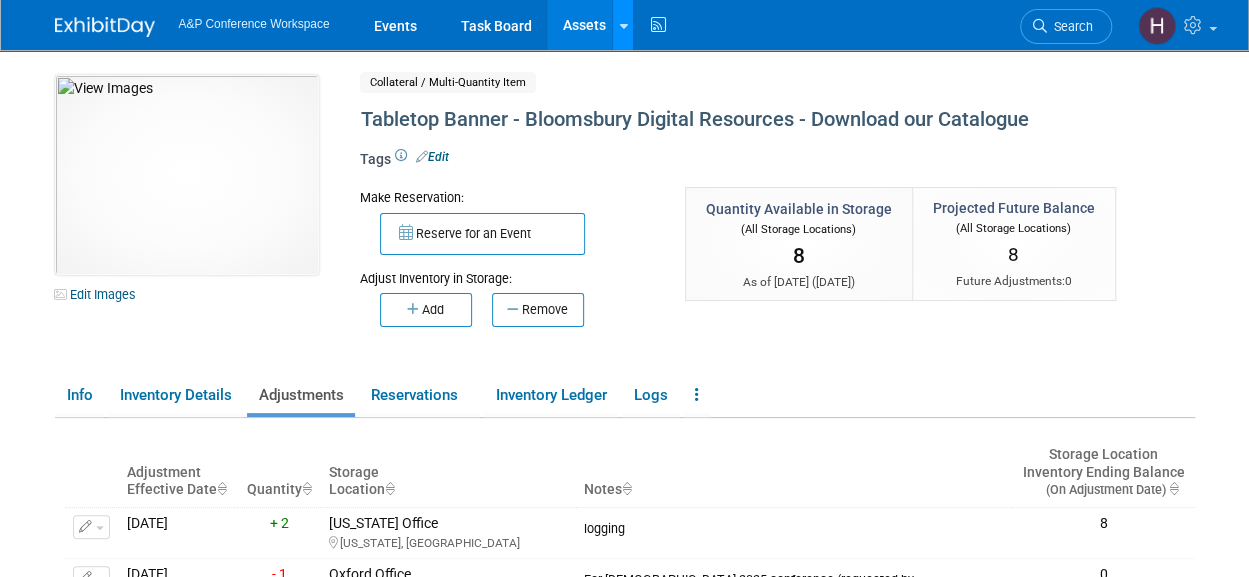 click at bounding box center [623, 26] 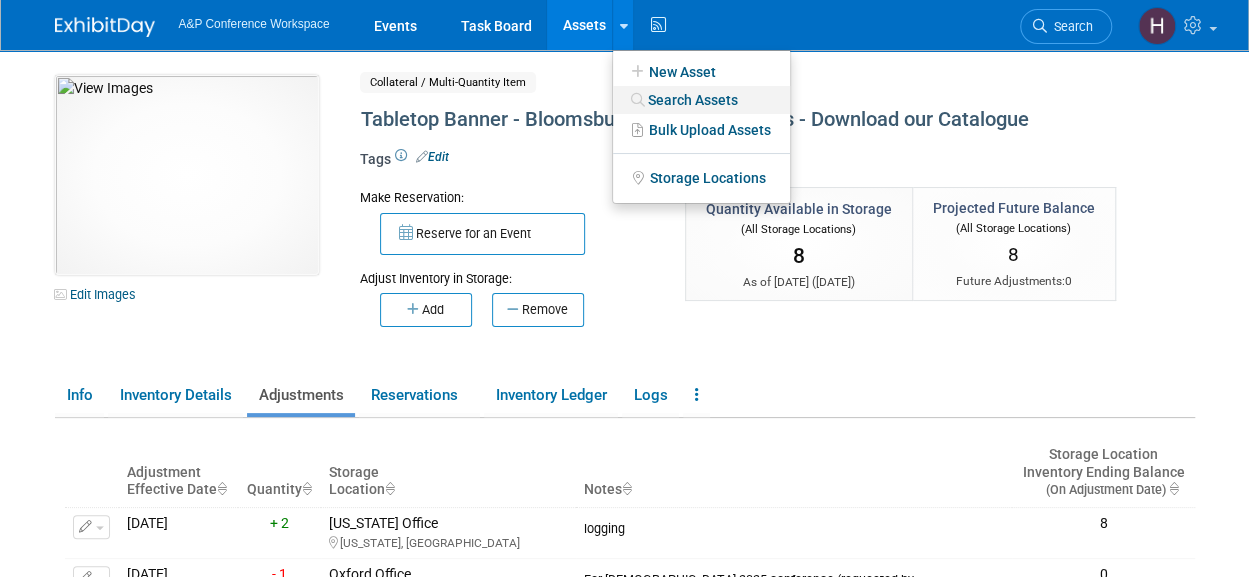 click on "Search Assets" at bounding box center (701, 100) 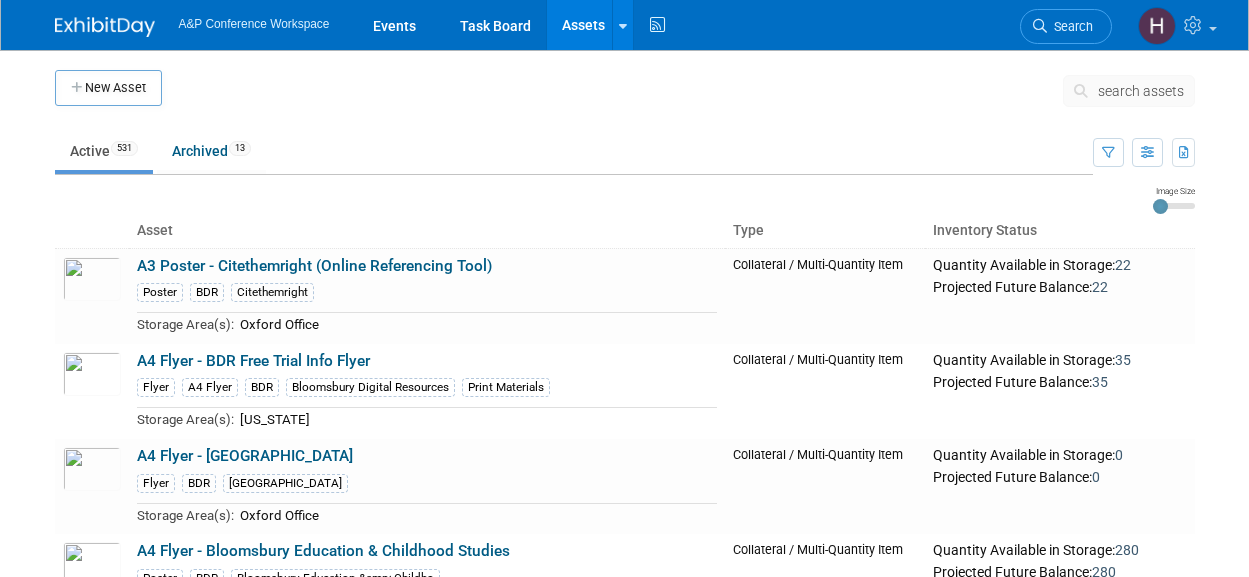 scroll, scrollTop: 0, scrollLeft: 0, axis: both 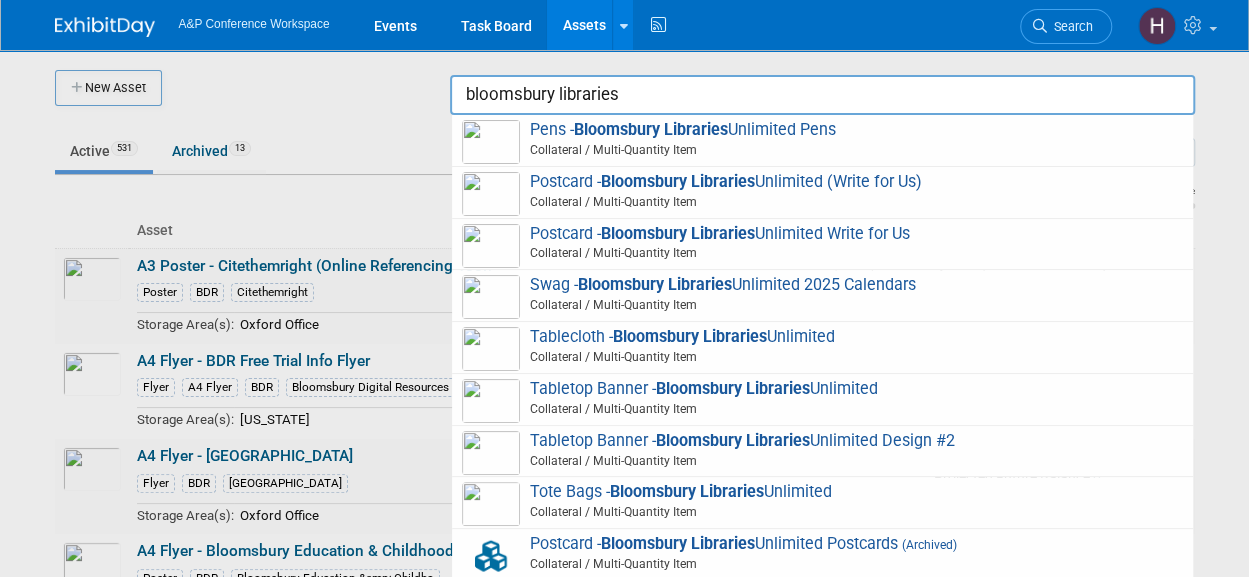 type on "bloomsbury libraries" 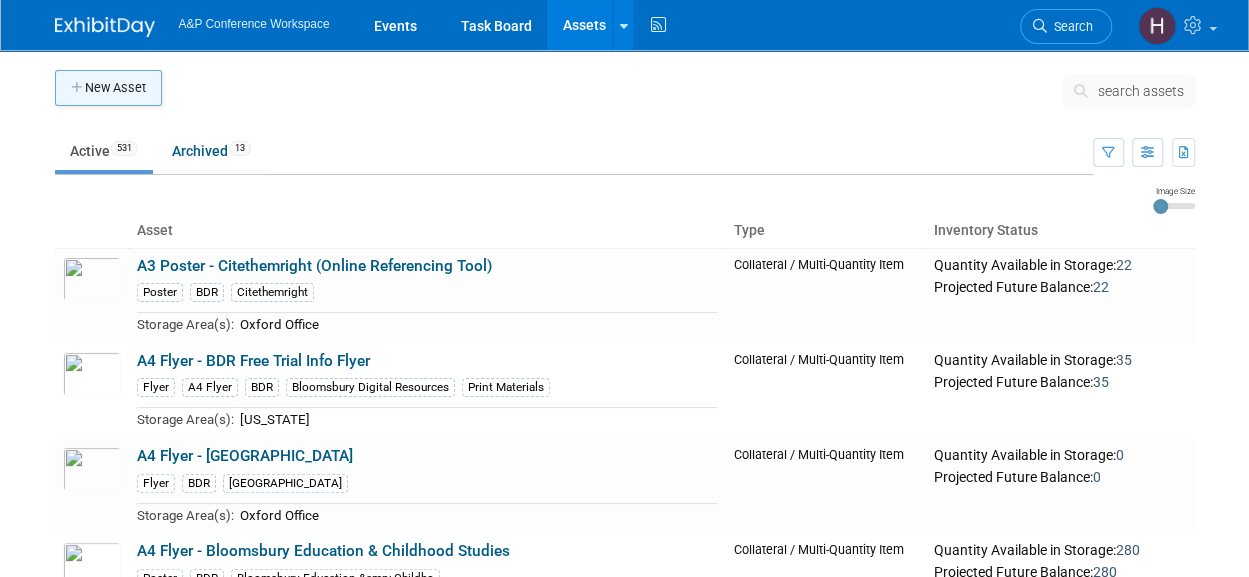 click on "New Asset" at bounding box center [108, 88] 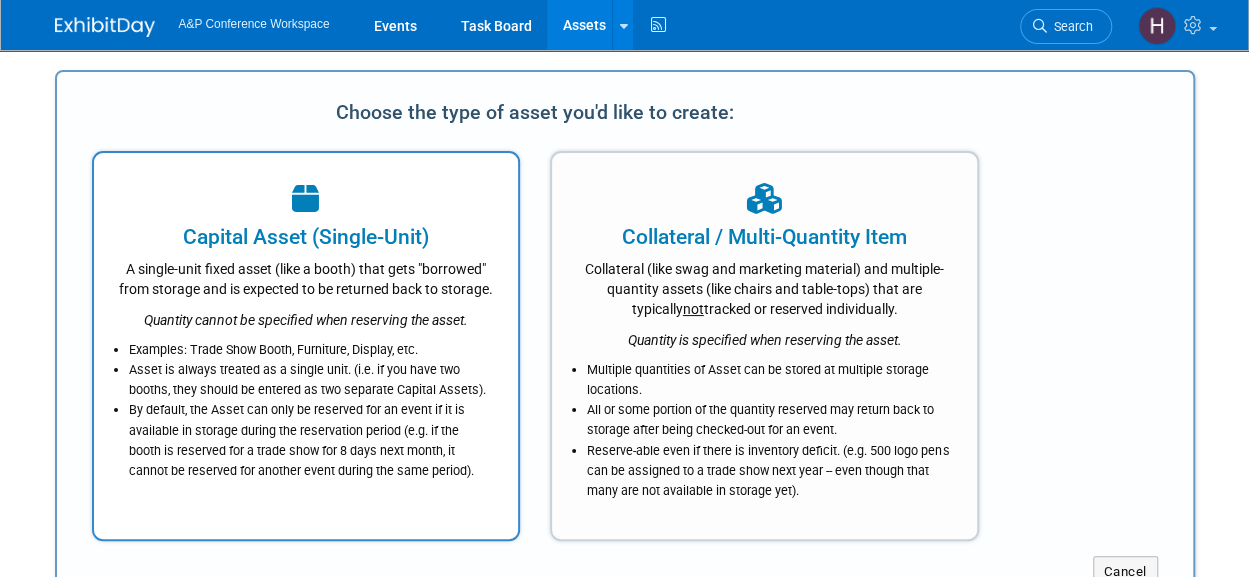 scroll, scrollTop: 0, scrollLeft: 0, axis: both 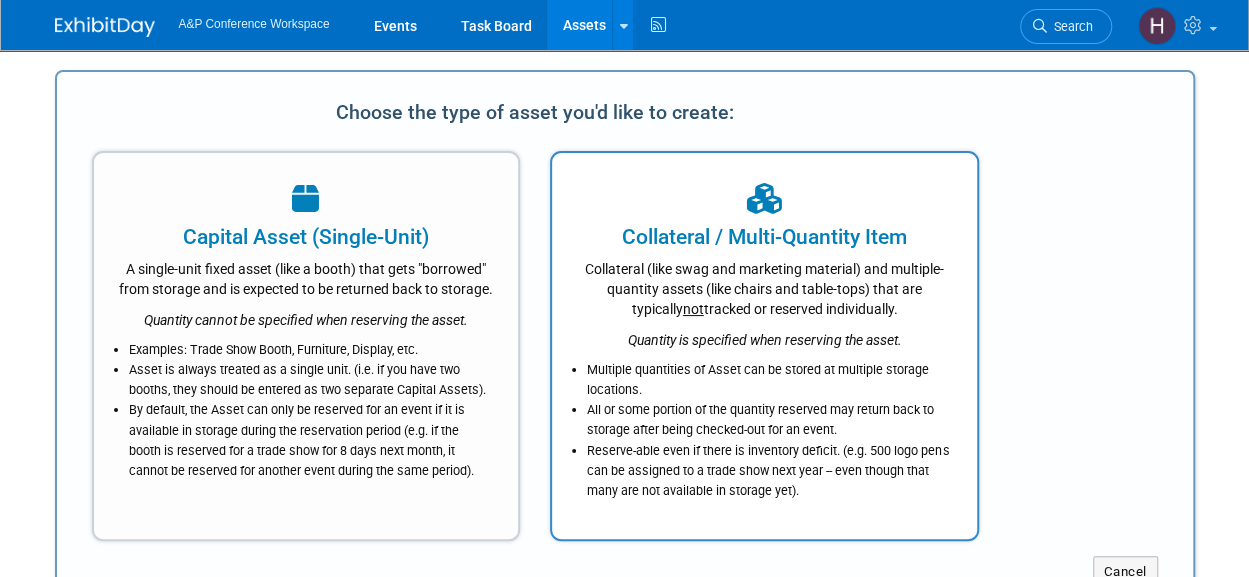 click on "Collateral (like swag and marketing material) and multiple-quantity assets (like chairs and table-tops) that are typically  not  tracked or reserved individually." at bounding box center [764, 285] 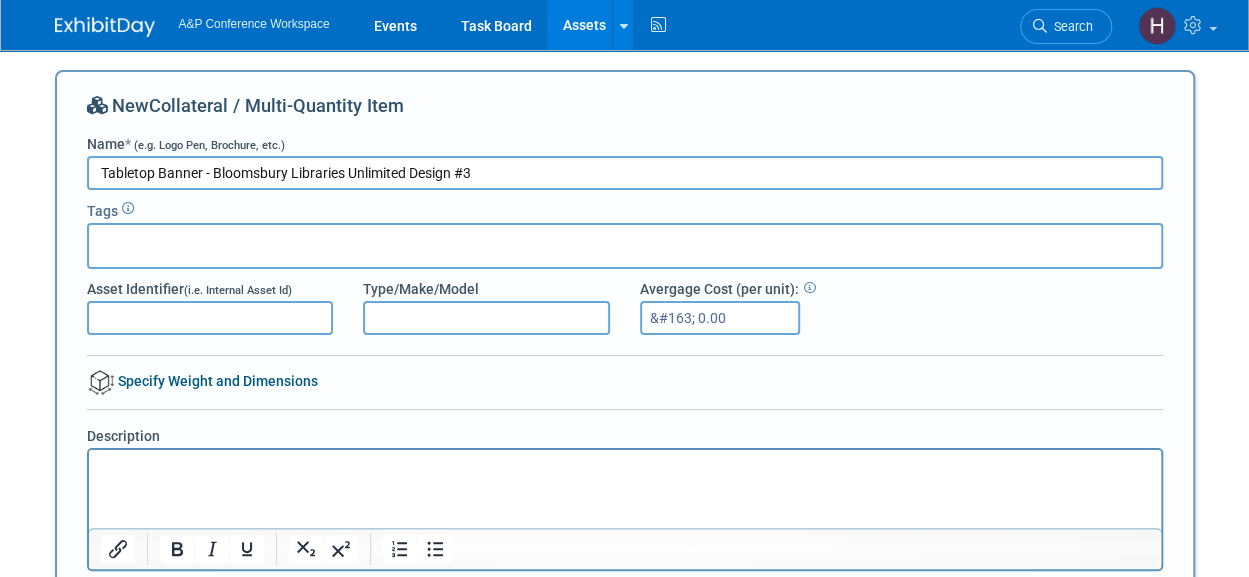 type on "Tabletop Banner - Bloomsbury Libraries Unlimited Design #3" 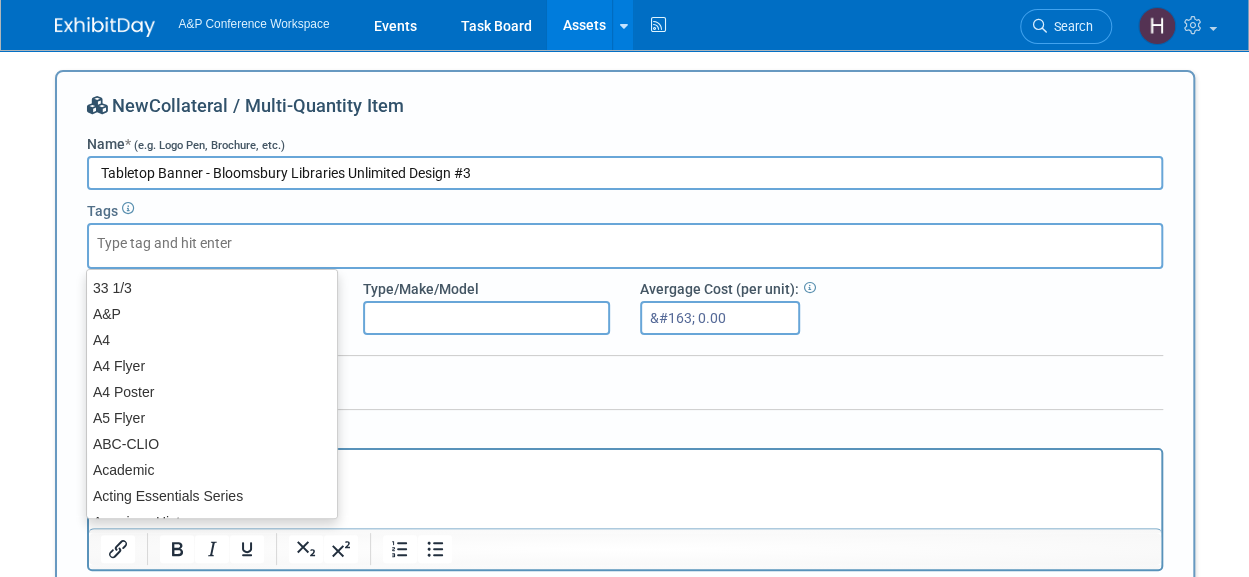click at bounding box center [625, 246] 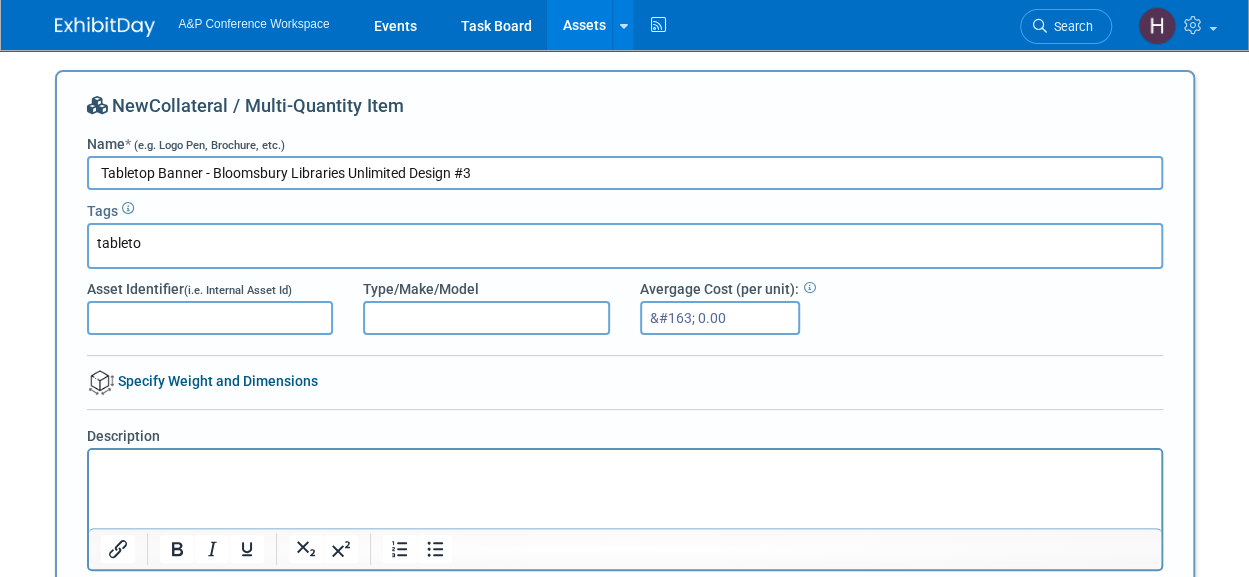 type on "tablet" 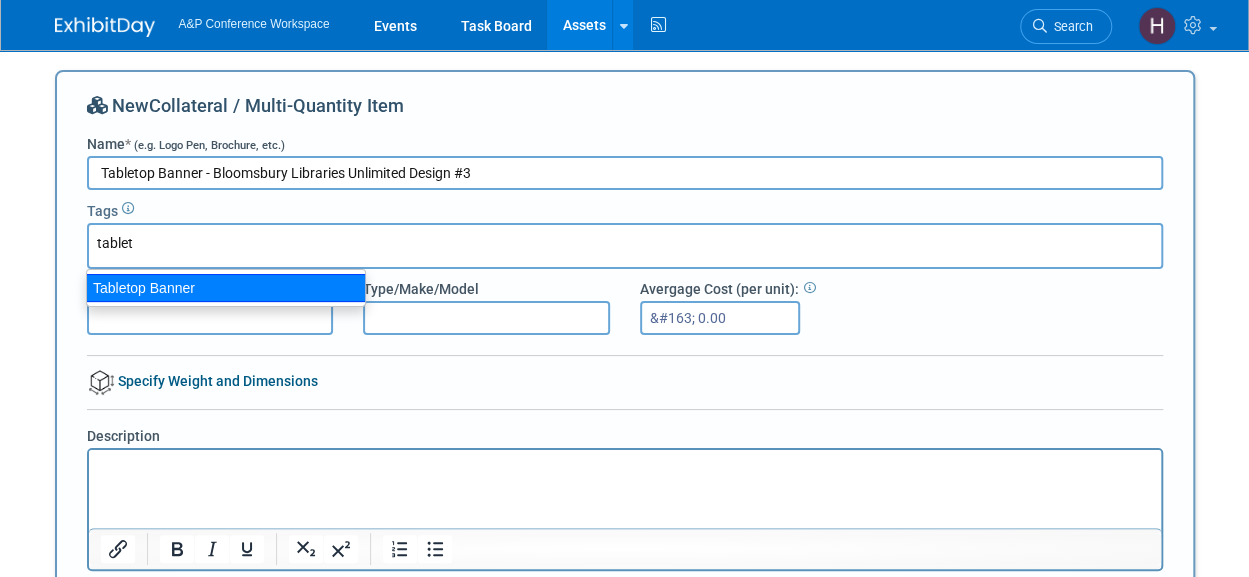 click on "Tabletop Banner" at bounding box center [226, 288] 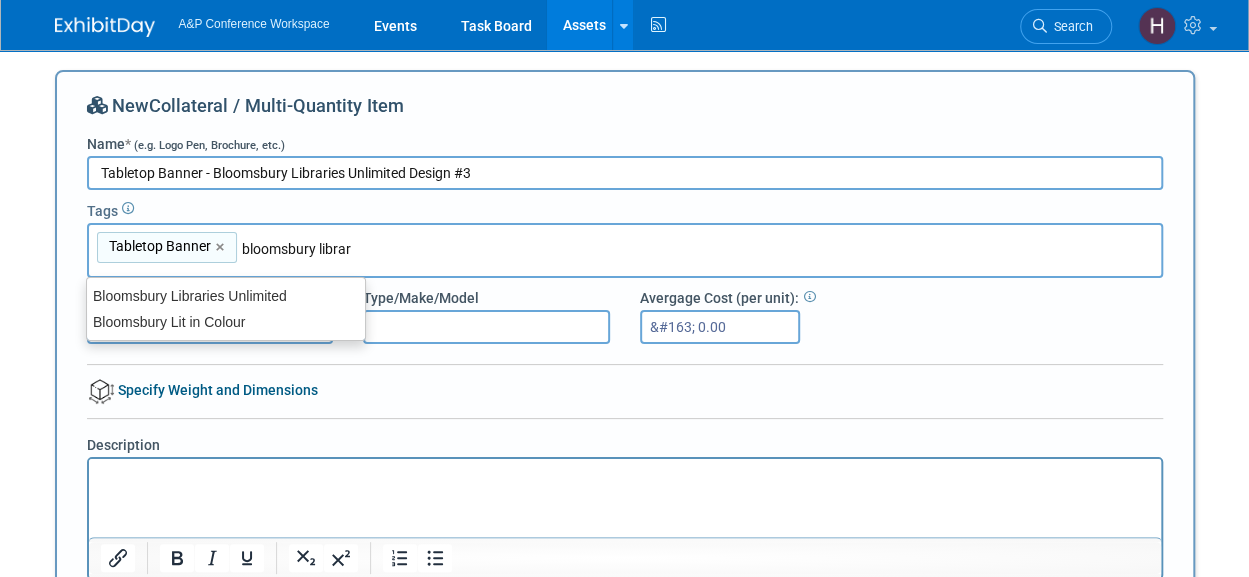 type on "bloomsbury librari" 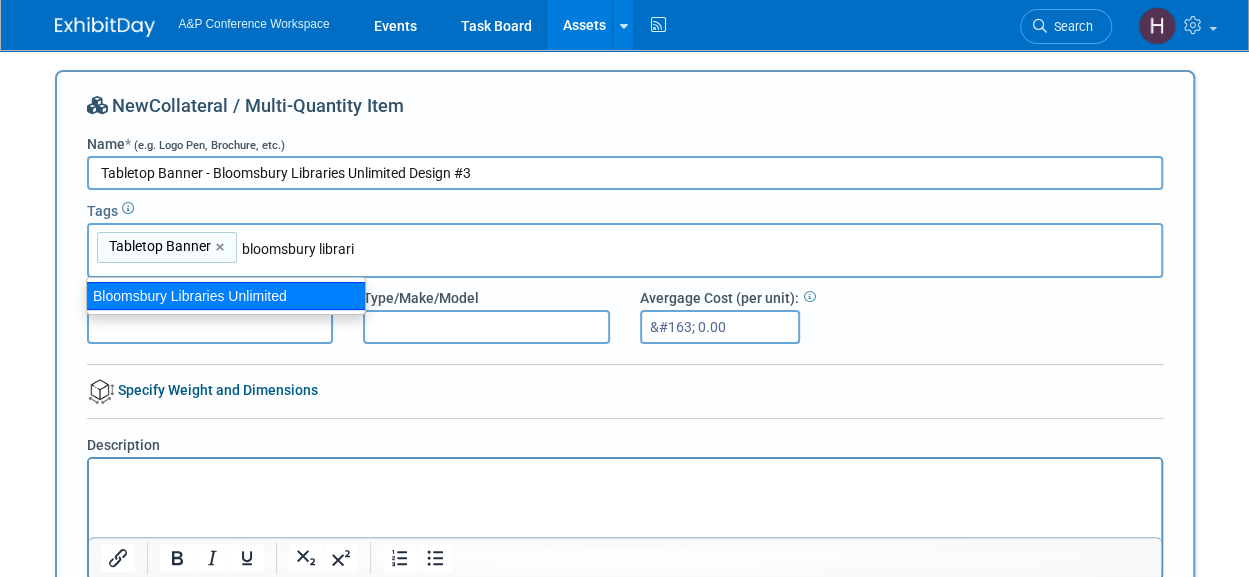 click on "Bloomsbury Libraries Unlimited" at bounding box center (226, 296) 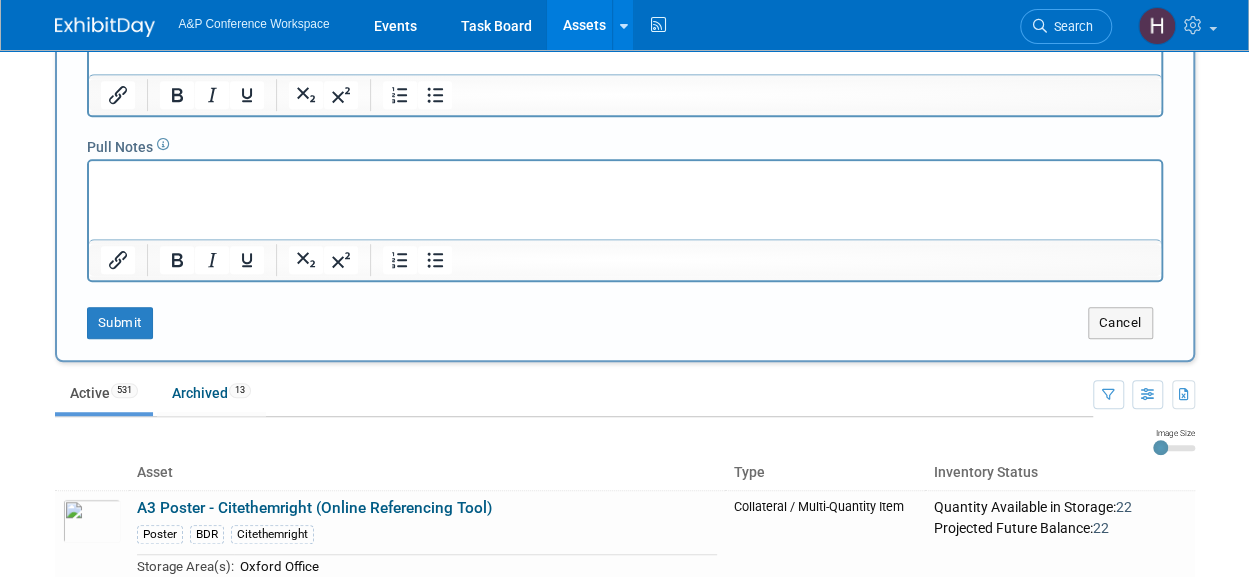 scroll, scrollTop: 0, scrollLeft: 0, axis: both 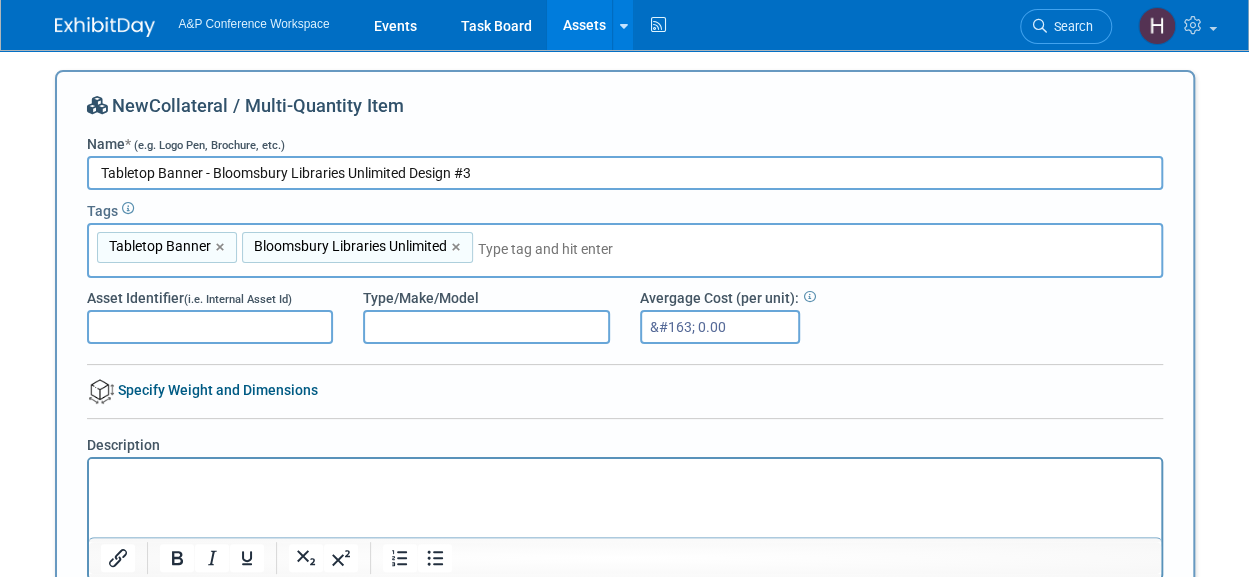 click on "Tabletop Banner - Bloomsbury Libraries Unlimited Design #3" at bounding box center [625, 173] 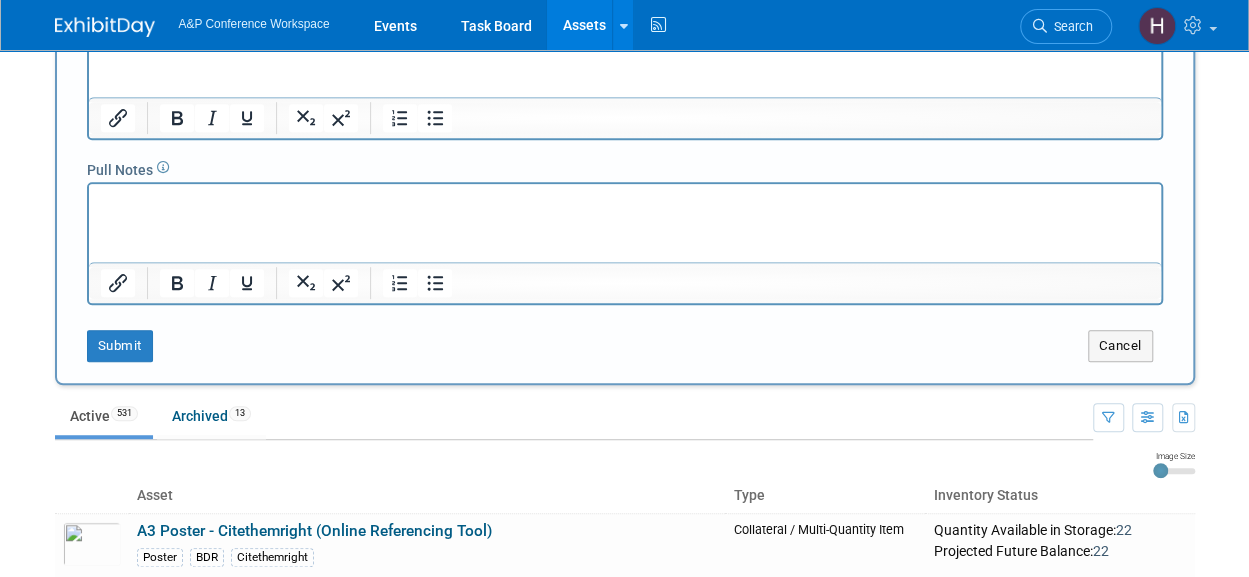 scroll, scrollTop: 423, scrollLeft: 0, axis: vertical 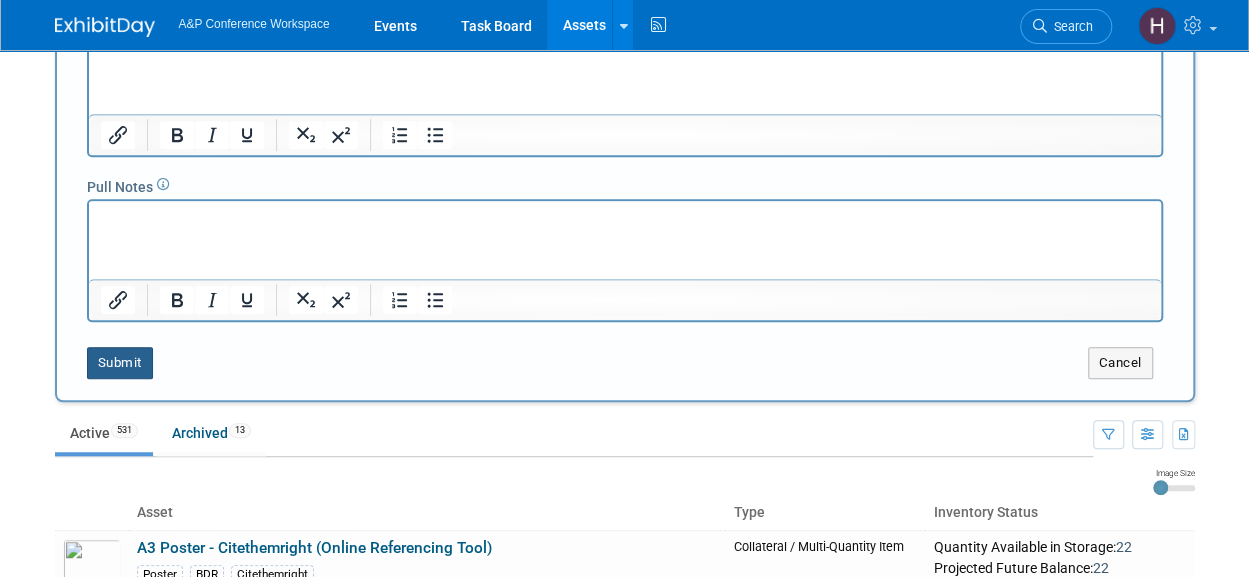type on "Tabletop Banner - Bloomsbury Libraries Unlimited: Elevating Librarian Expertise Through Innovative and Empowering Professional Development" 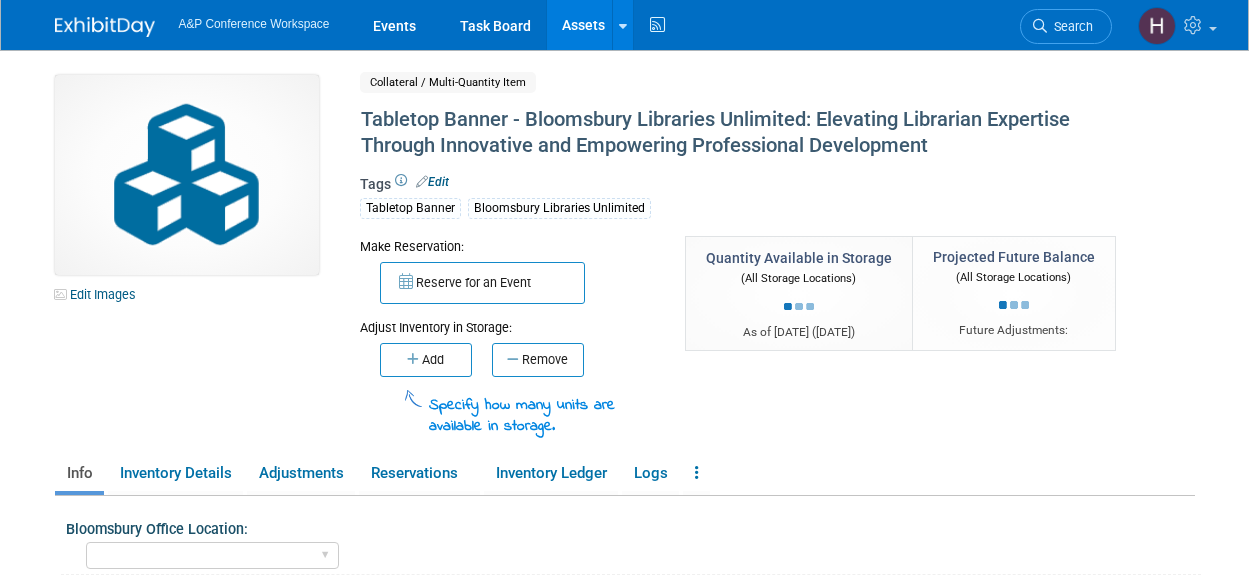 scroll, scrollTop: 0, scrollLeft: 0, axis: both 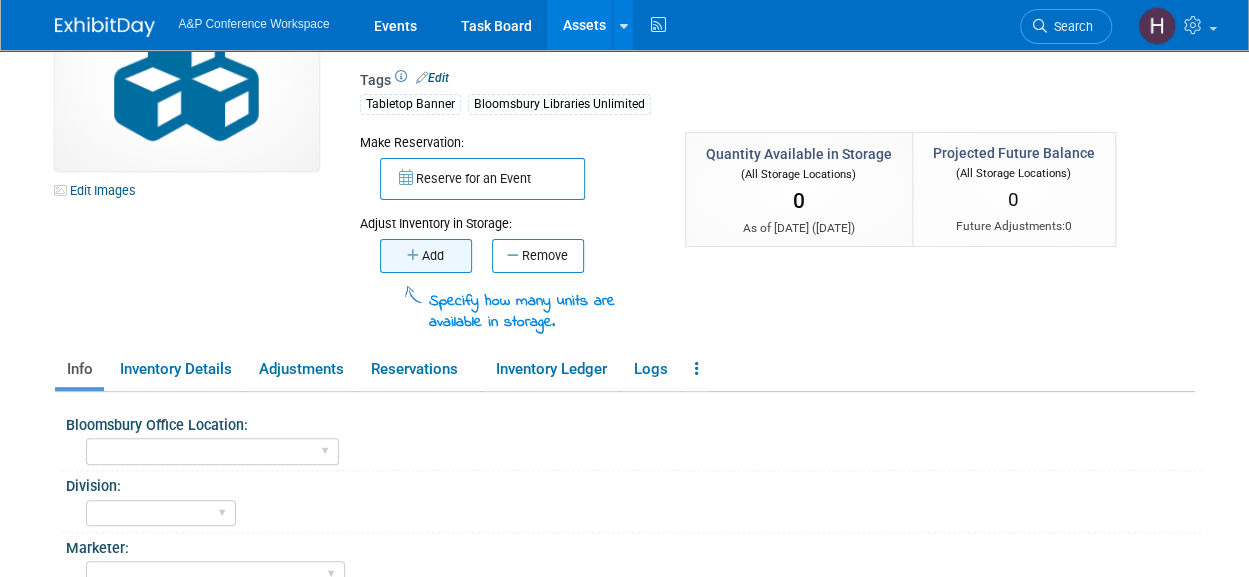 click on "Add" at bounding box center (426, 256) 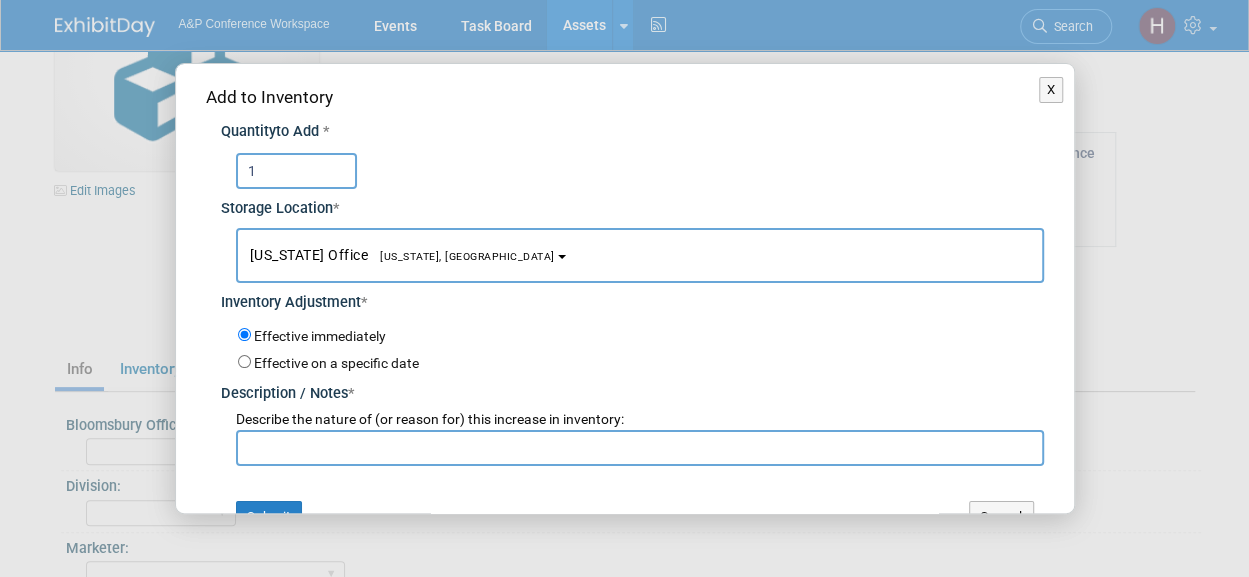 type on "1" 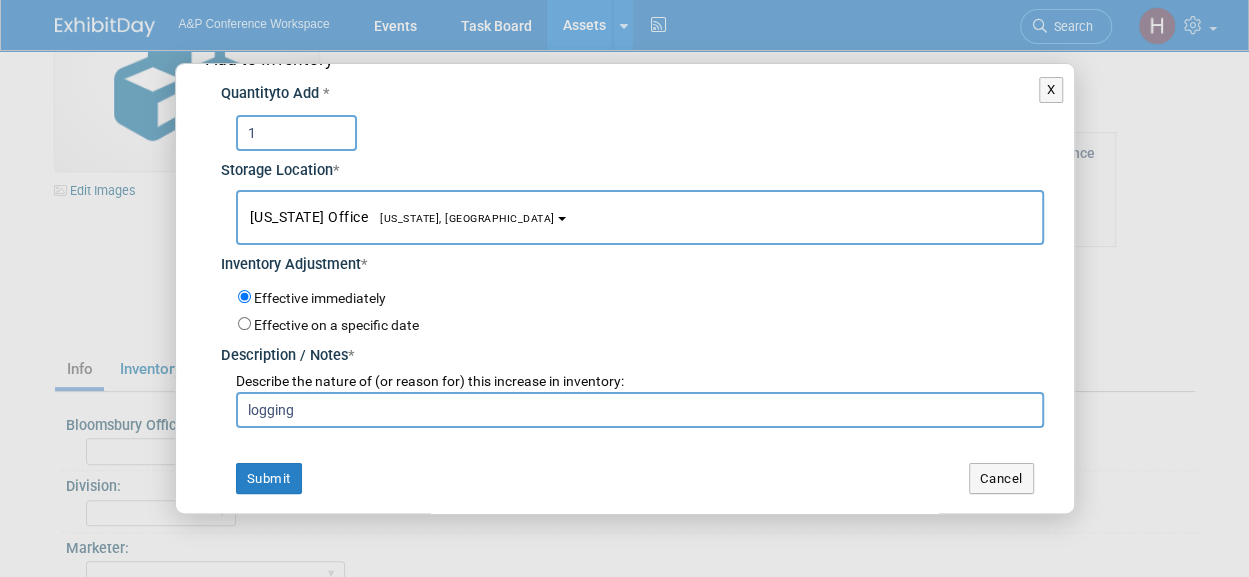 scroll, scrollTop: 34, scrollLeft: 0, axis: vertical 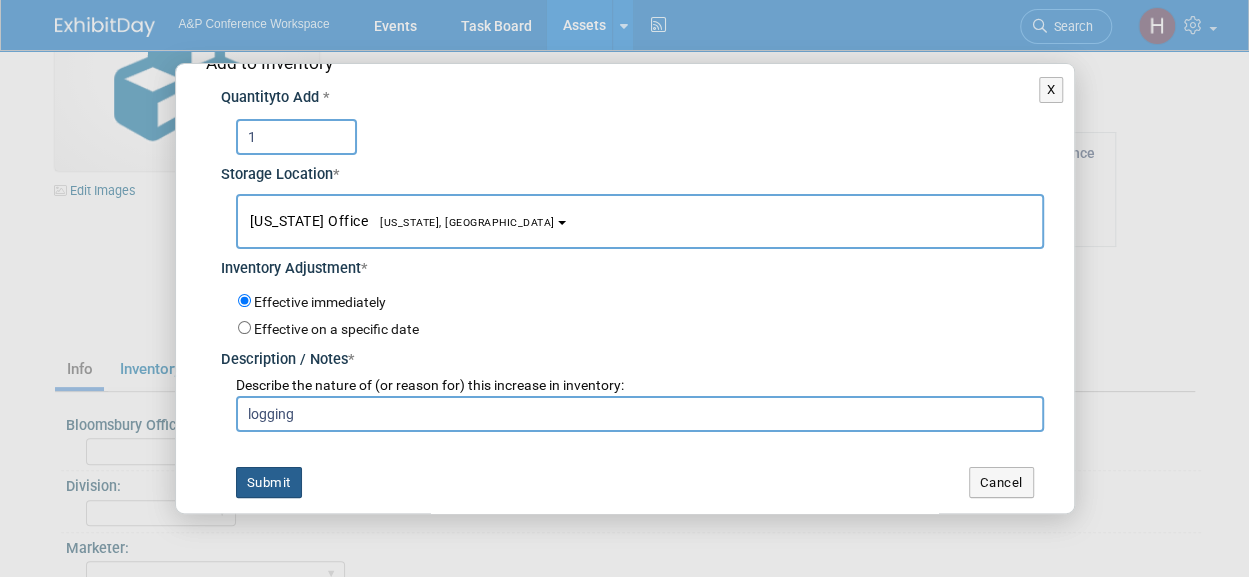 type on "logging" 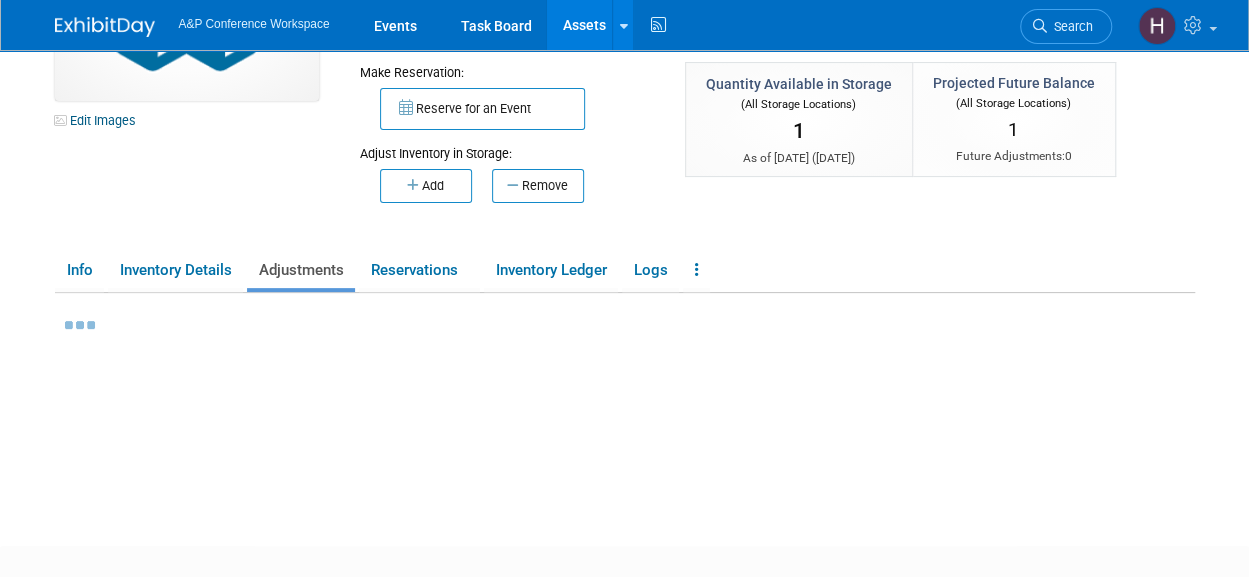 scroll, scrollTop: 176, scrollLeft: 0, axis: vertical 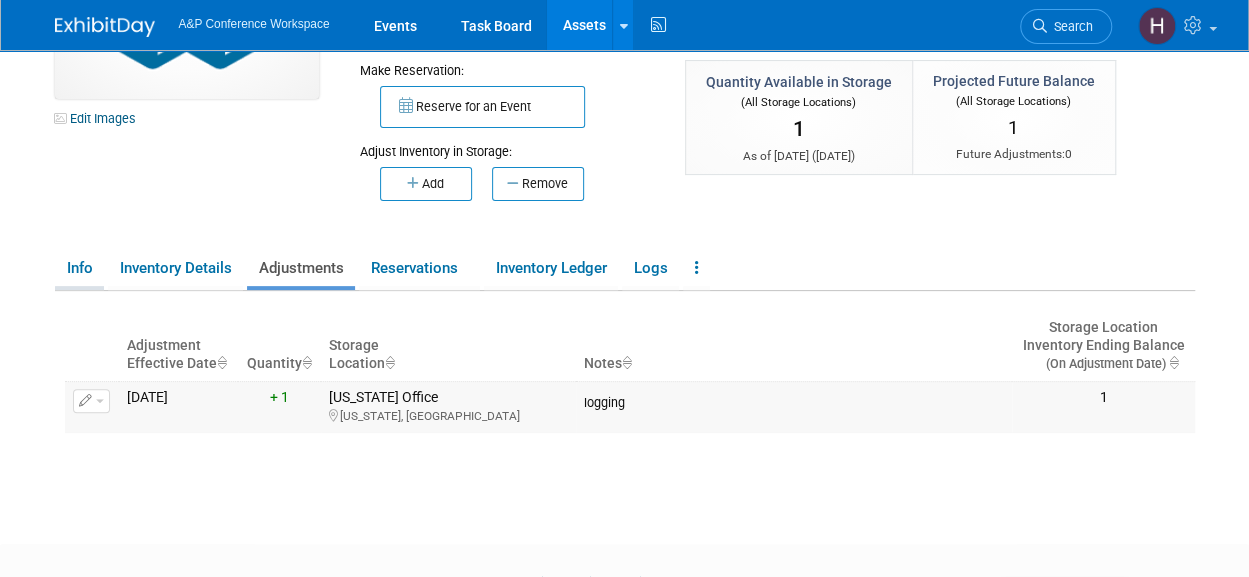 click on "Info" at bounding box center [79, 268] 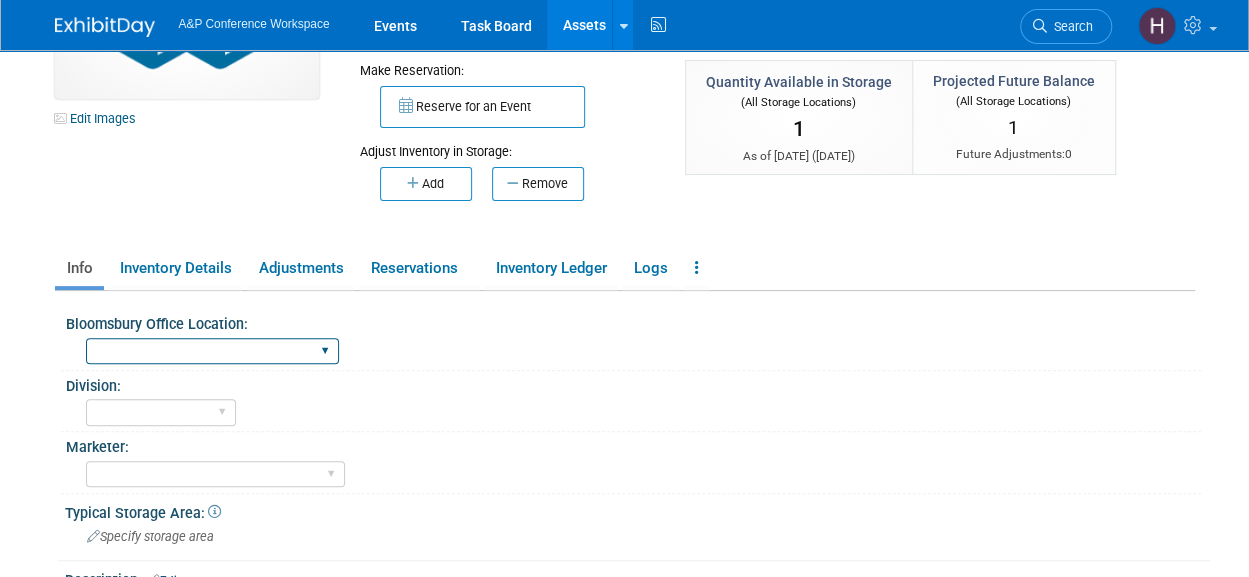 click on "[GEOGRAPHIC_DATA]
[US_STATE][GEOGRAPHIC_DATA], [US_STATE]
Blue Ridge Summit" at bounding box center [212, 351] 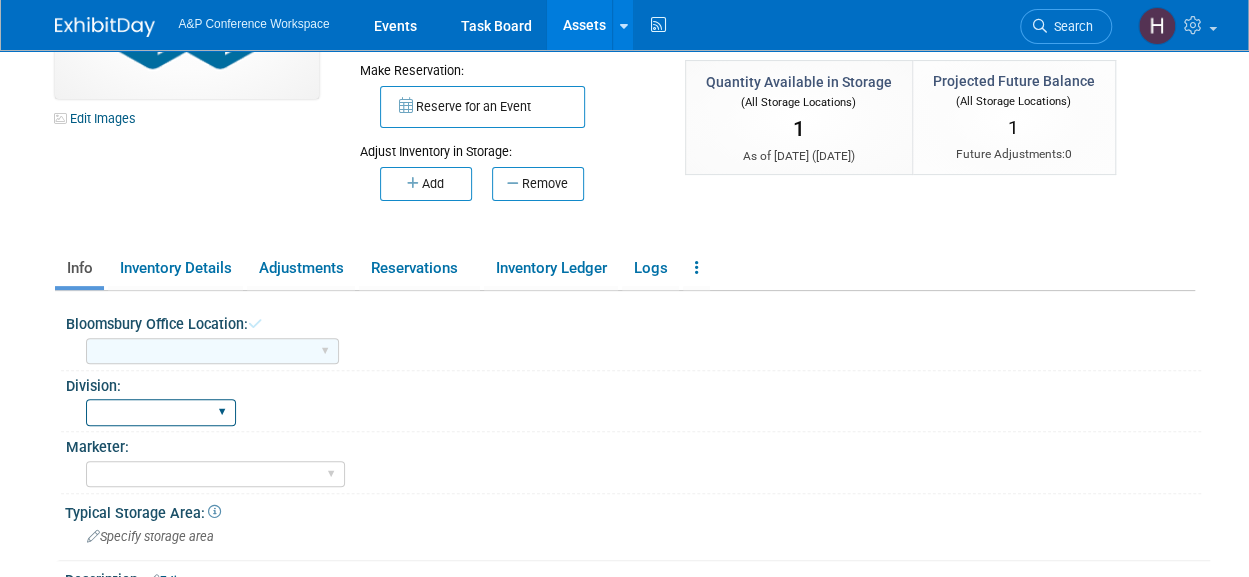 scroll, scrollTop: 239, scrollLeft: 0, axis: vertical 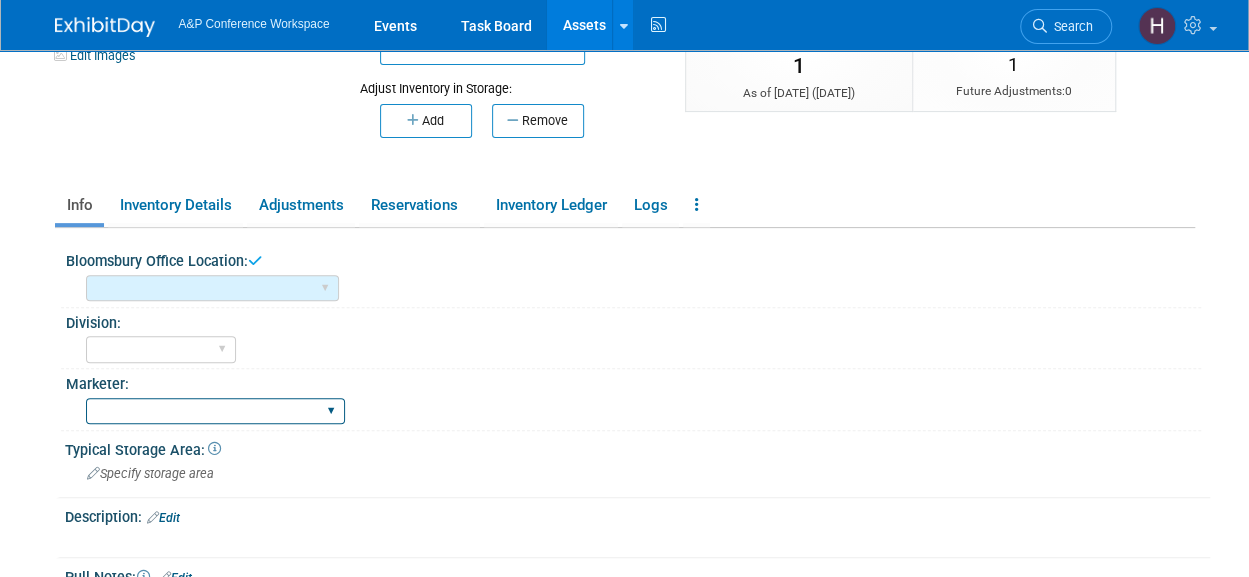 click on "[PERSON_NAME]
[PERSON_NAME]
[PERSON_NAME]
[PERSON_NAME]
[PERSON_NAME]
[PERSON_NAME]
[PERSON_NAME]
[PERSON_NAME]
[PERSON_NAME]
[PERSON_NAME]
[PERSON_NAME]
[PERSON_NAME]
[PERSON_NAME]
[PERSON_NAME] [PERSON_NAME] [PERSON_NAME]" at bounding box center (215, 411) 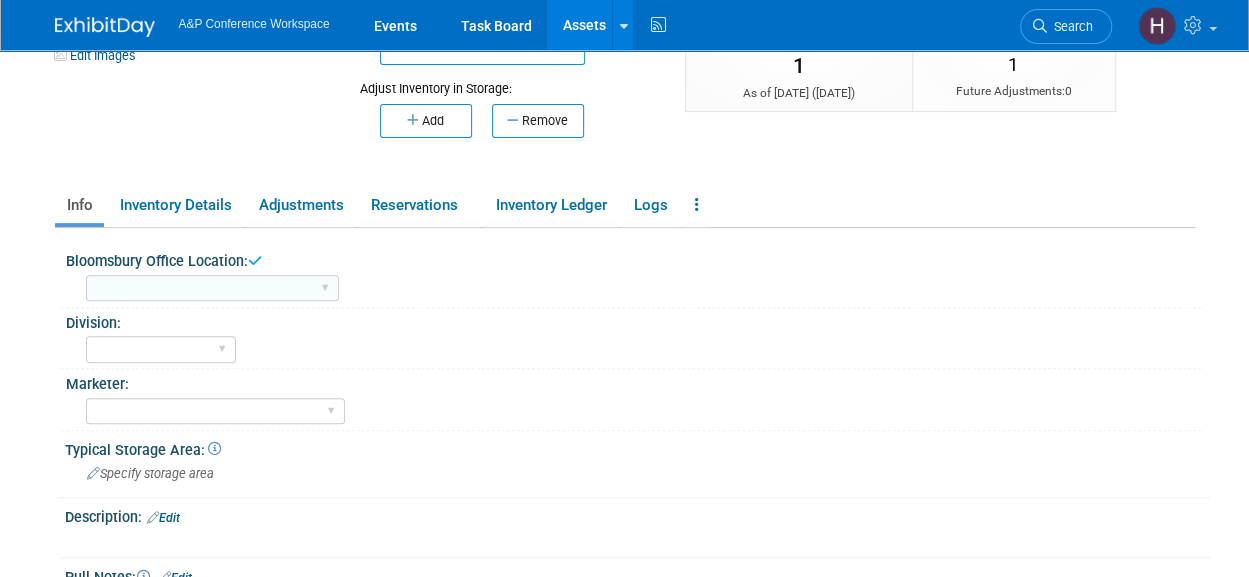 click on "Edit Images
Collateral / Multi-Quantity Item
Shared
Tabletop Banner - Bloomsbury Libraries Unlimited: Elevating Librarian Expertise Through Innovative and Empowering Professional Development
Asset Name" at bounding box center (625, 235) 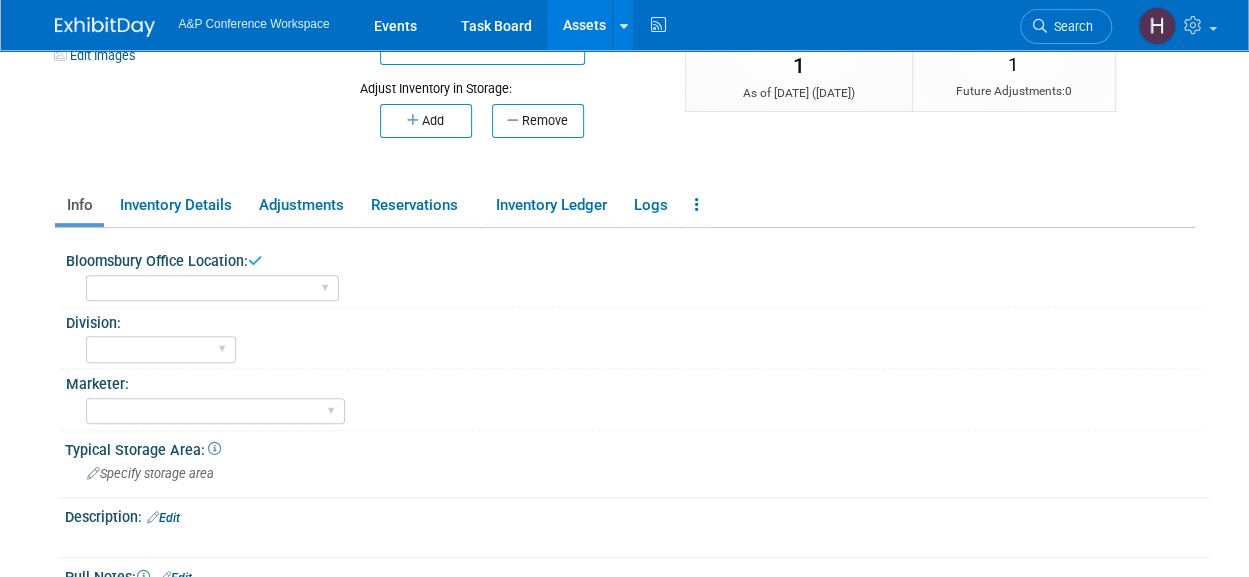 click on "Division:" at bounding box center (633, 320) 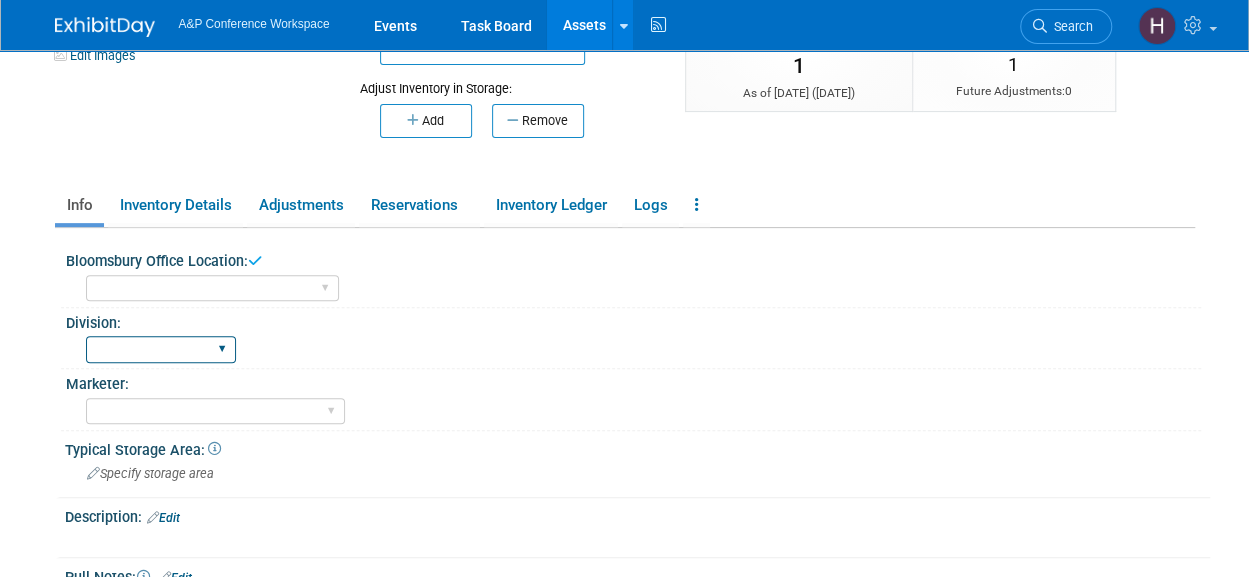 click on "BDR - Libraries
BDR - Schools
A&P
BP
R&L" at bounding box center (161, 349) 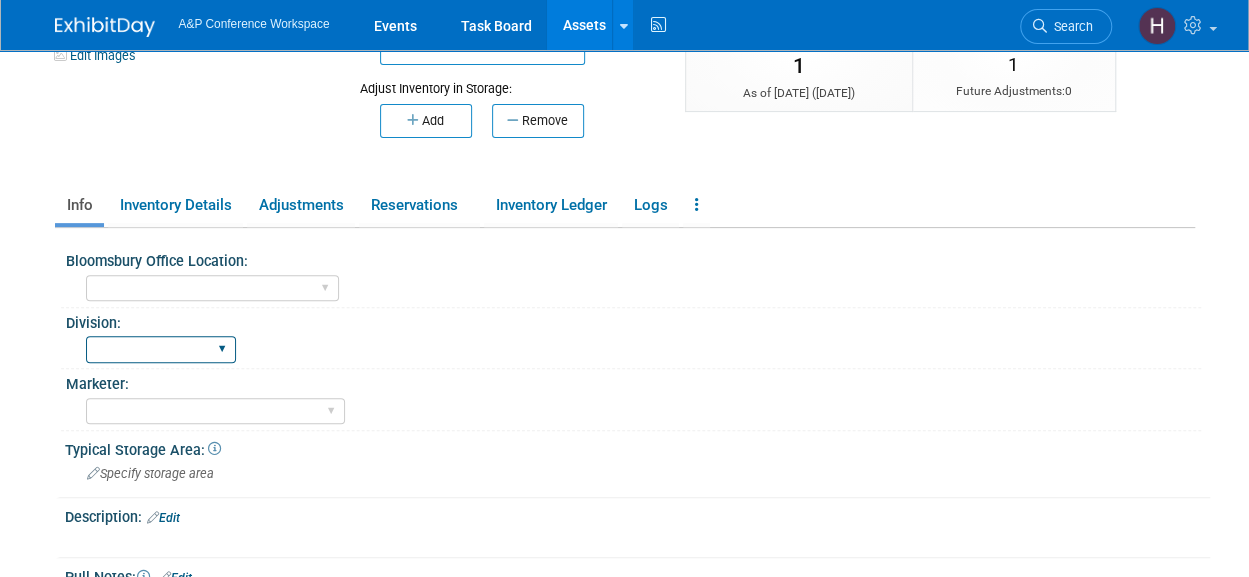 select on "BDR - Libraries" 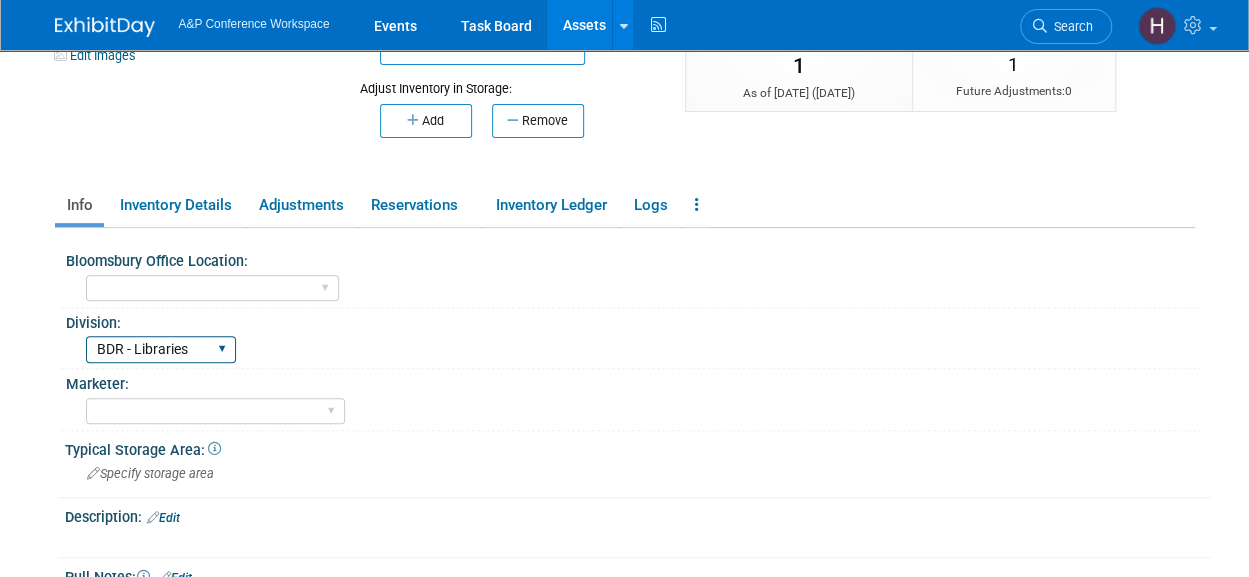 click on "BDR - Libraries
BDR - Schools
A&P
BP
R&L" at bounding box center (161, 349) 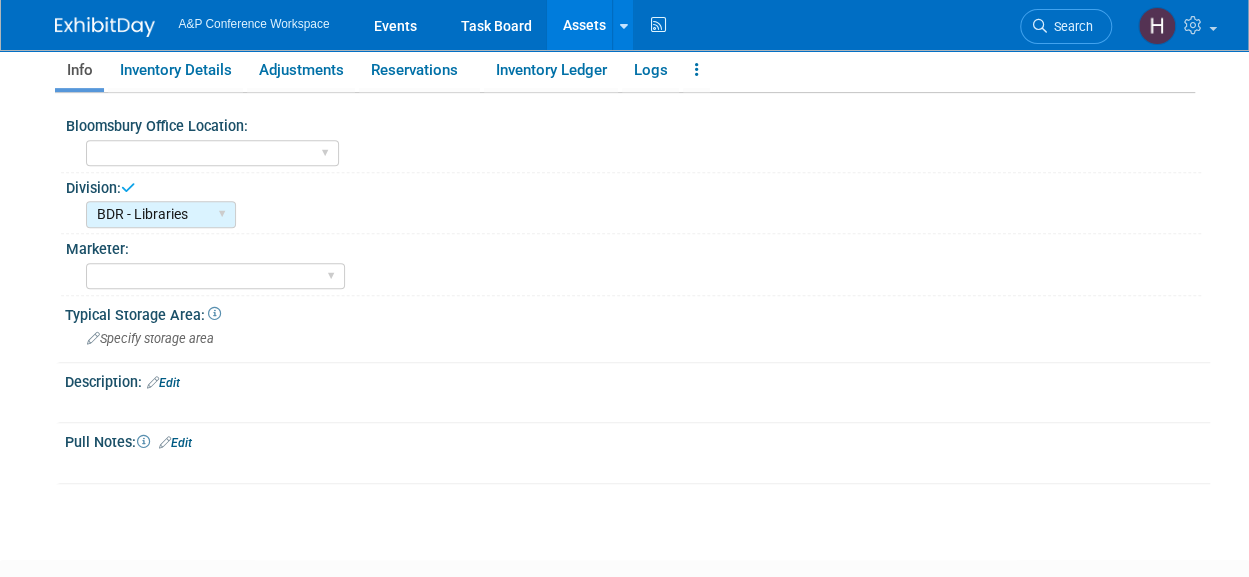 scroll, scrollTop: 377, scrollLeft: 0, axis: vertical 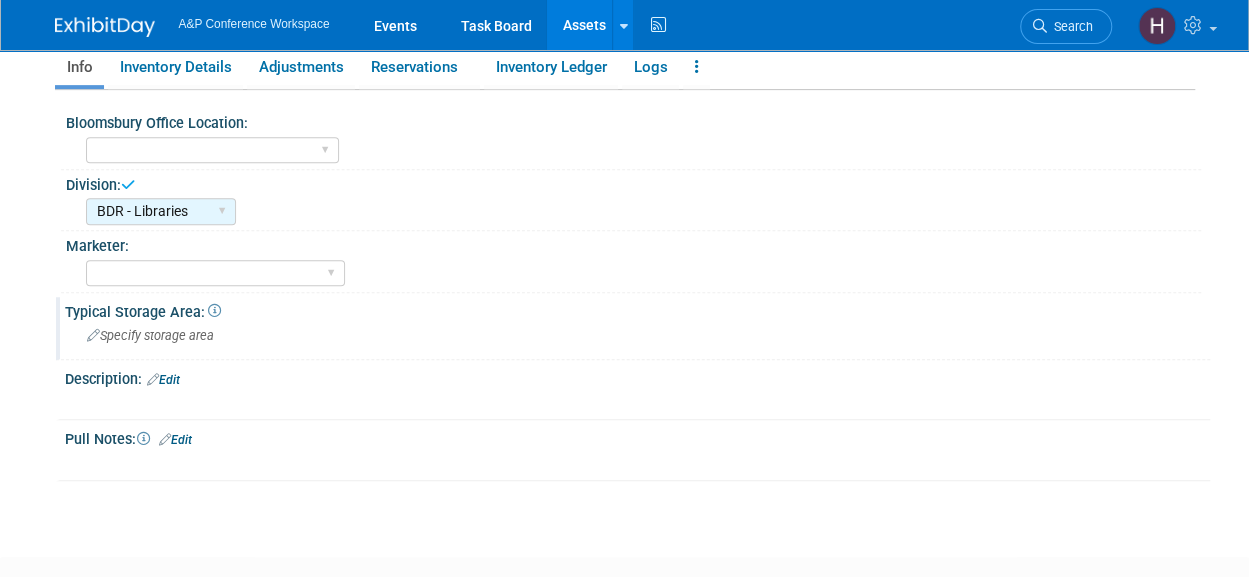 click on "Specify storage area" at bounding box center (637, 335) 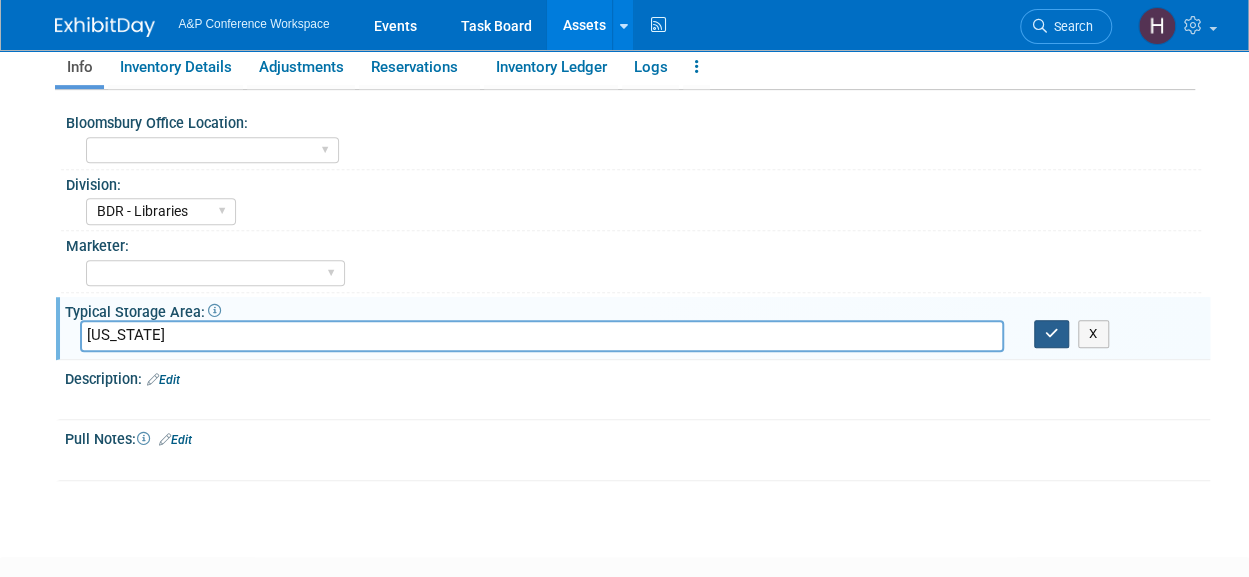 type on "[US_STATE]" 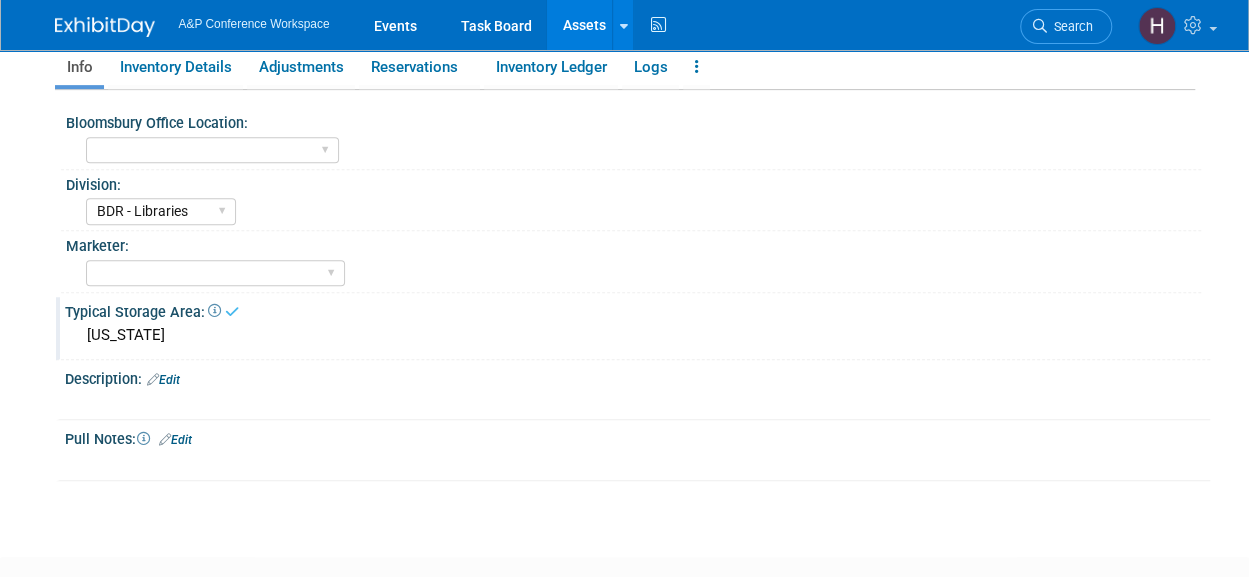 scroll, scrollTop: 0, scrollLeft: 0, axis: both 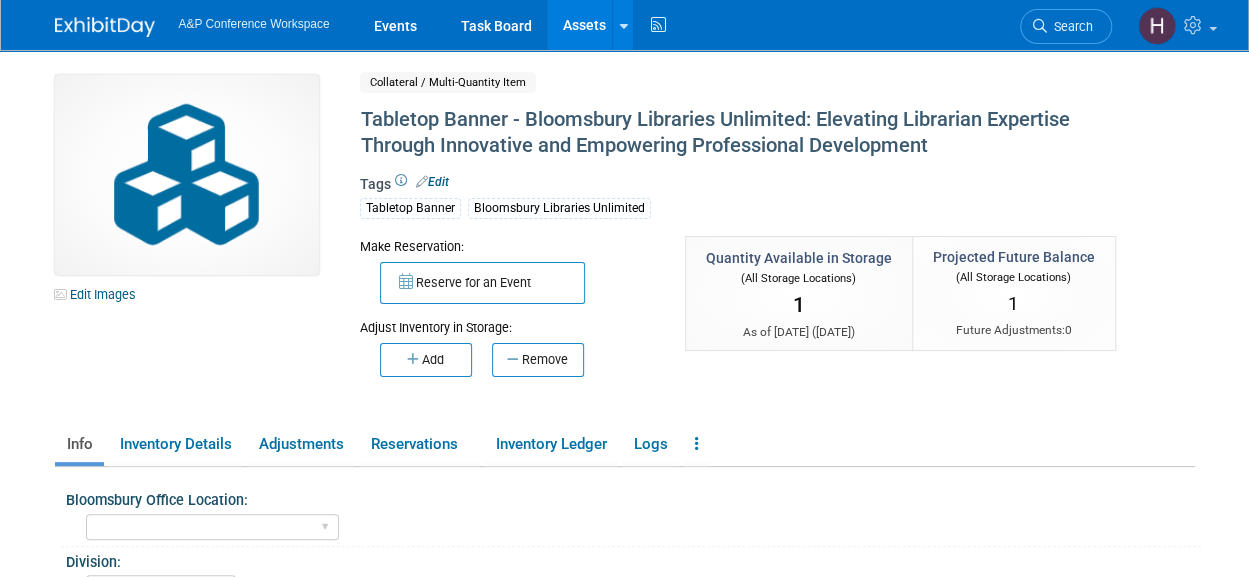 click on "Assets" at bounding box center (583, 25) 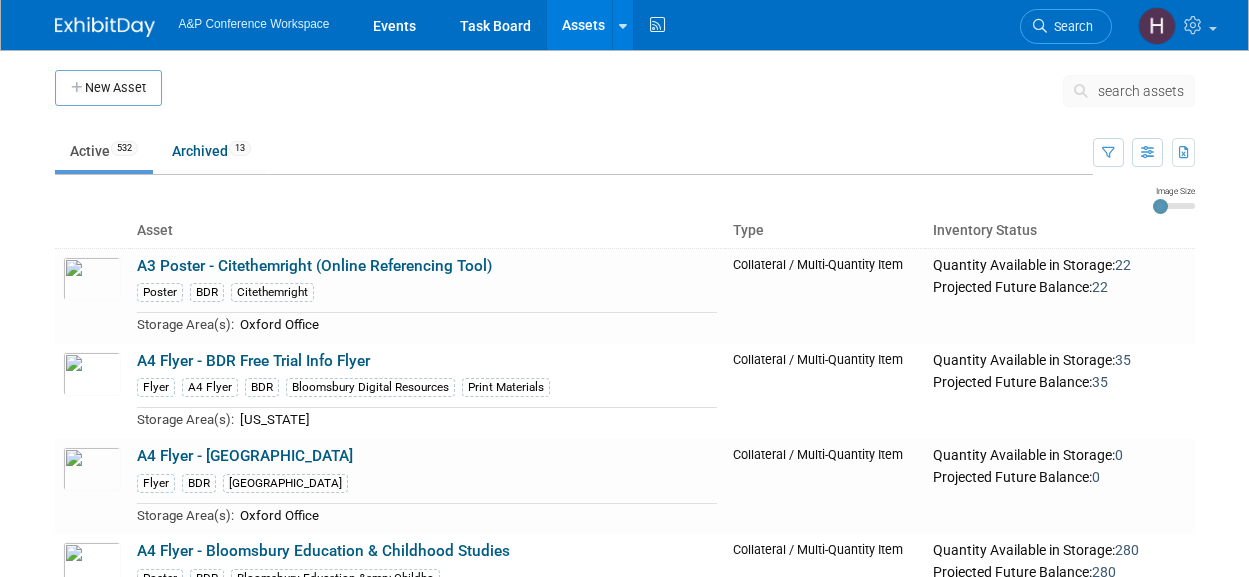 scroll, scrollTop: 0, scrollLeft: 0, axis: both 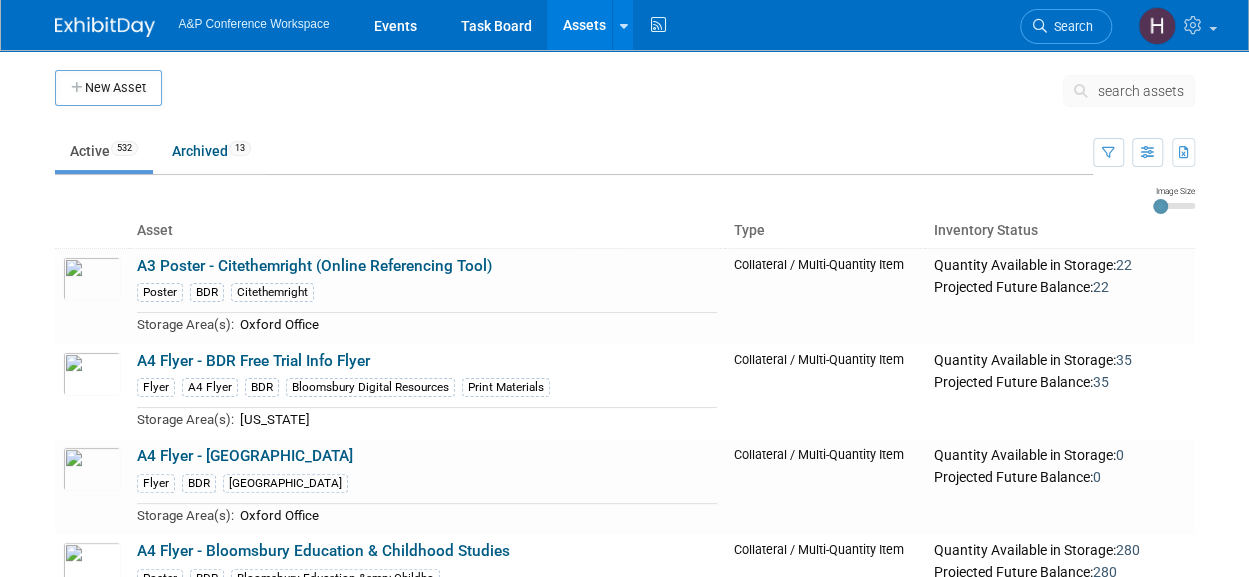 click on "search assets" at bounding box center (1141, 91) 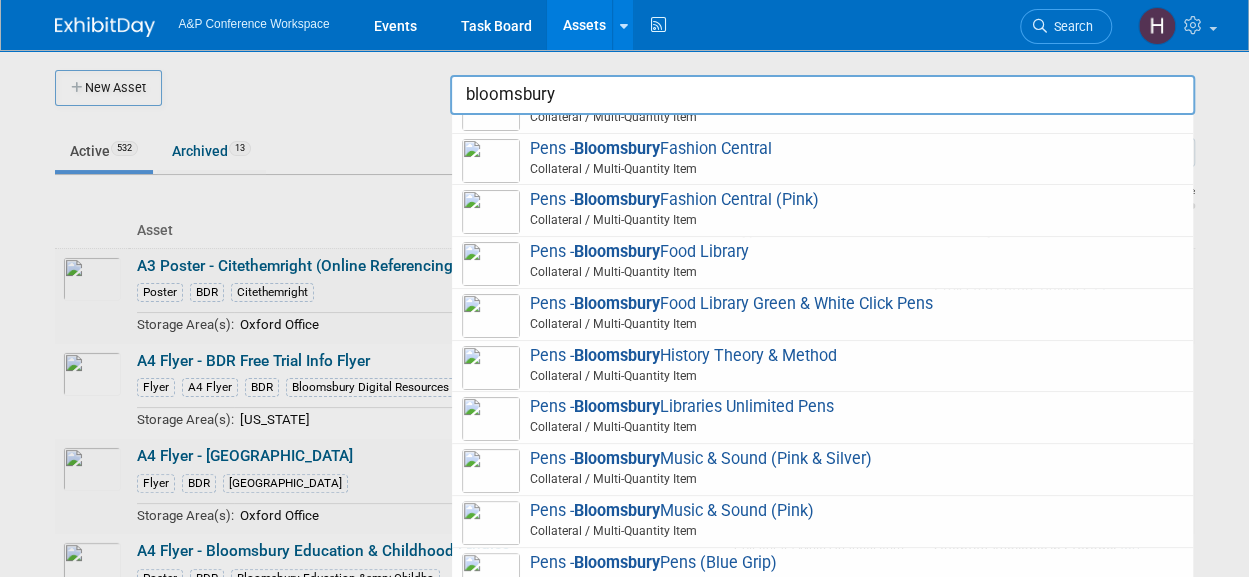 scroll, scrollTop: 4652, scrollLeft: 0, axis: vertical 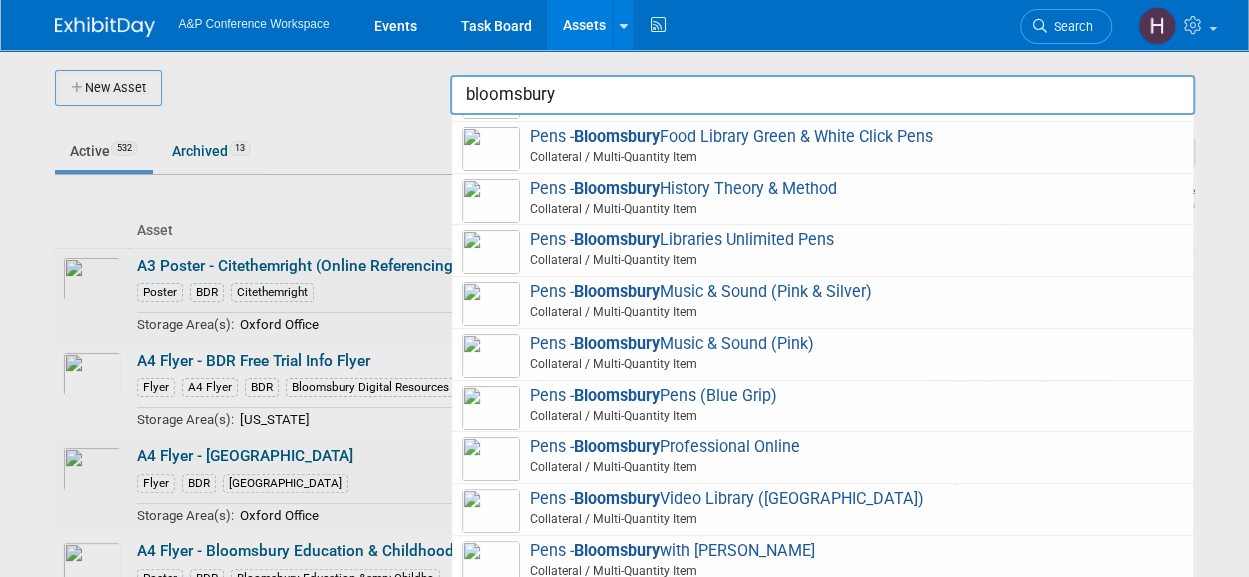 drag, startPoint x: 564, startPoint y: 102, endPoint x: 420, endPoint y: 87, distance: 144.77914 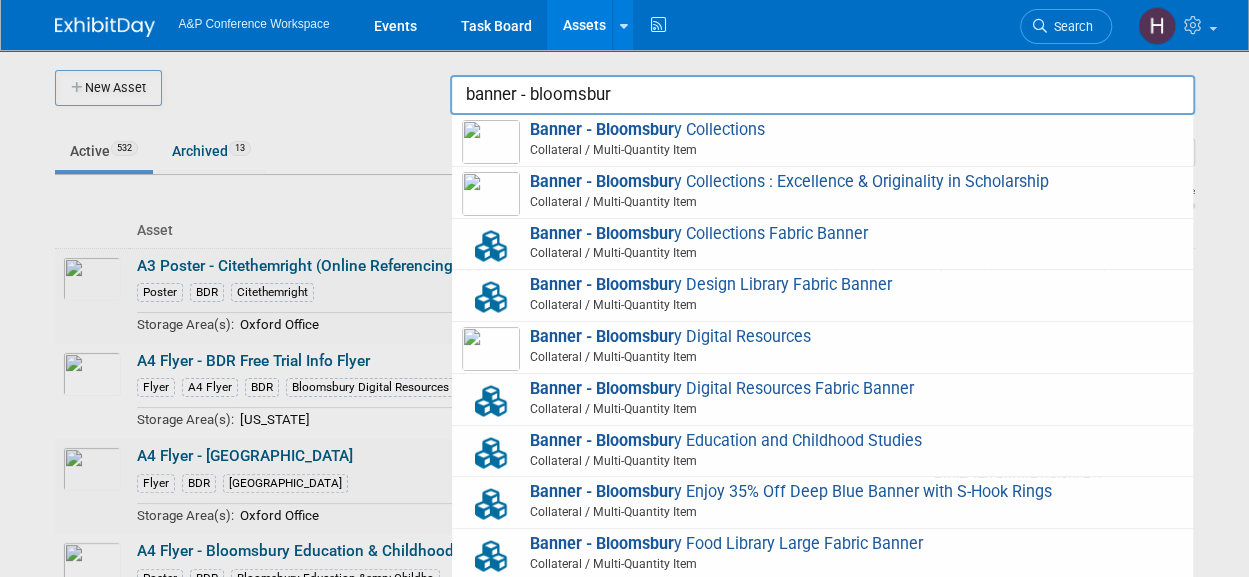 type on "banner - bloomsbury" 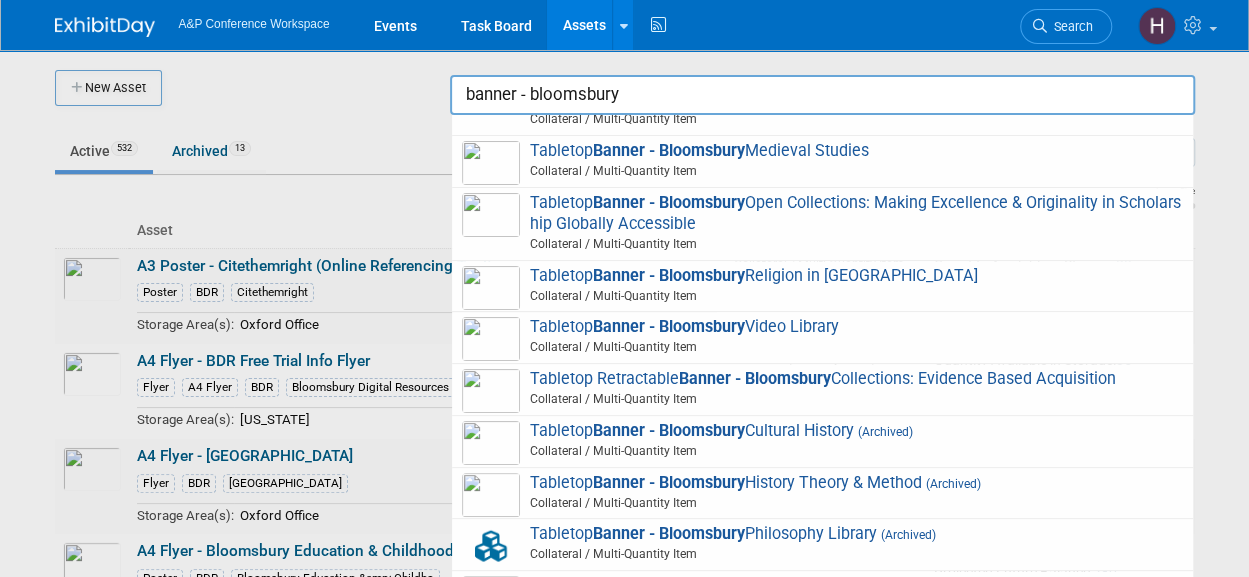 scroll, scrollTop: 1711, scrollLeft: 0, axis: vertical 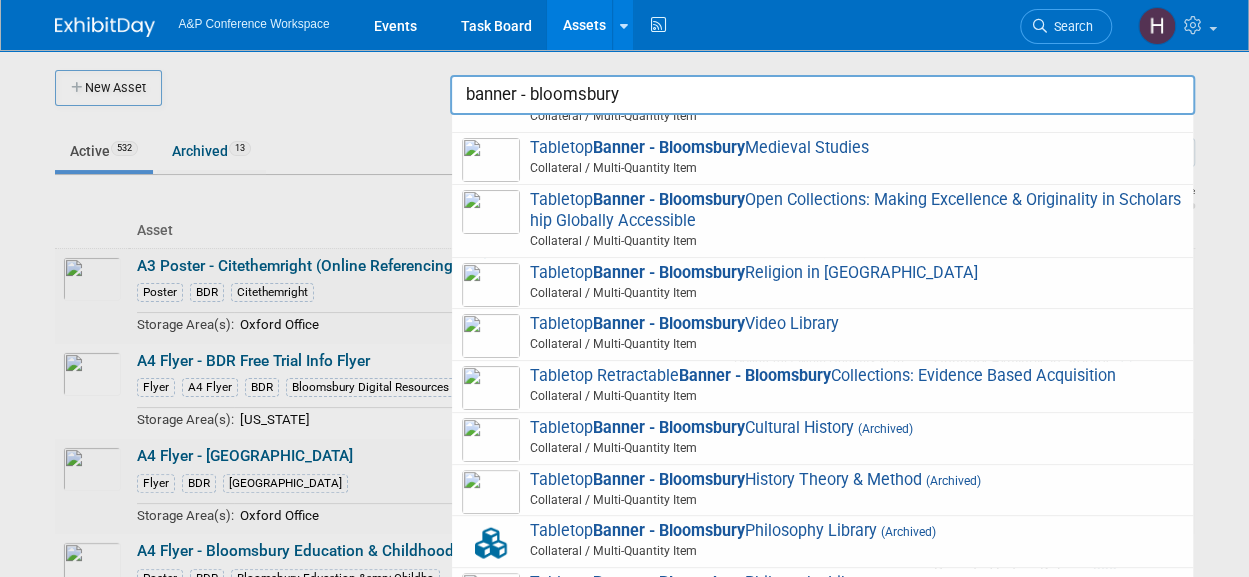 drag, startPoint x: 642, startPoint y: 91, endPoint x: 435, endPoint y: 85, distance: 207.08694 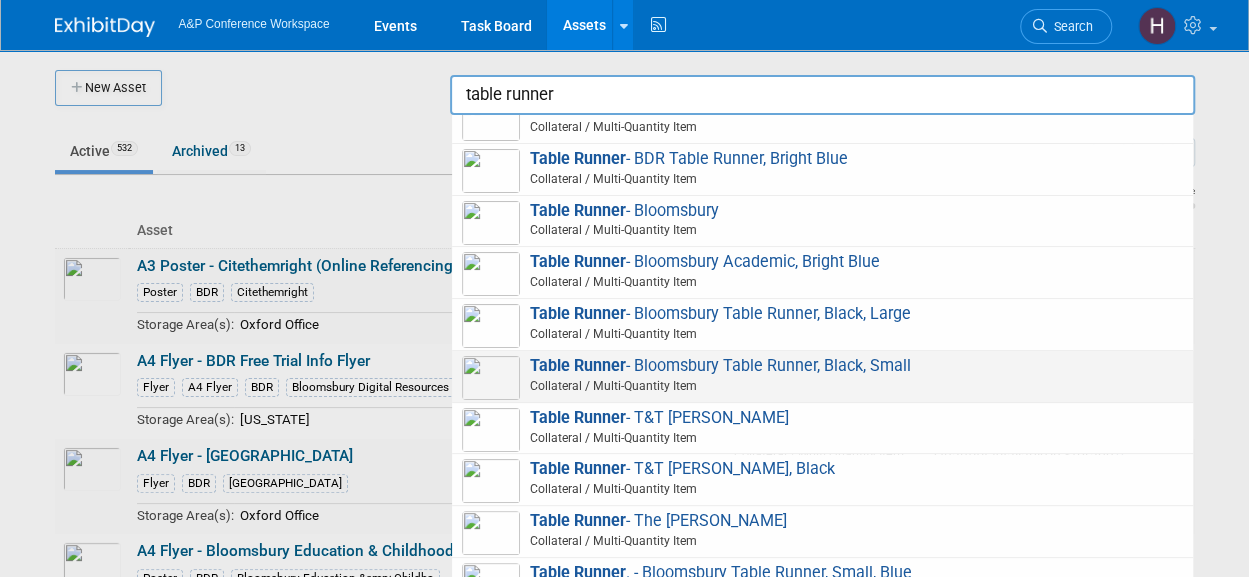 scroll, scrollTop: 17, scrollLeft: 0, axis: vertical 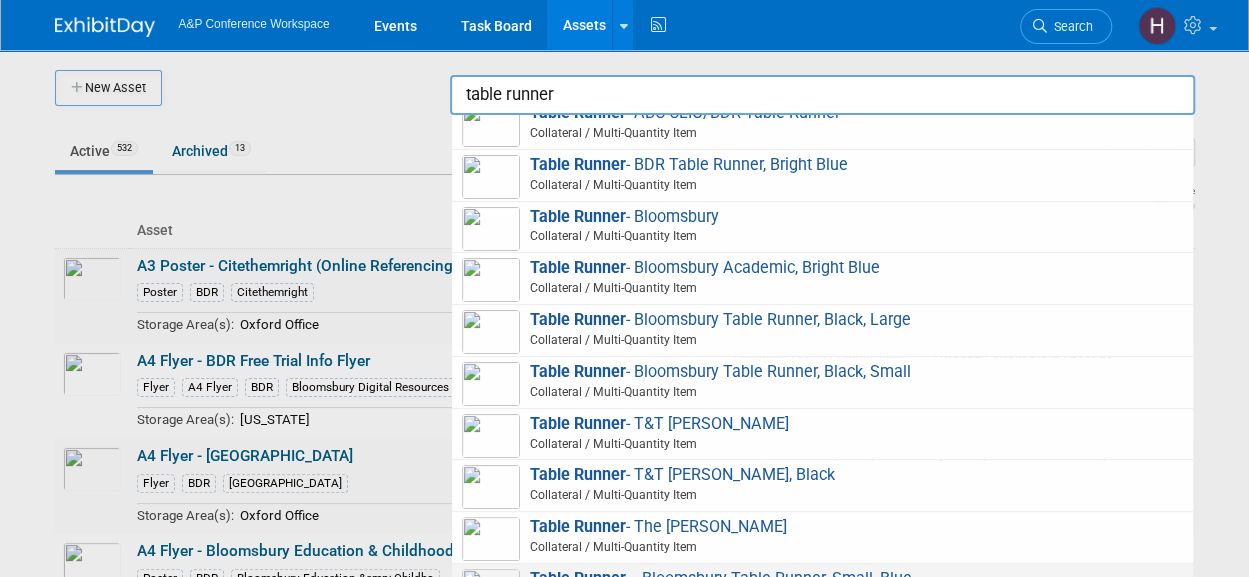 click on "Table Runner . - Bloomsbury Table Runner, Small, Blue Collateral / Multi-Quantity Item" at bounding box center (822, 589) 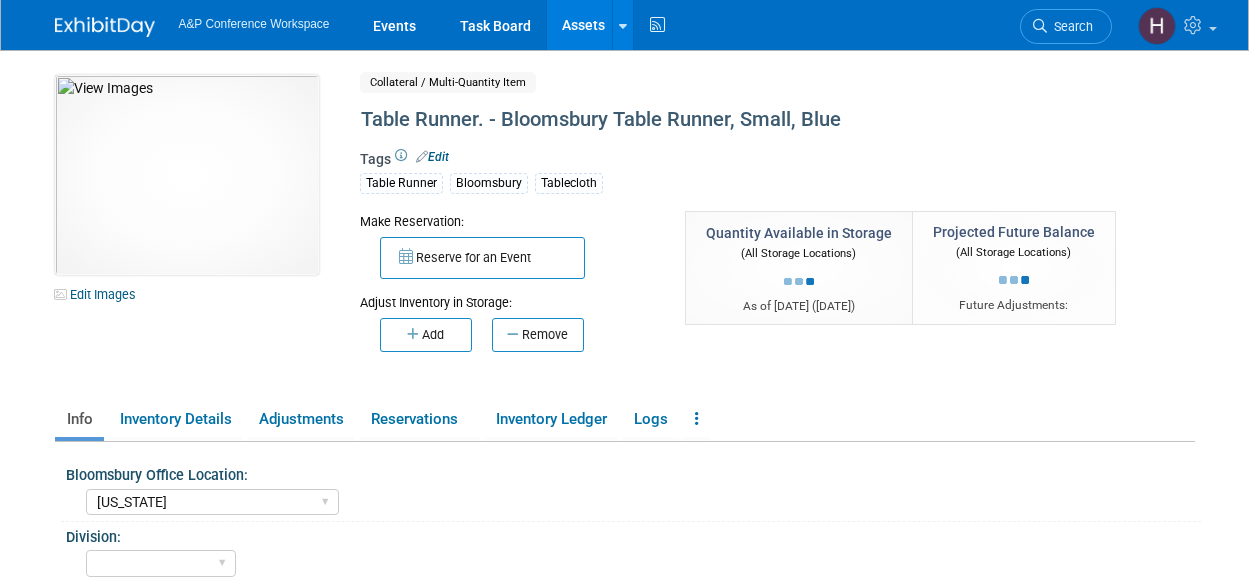 select on "[US_STATE]" 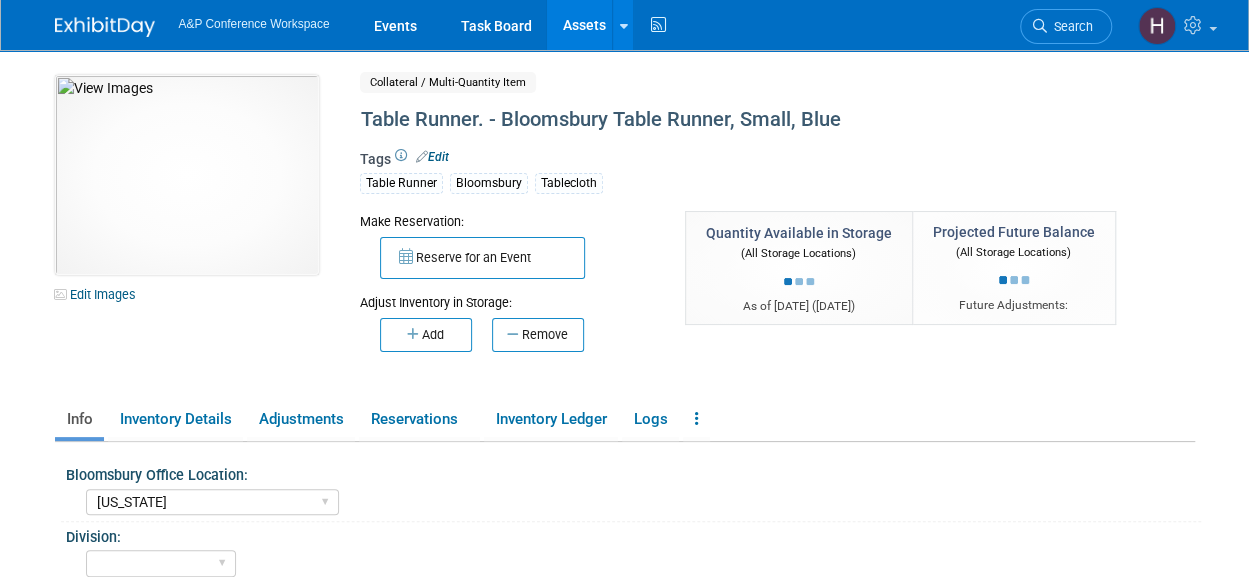 scroll, scrollTop: 0, scrollLeft: 0, axis: both 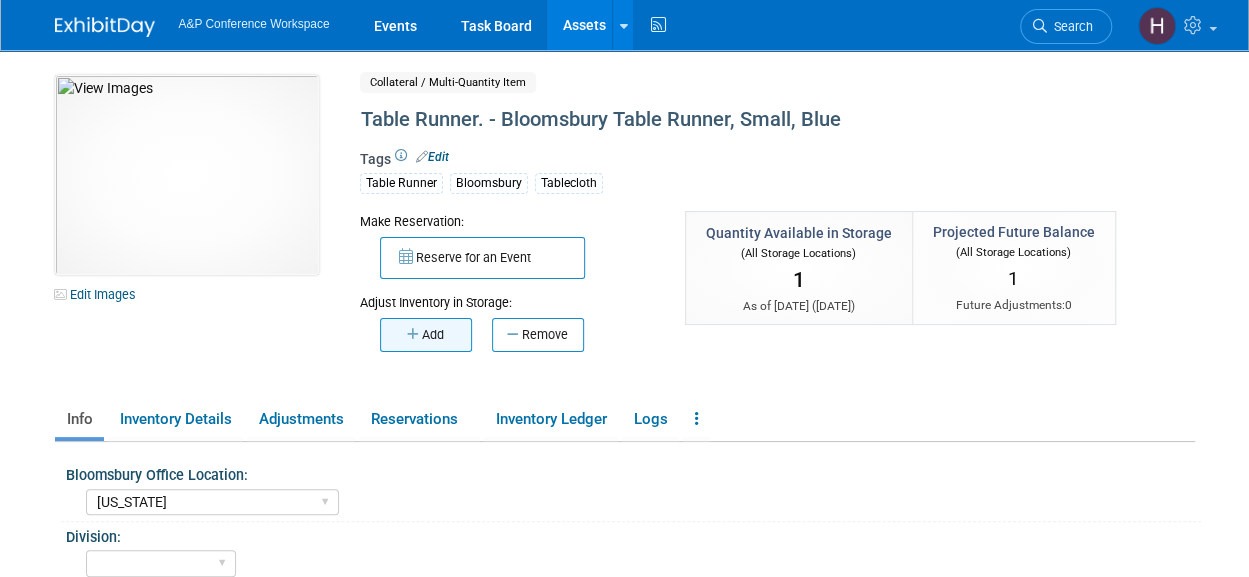 click on "Add" at bounding box center [426, 335] 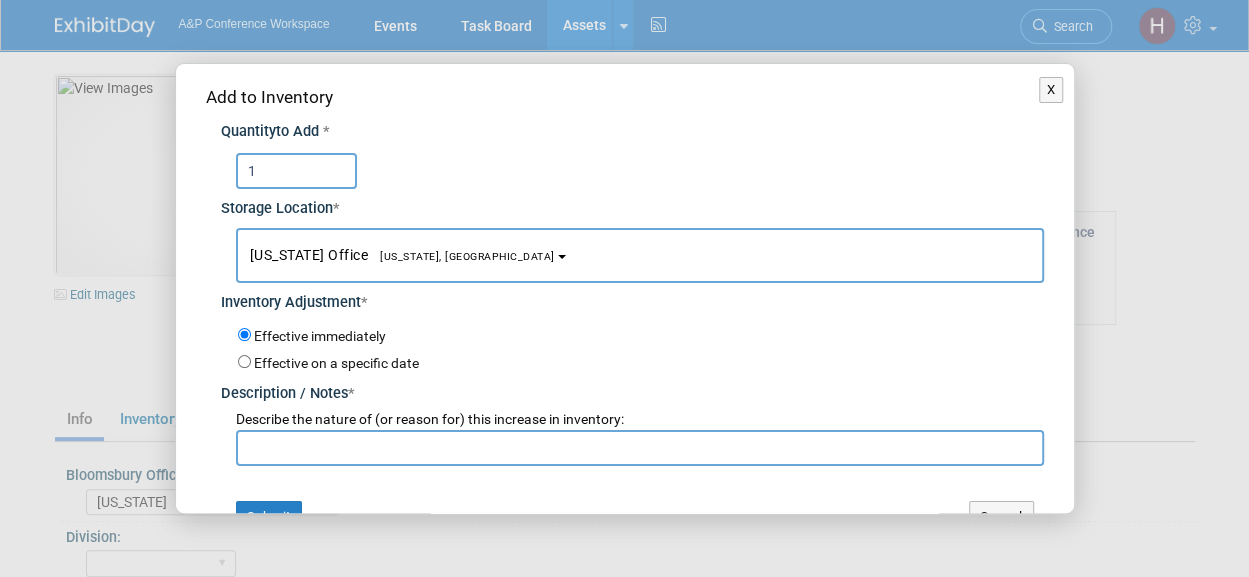 type on "1" 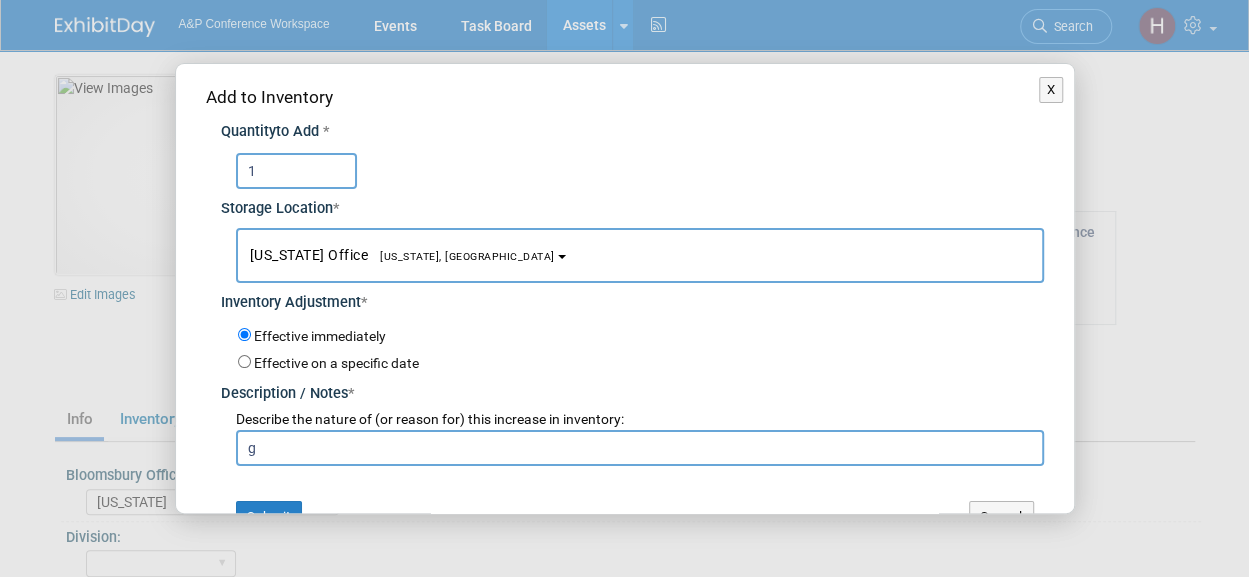 type on "g" 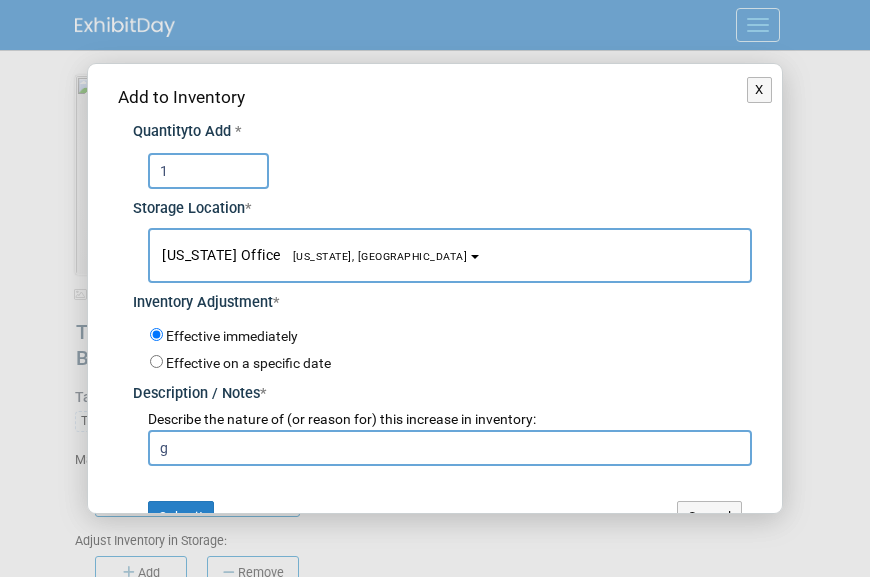 click on "g" at bounding box center (450, 448) 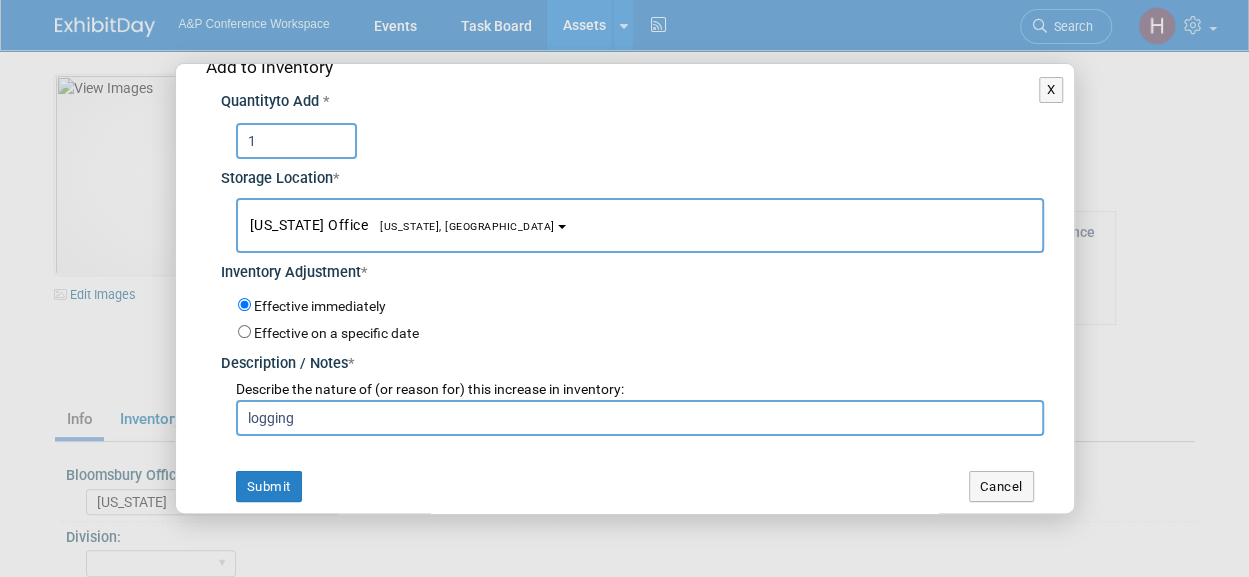 scroll, scrollTop: 31, scrollLeft: 0, axis: vertical 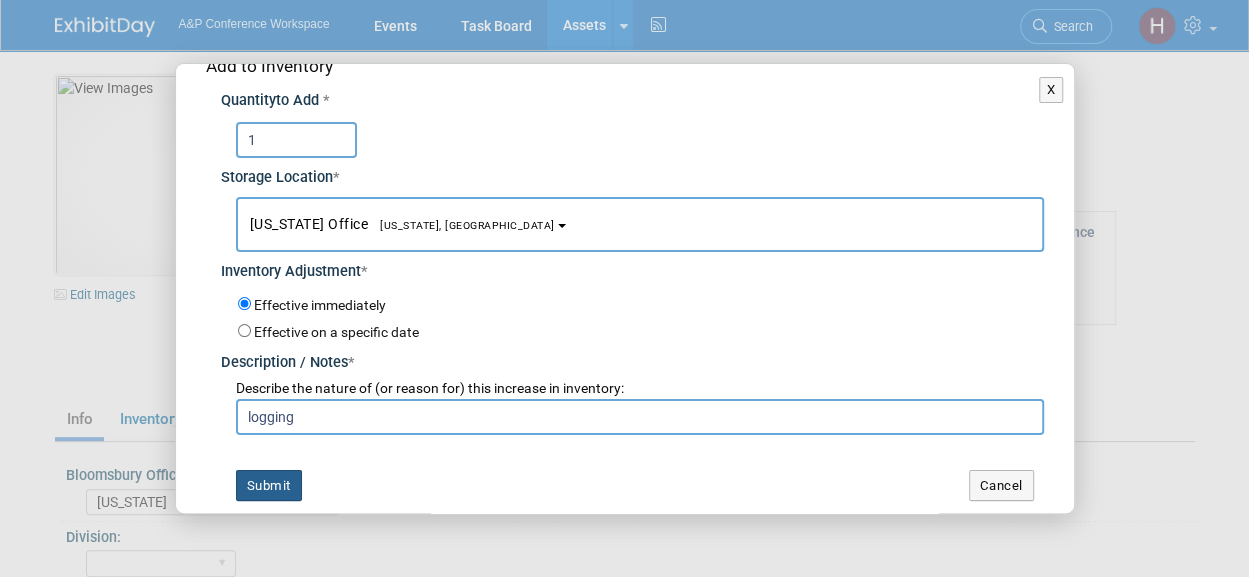 type on "logging" 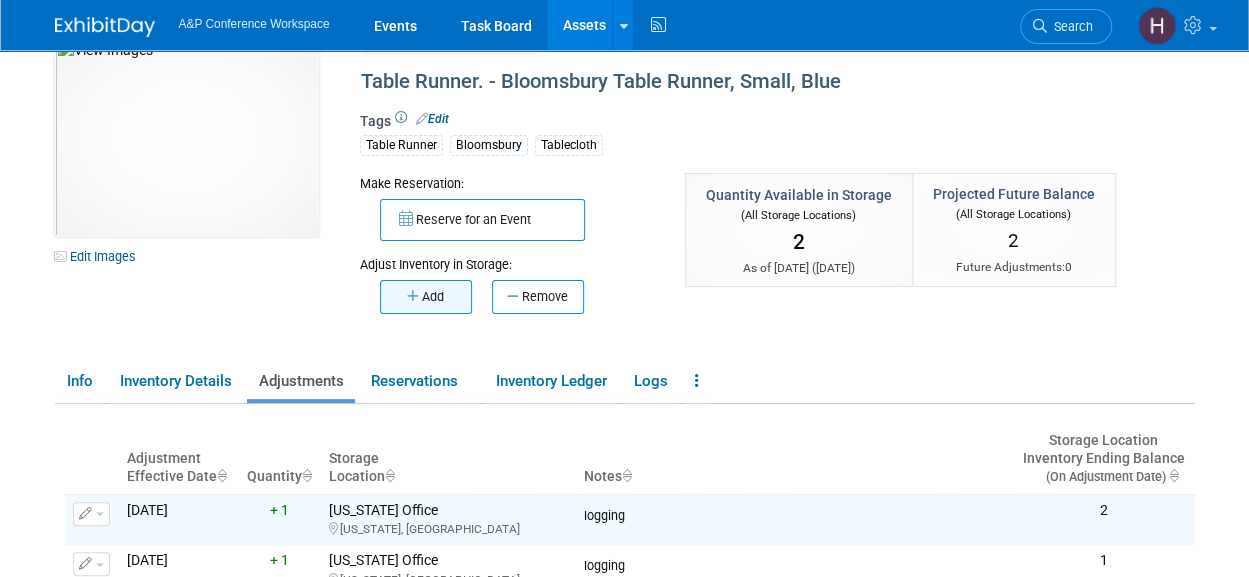 scroll, scrollTop: 36, scrollLeft: 0, axis: vertical 